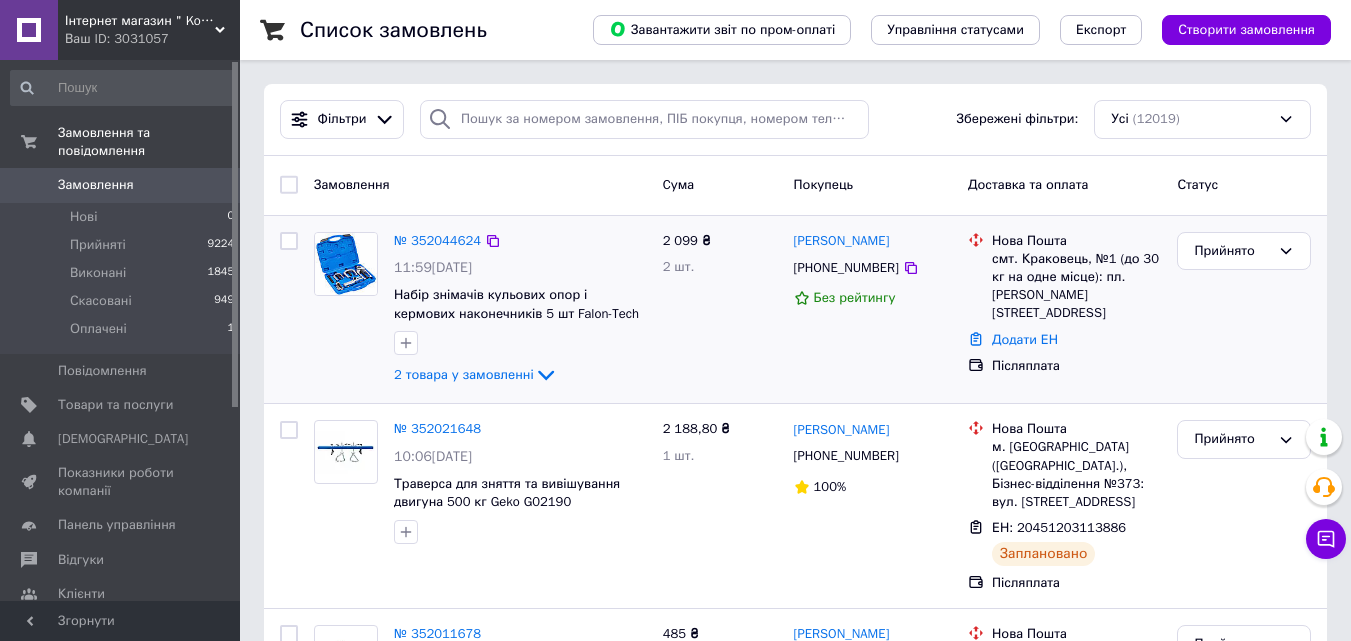 scroll, scrollTop: 0, scrollLeft: 0, axis: both 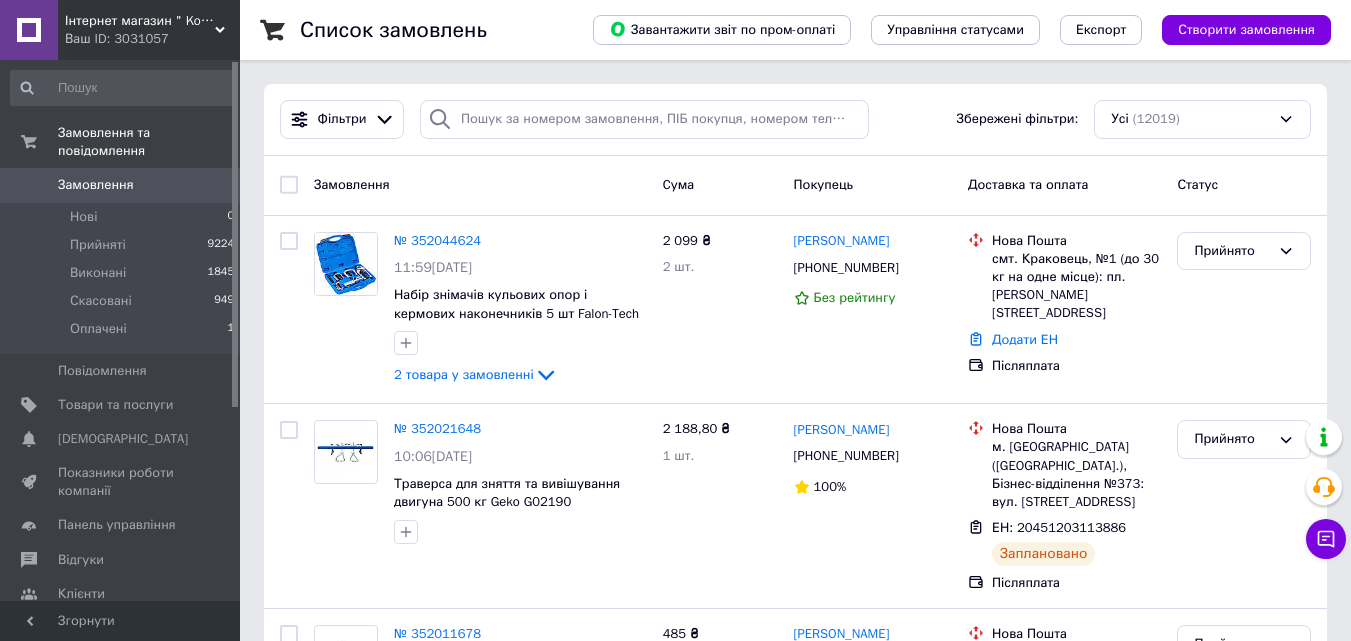 click 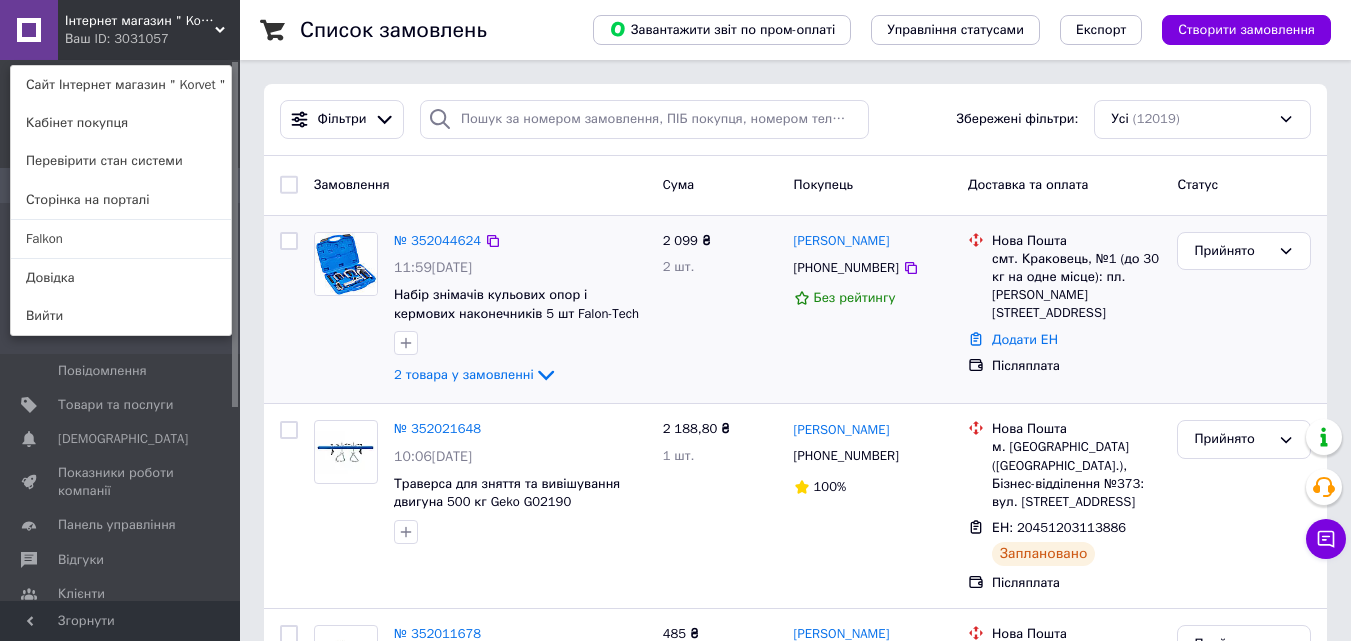 click on "2 099 ₴ 2 шт." at bounding box center [720, 310] 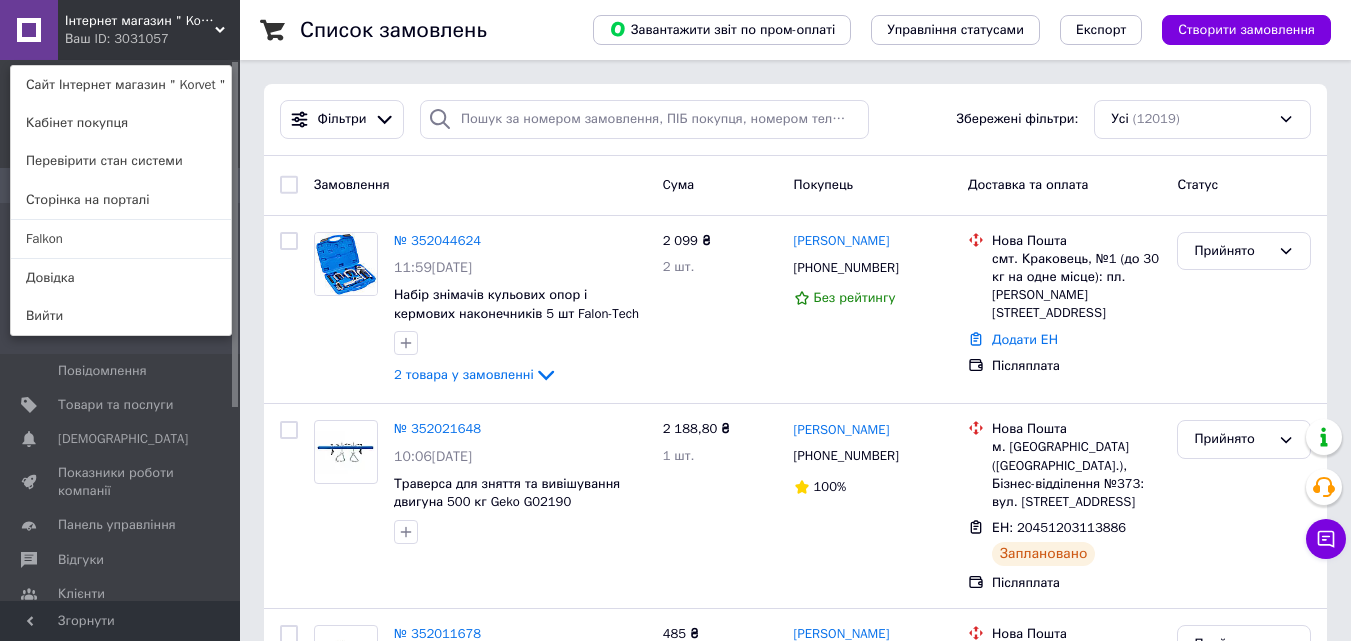 click on "Інтернет магазин " Korvet " Ваш ID: 3031057 Сайт Інтернет магазин " Korvet " Кабінет покупця Перевірити стан системи Сторінка на порталі Falkon Довідка Вийти" at bounding box center [120, 30] 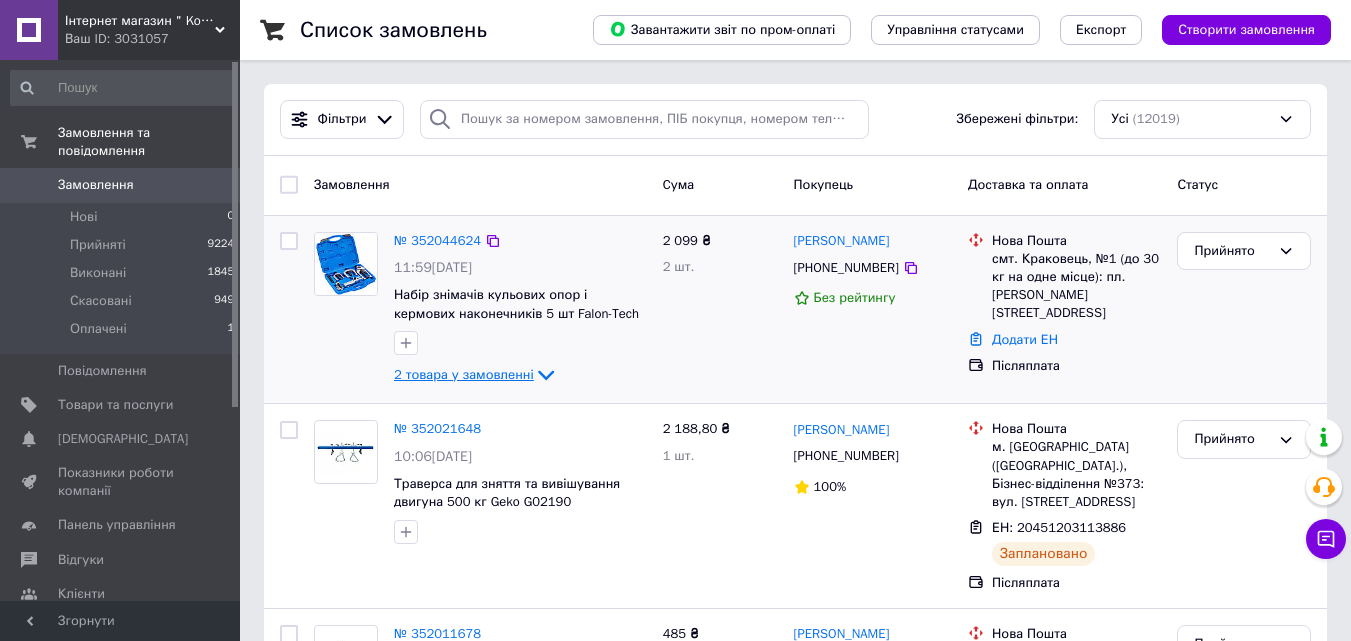 click on "2 товара у замовленні" at bounding box center [464, 374] 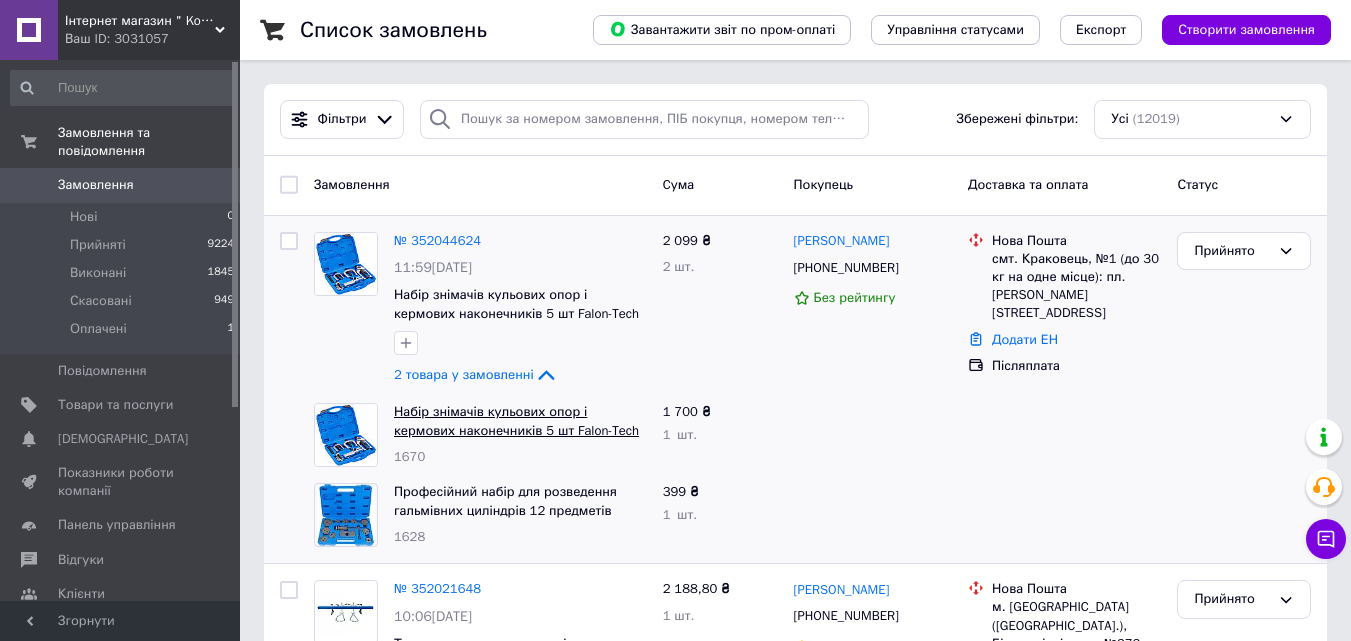 click on "Набір знімачів кульових опор і кермових наконечників 5 шт Falon-Tech FT-1657" at bounding box center (516, 430) 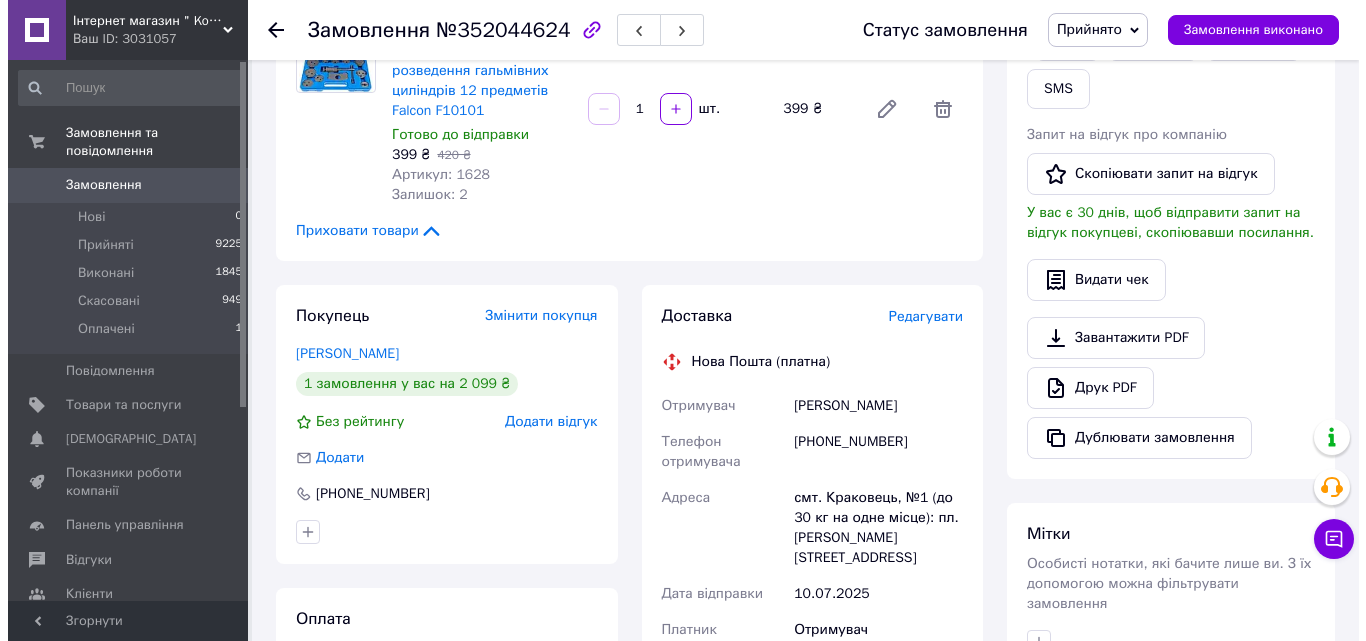 scroll, scrollTop: 400, scrollLeft: 0, axis: vertical 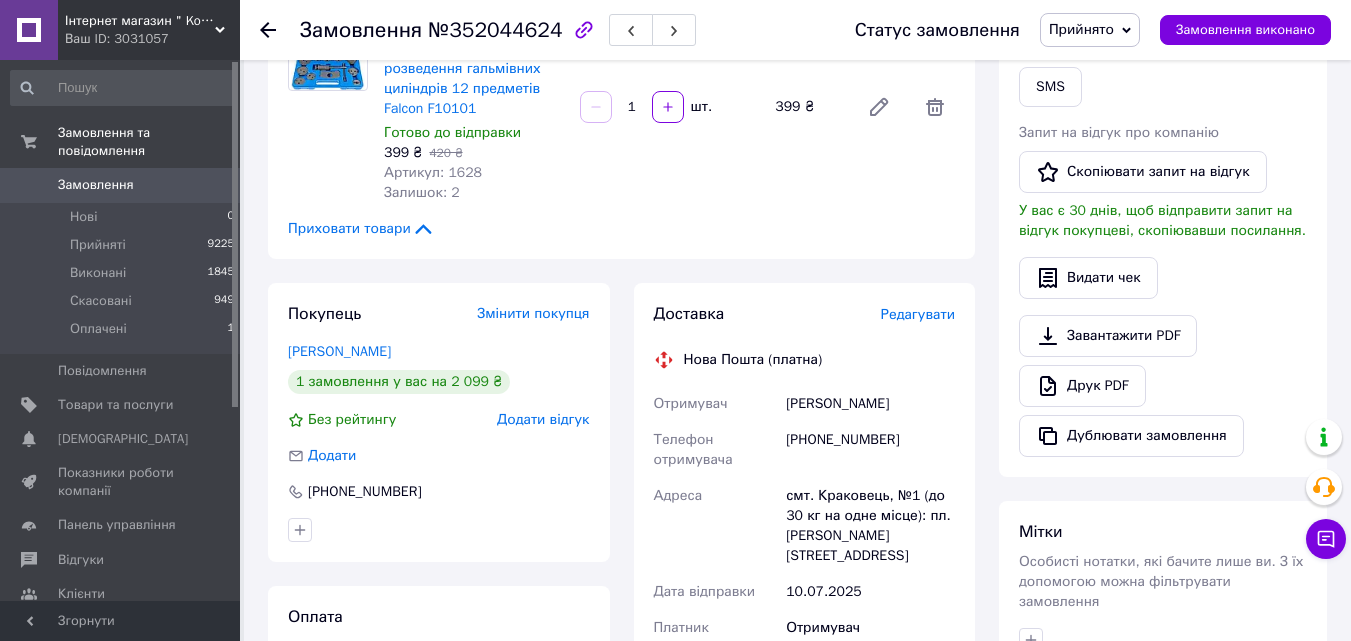 click on "Редагувати" at bounding box center [918, 314] 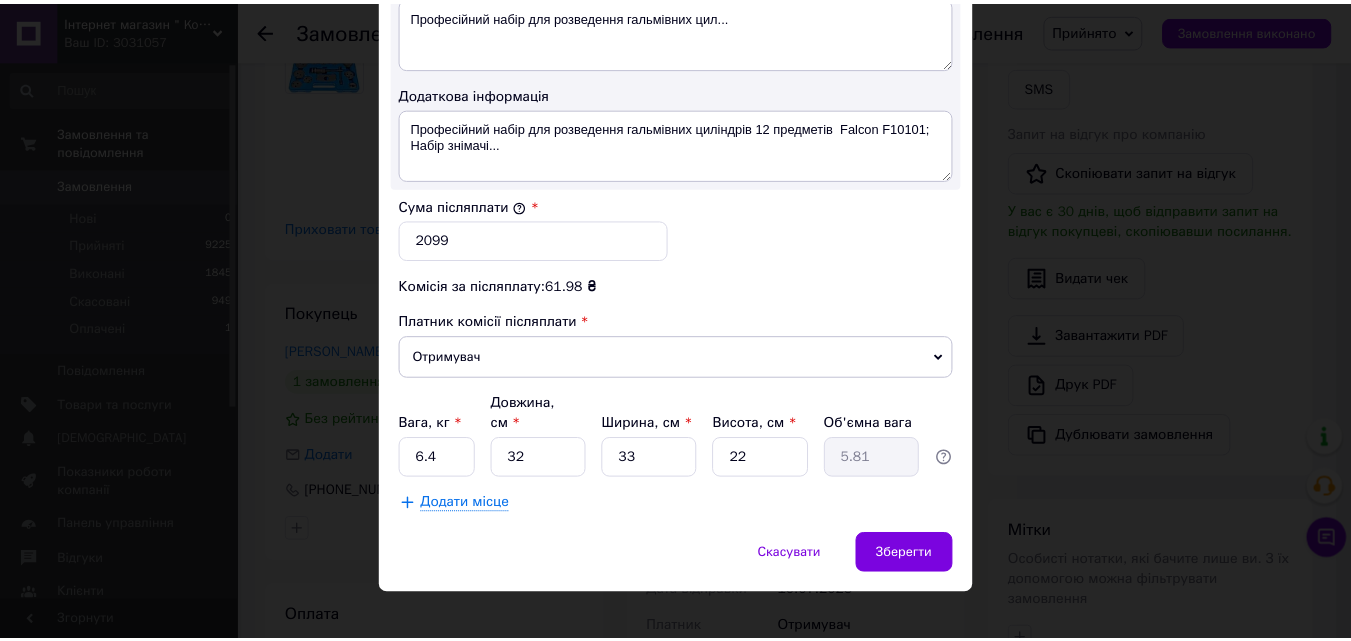 scroll, scrollTop: 1109, scrollLeft: 0, axis: vertical 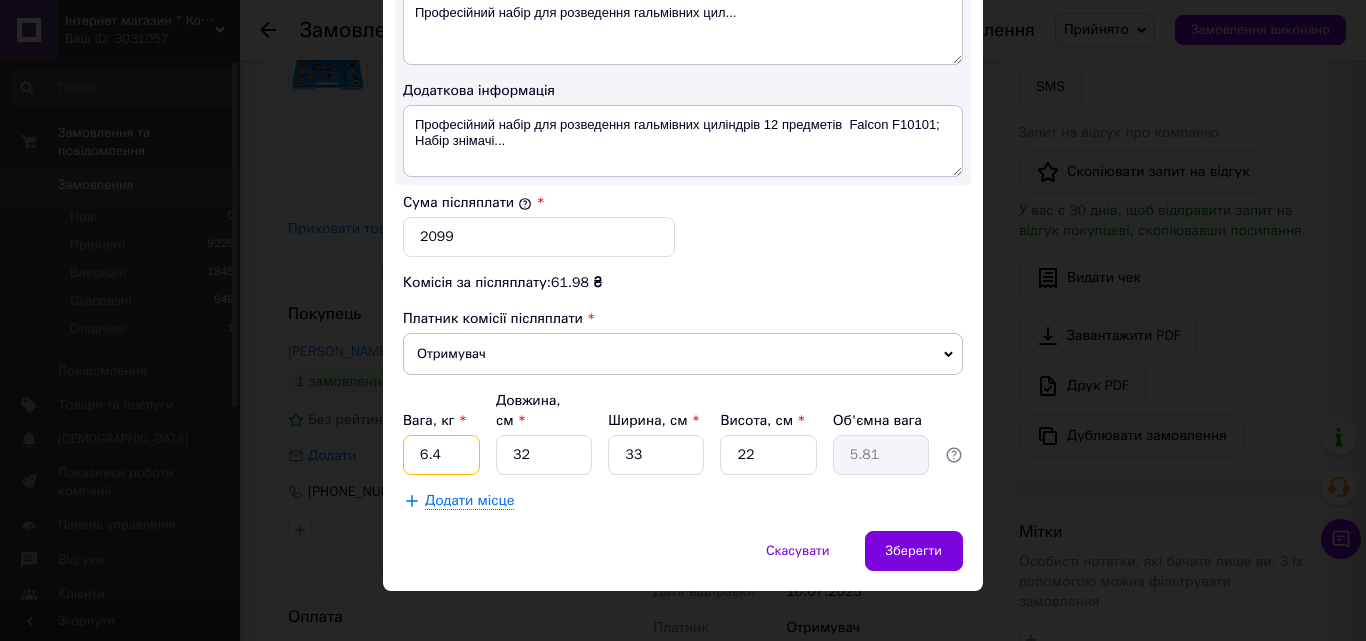 click on "6.4" at bounding box center (441, 455) 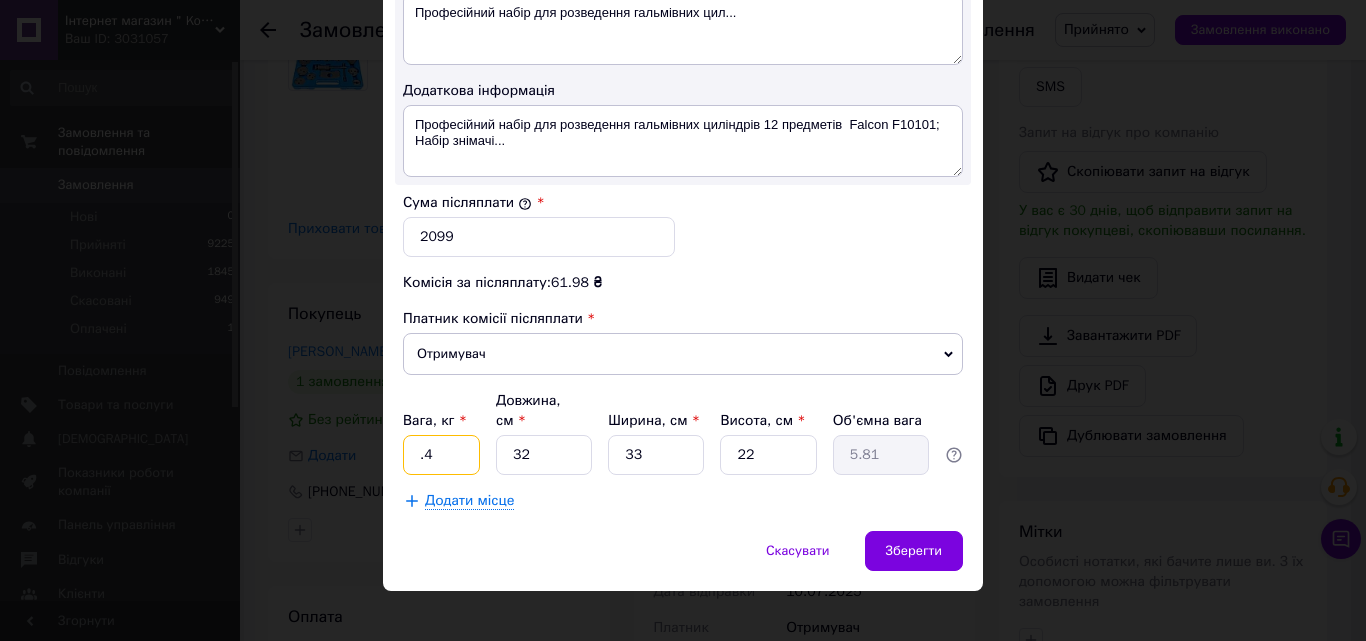 click on ".4" at bounding box center (441, 455) 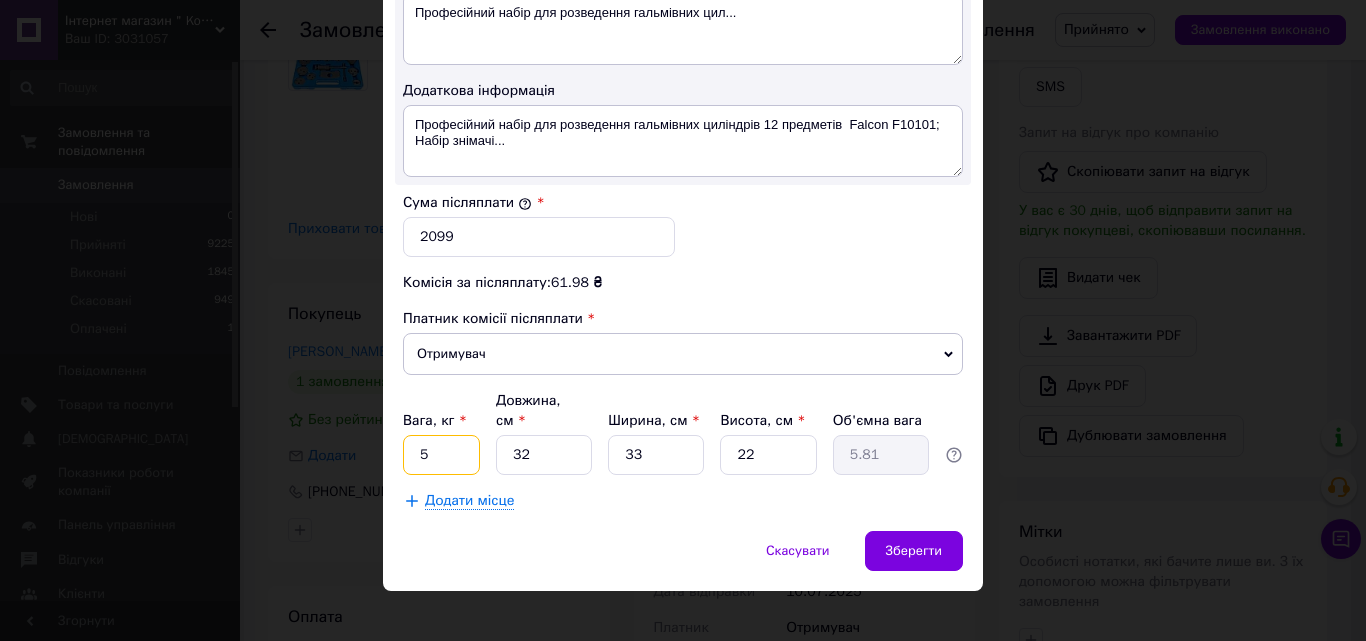 type on "5" 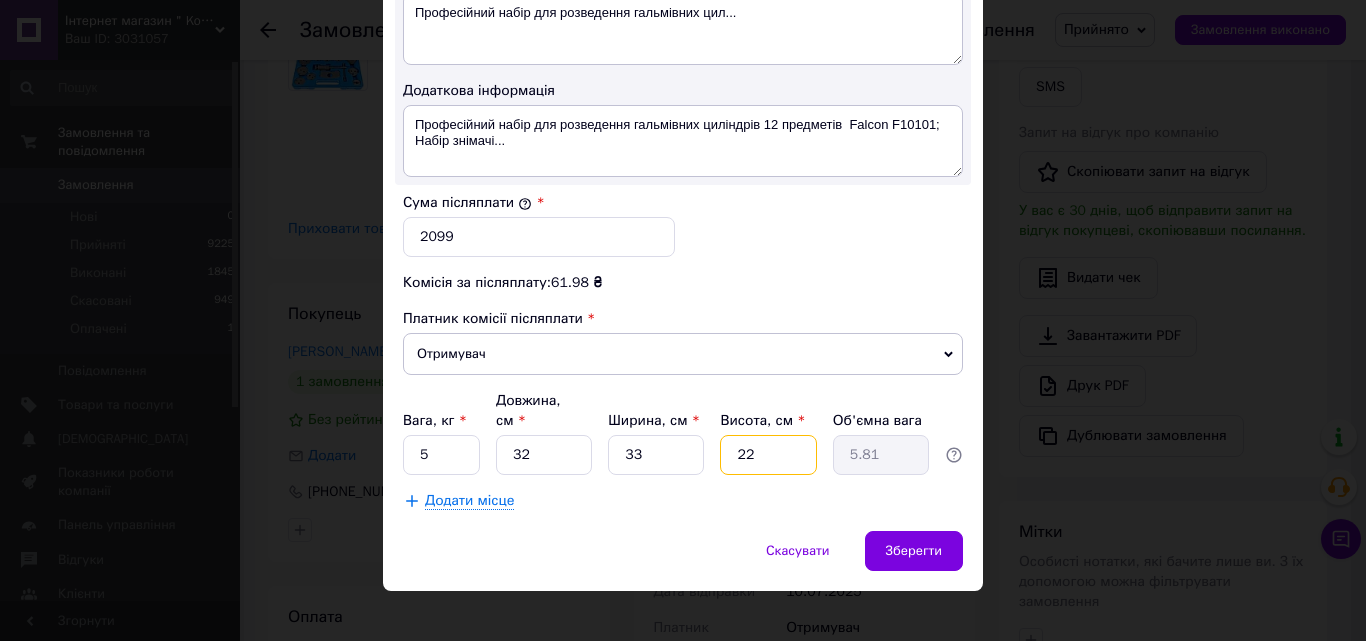 click on "22" at bounding box center (768, 455) 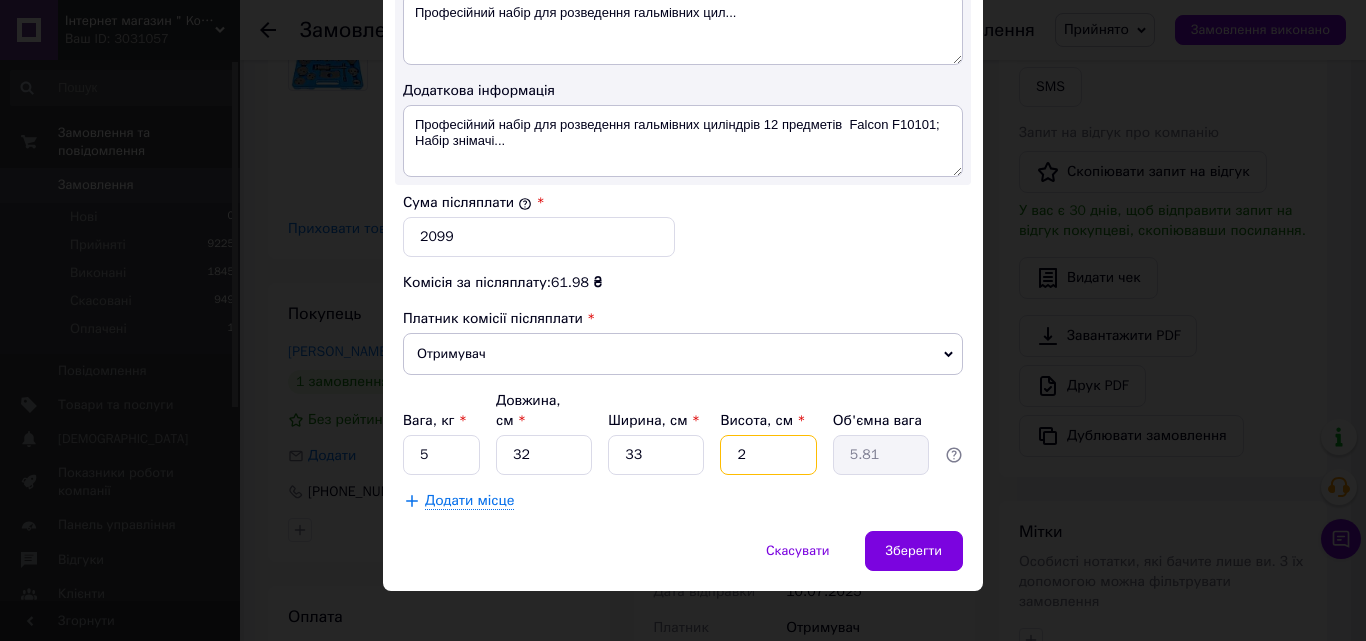 type on "0.53" 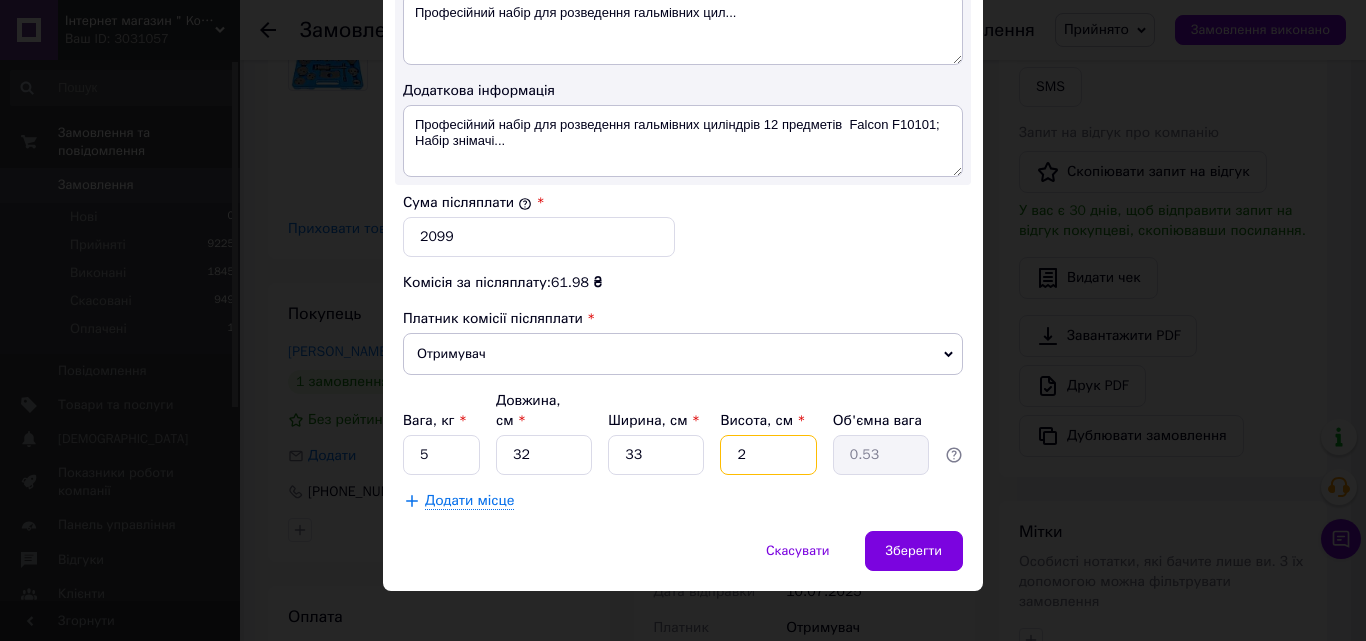type 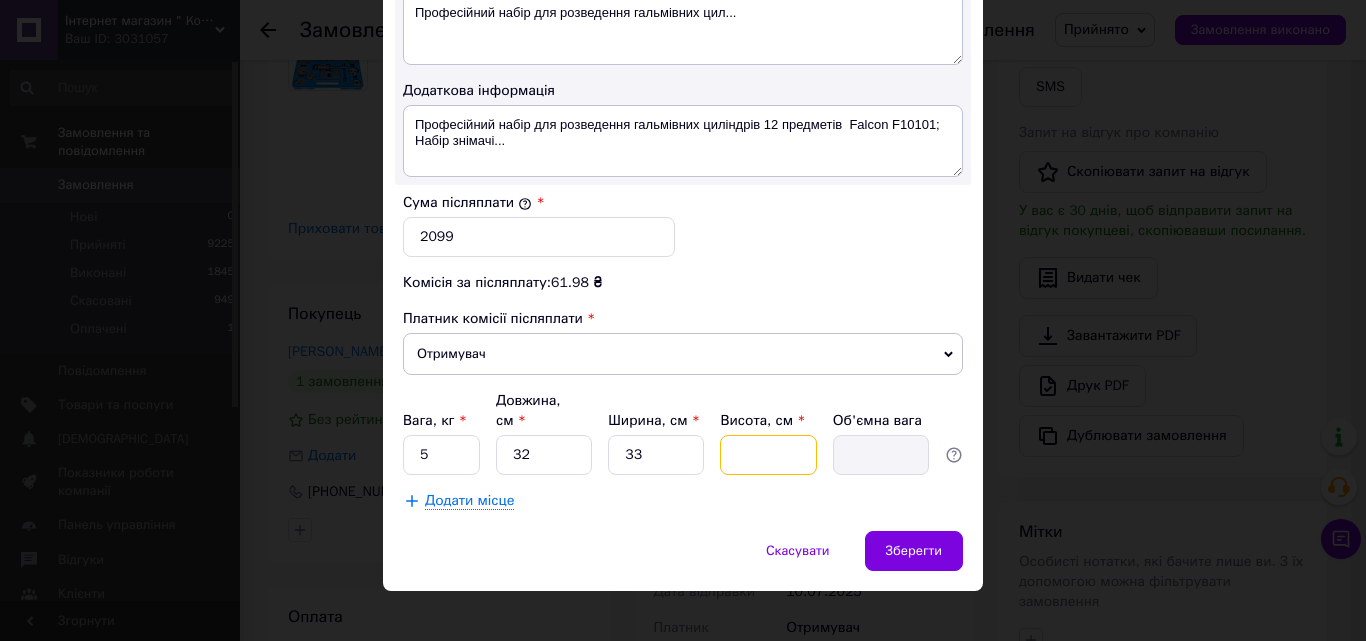 type on "1" 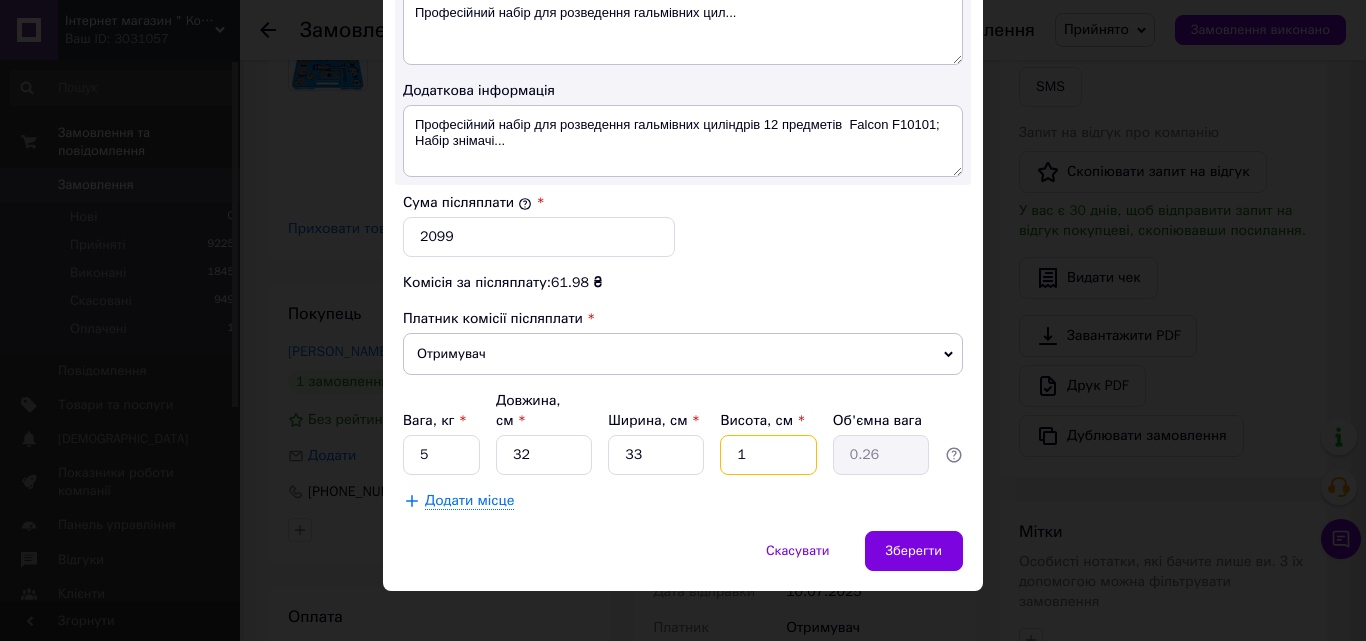 type on "12" 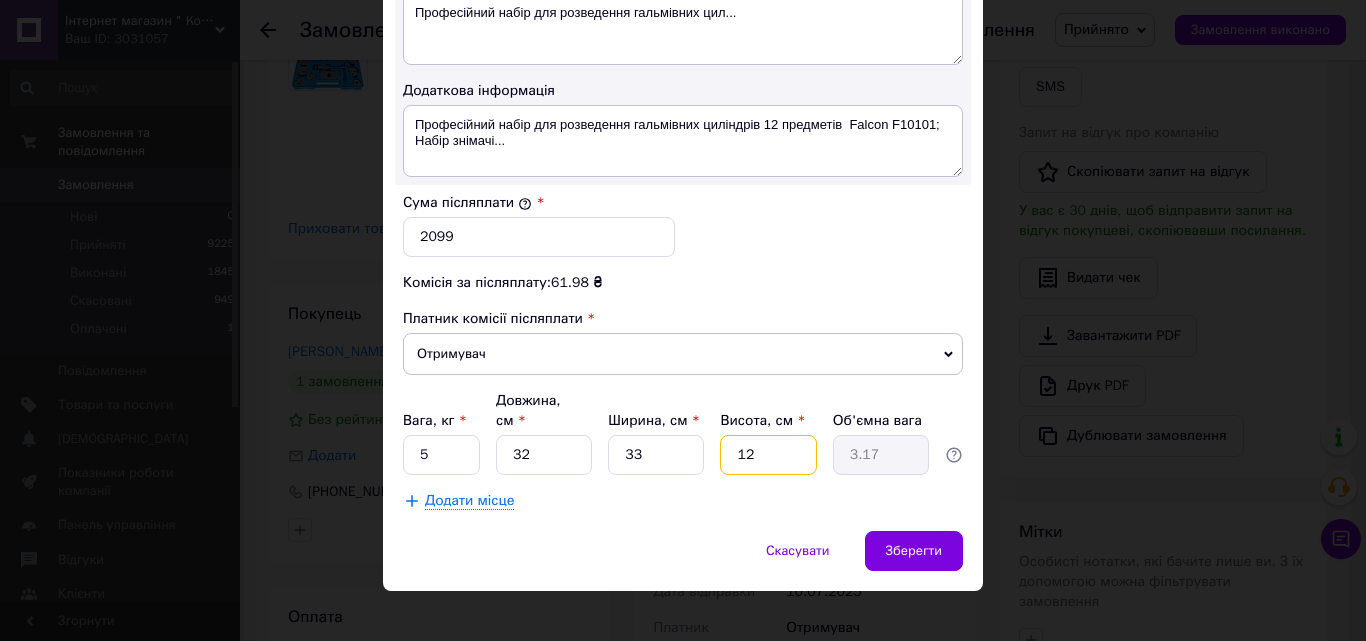 type on "12" 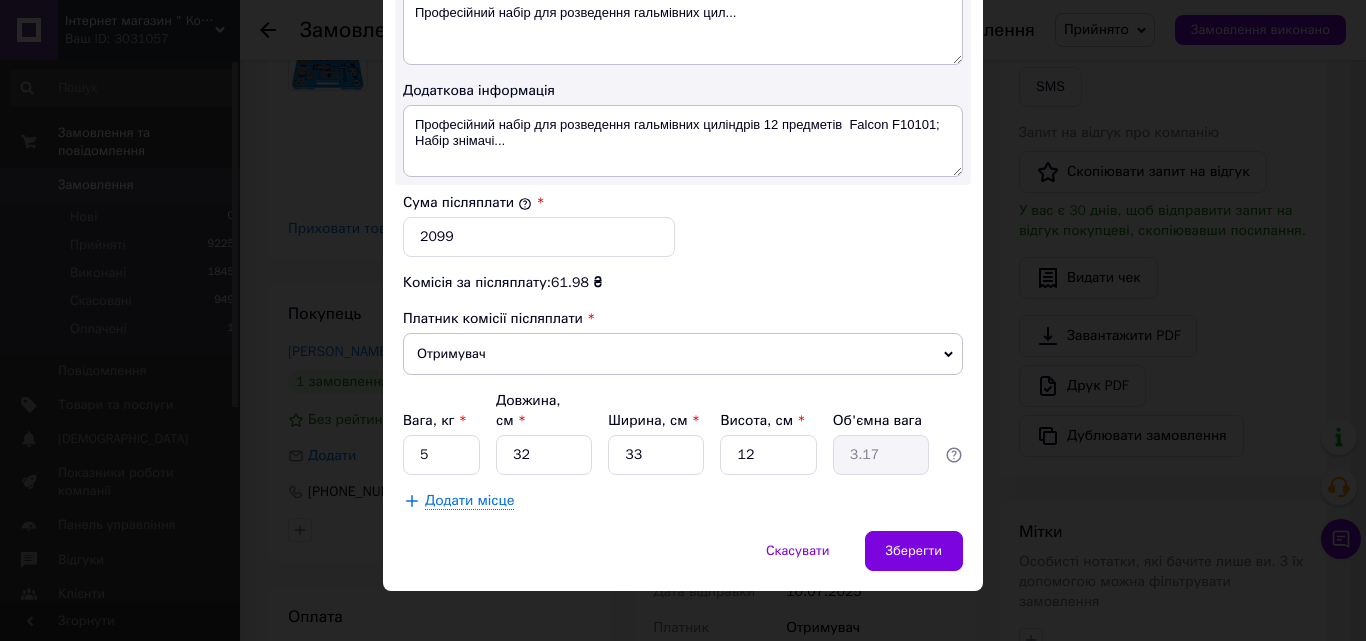 click on "Додати місце" at bounding box center (683, 501) 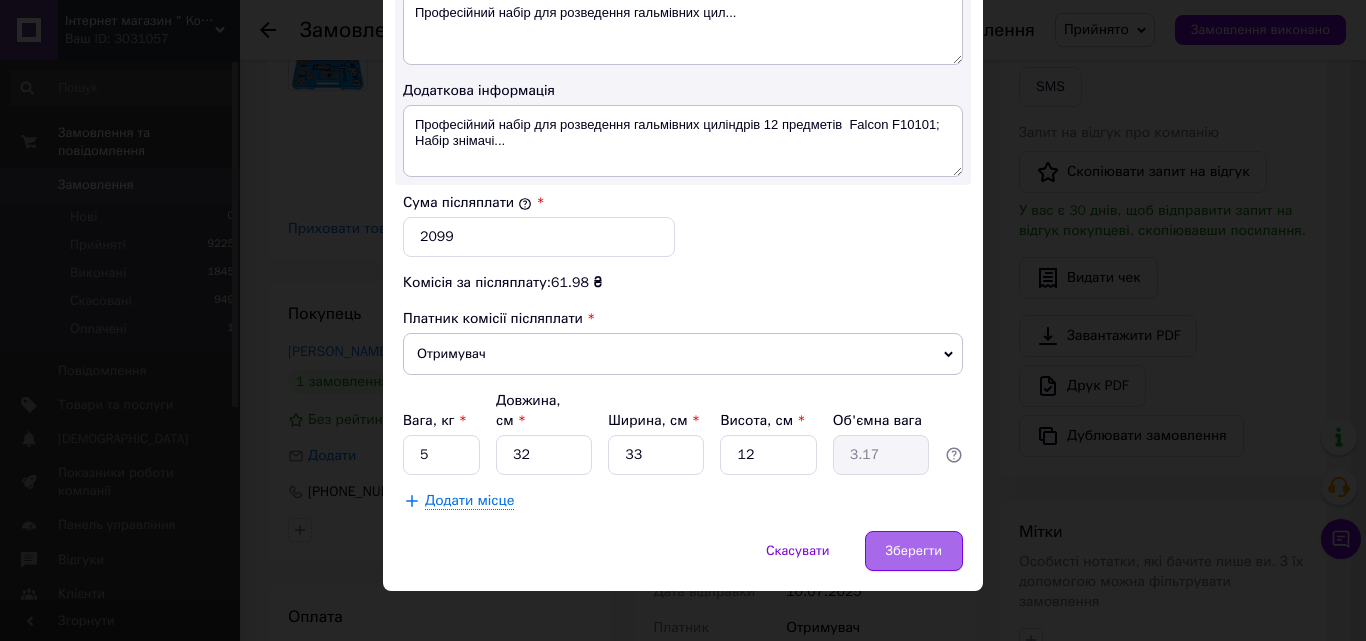 click on "Зберегти" at bounding box center [914, 551] 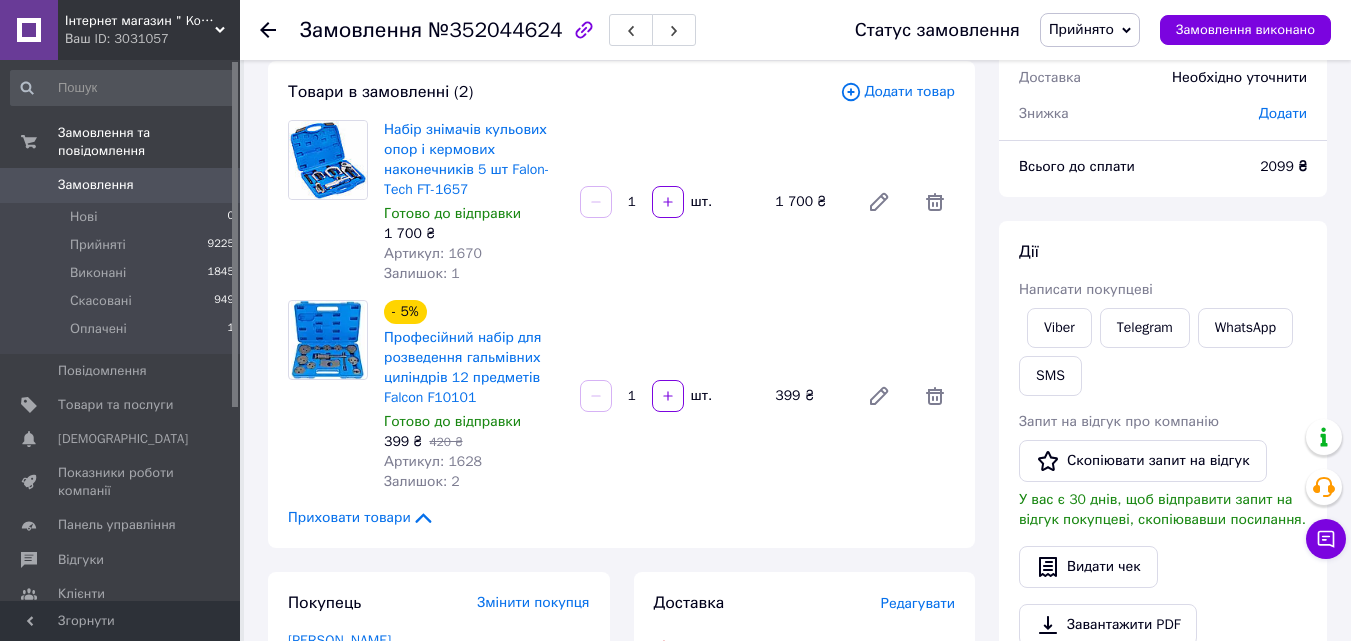 scroll, scrollTop: 100, scrollLeft: 0, axis: vertical 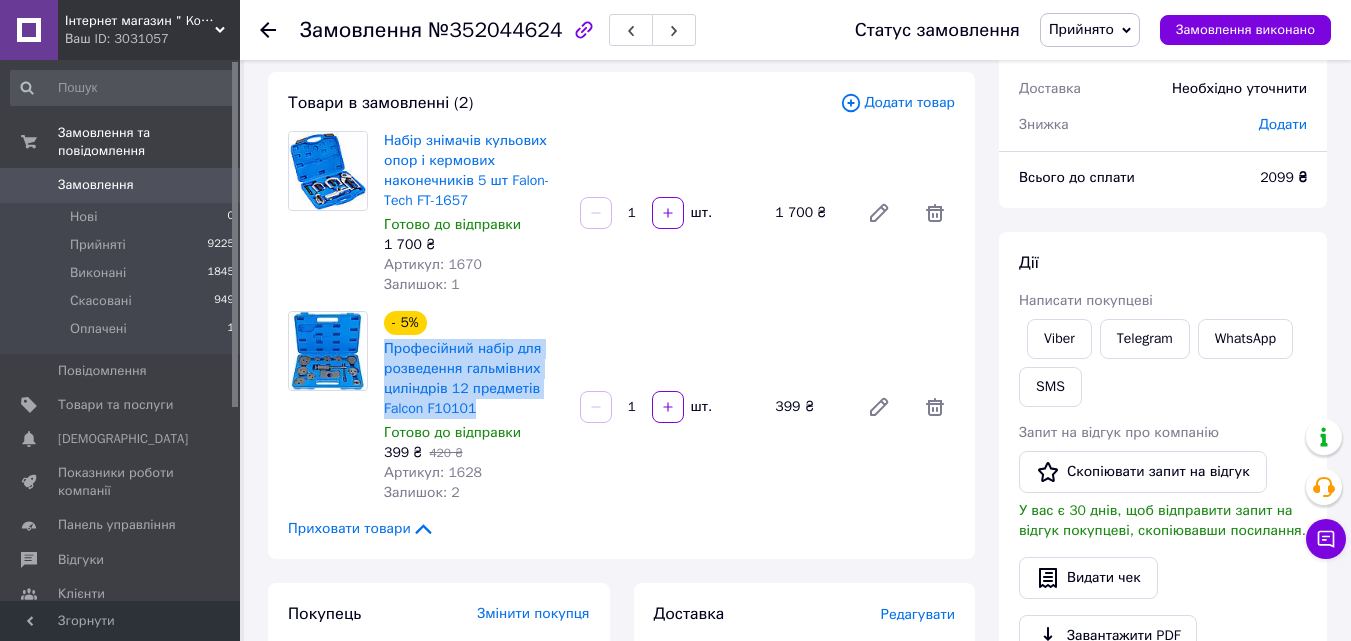 drag, startPoint x: 377, startPoint y: 345, endPoint x: 487, endPoint y: 413, distance: 129.3213 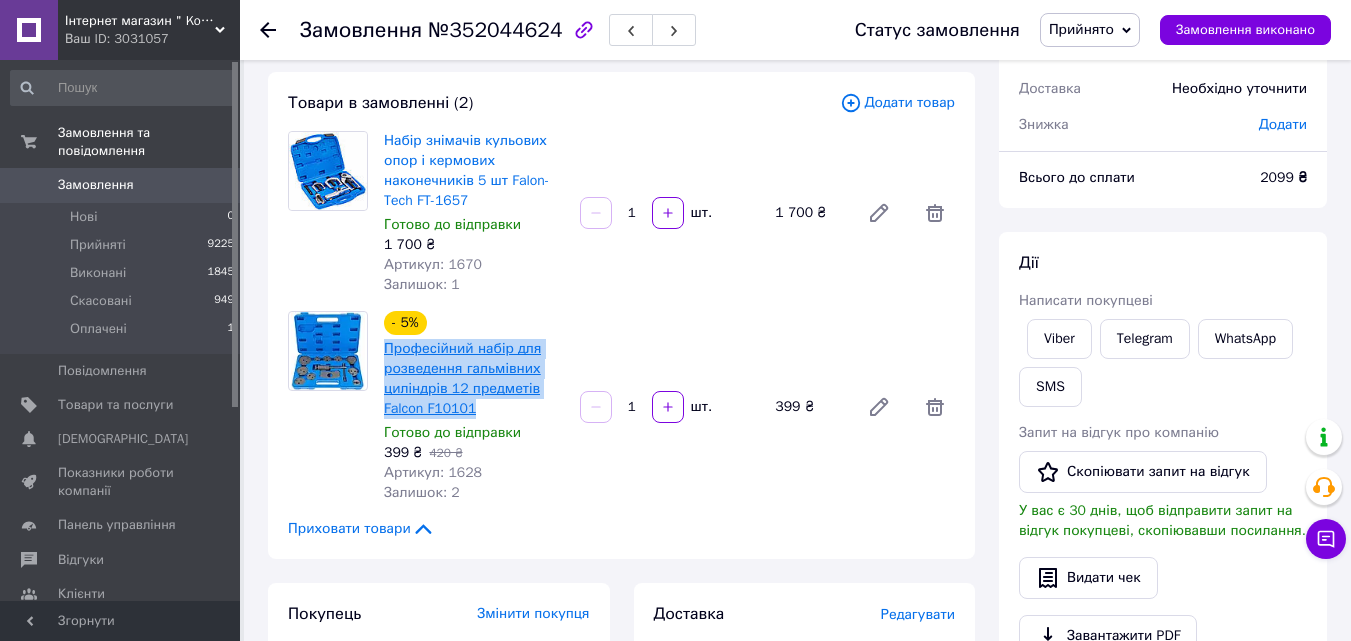 copy on "Професійний набір для розведення гальмівних циліндрів 12 предметів  Falcon F10101" 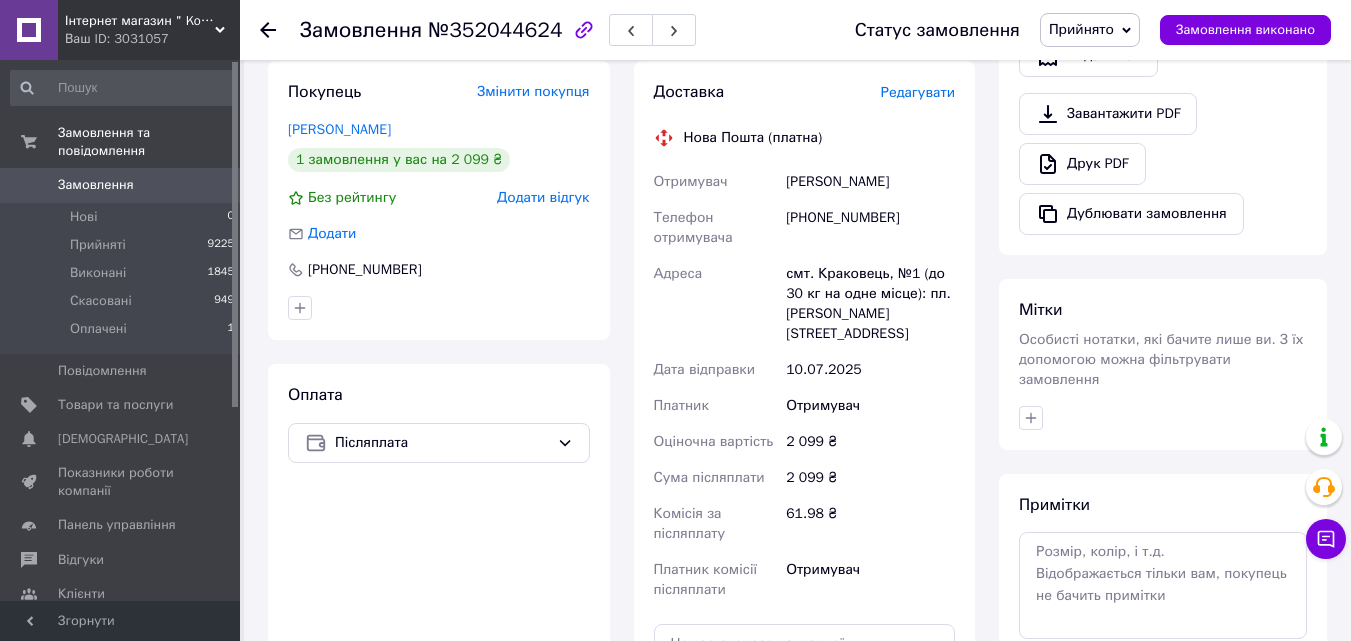 scroll, scrollTop: 800, scrollLeft: 0, axis: vertical 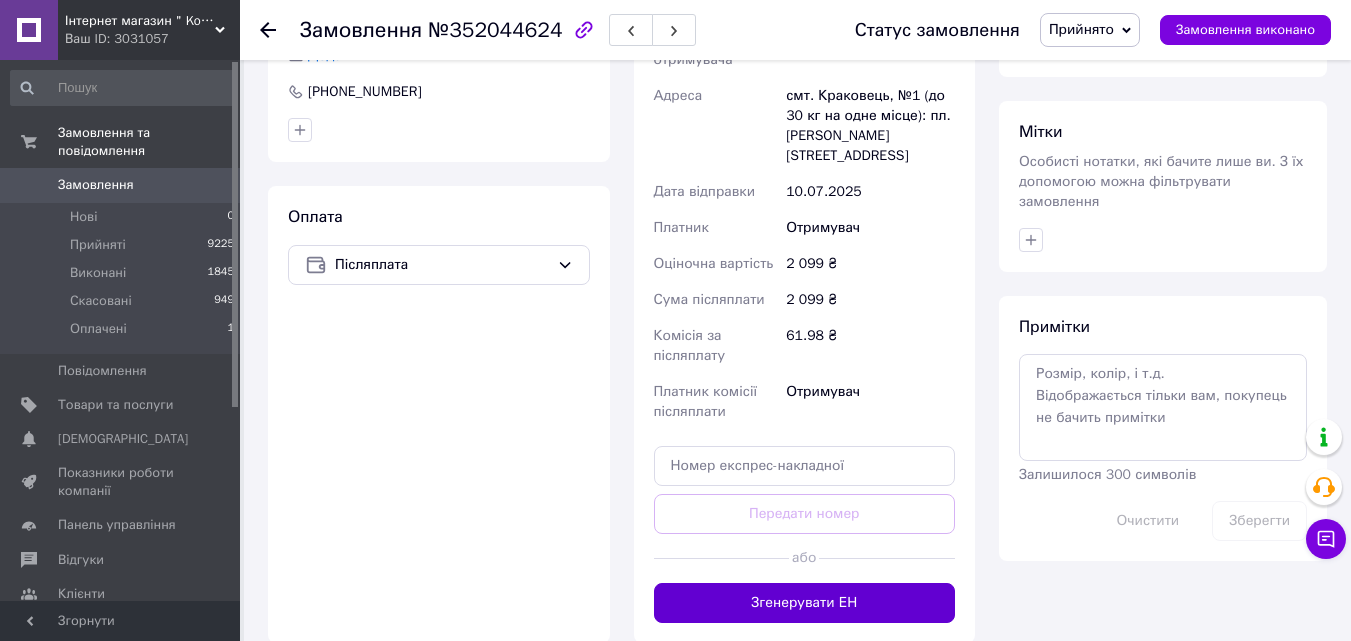 click on "Згенерувати ЕН" at bounding box center [805, 603] 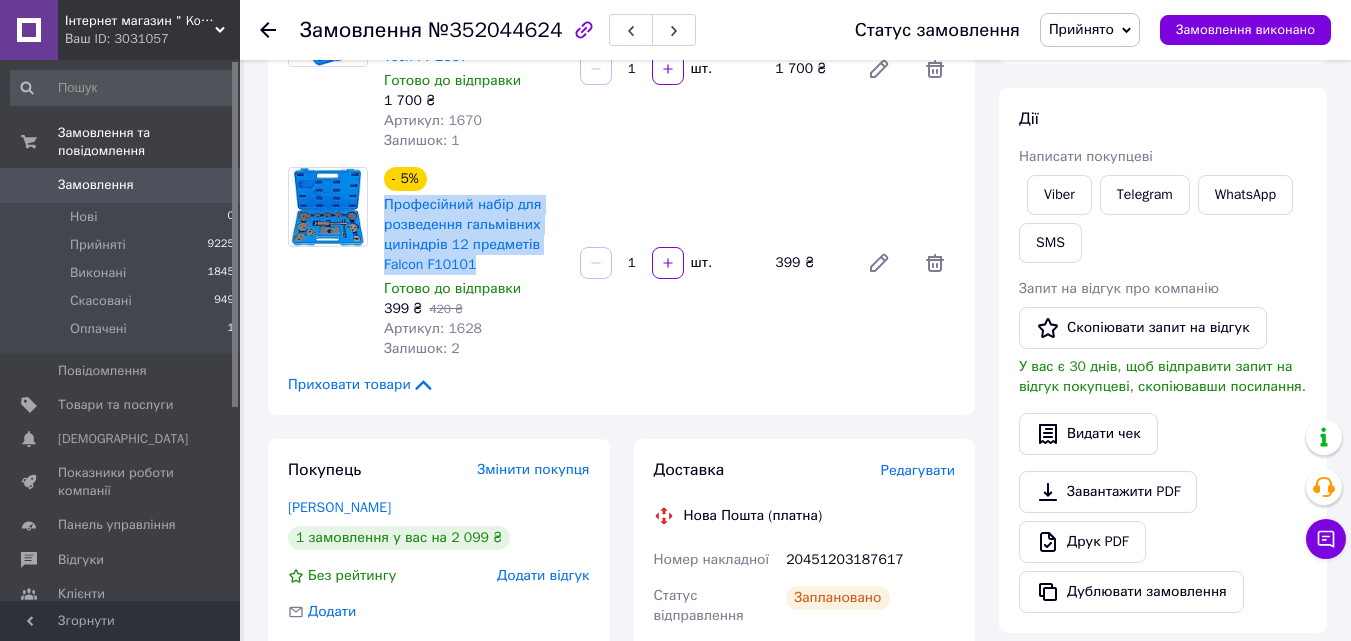 scroll, scrollTop: 100, scrollLeft: 0, axis: vertical 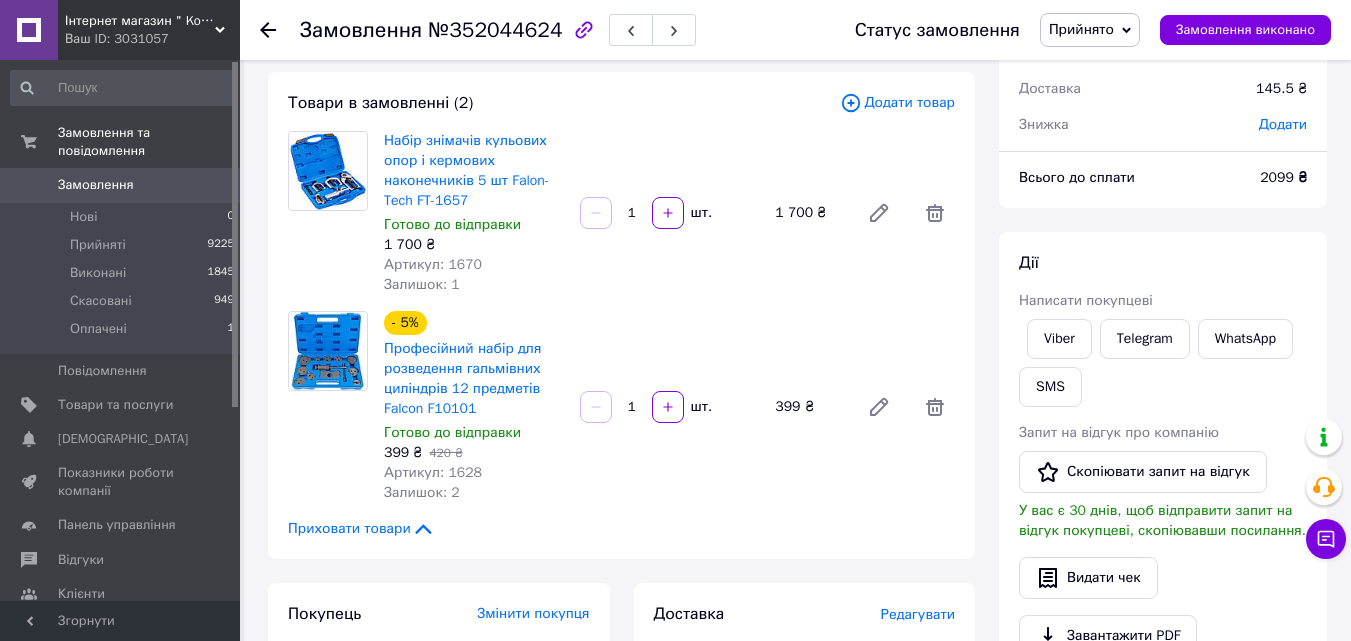click on "Набір знімачів кульових опор і кермових наконечників 5 шт Falon-Tech FT-1657 Готово до відправки 1 700 ₴ Артикул: 1670 Залишок: 1 1   шт. 1 700 ₴" at bounding box center (669, 213) 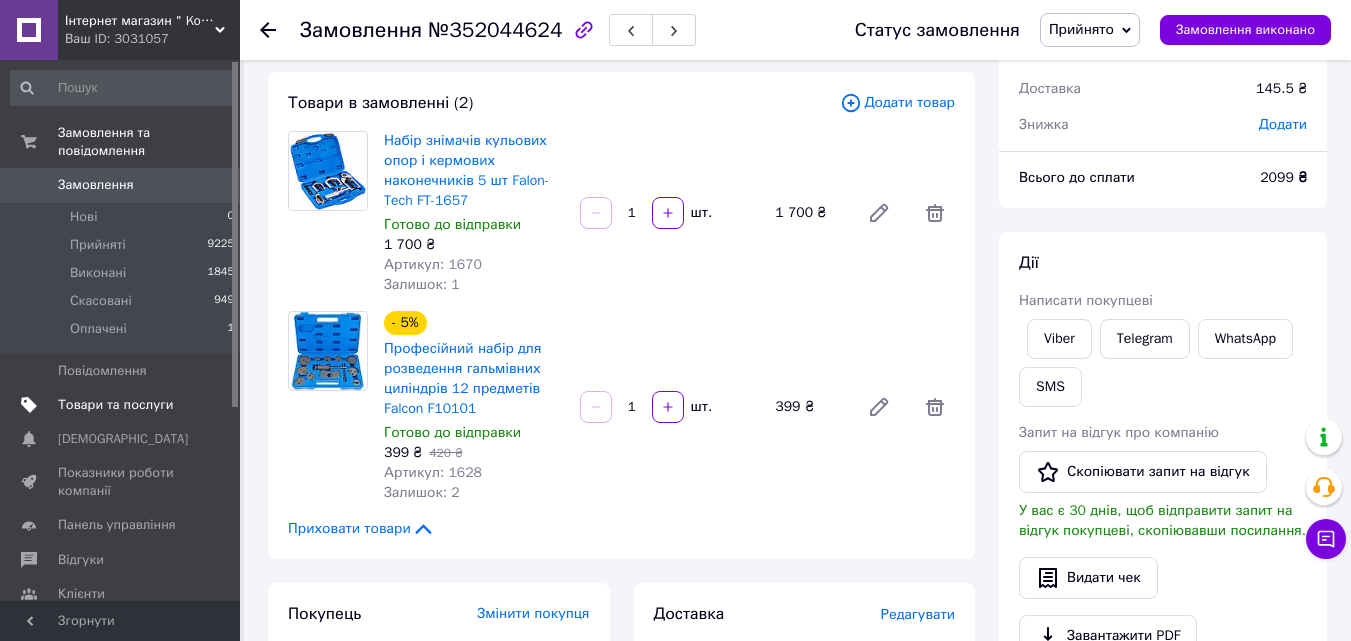click on "Товари та послуги" at bounding box center [115, 405] 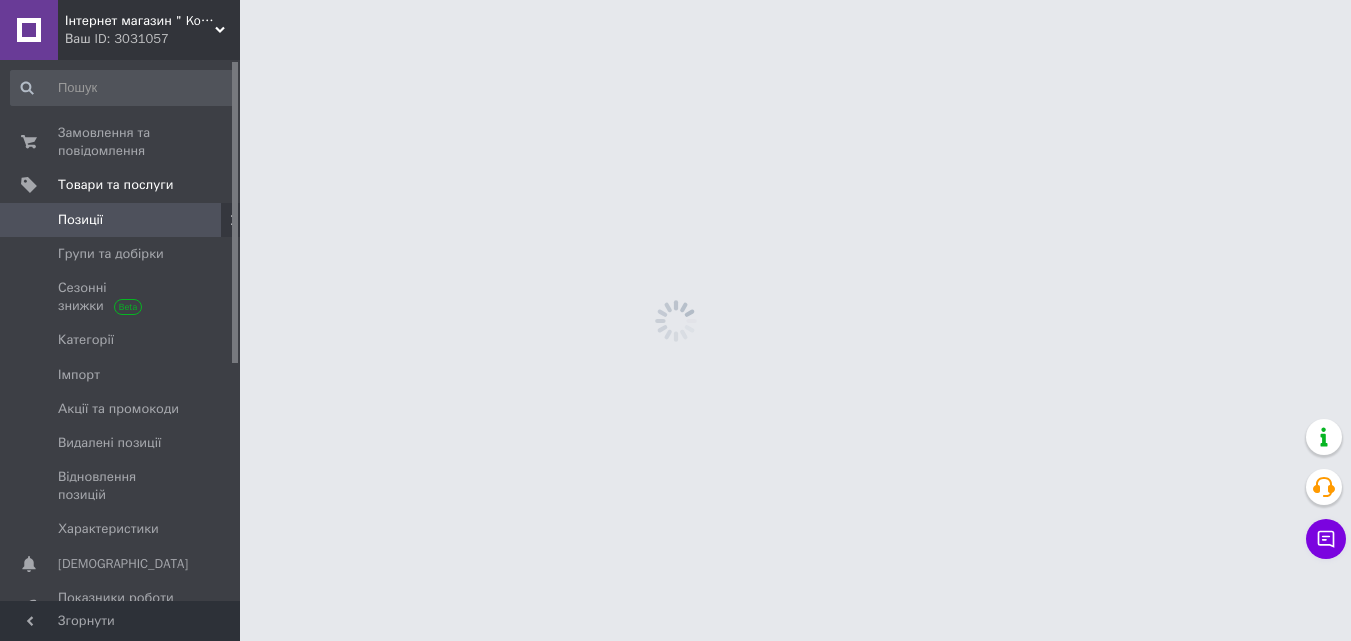 scroll, scrollTop: 0, scrollLeft: 0, axis: both 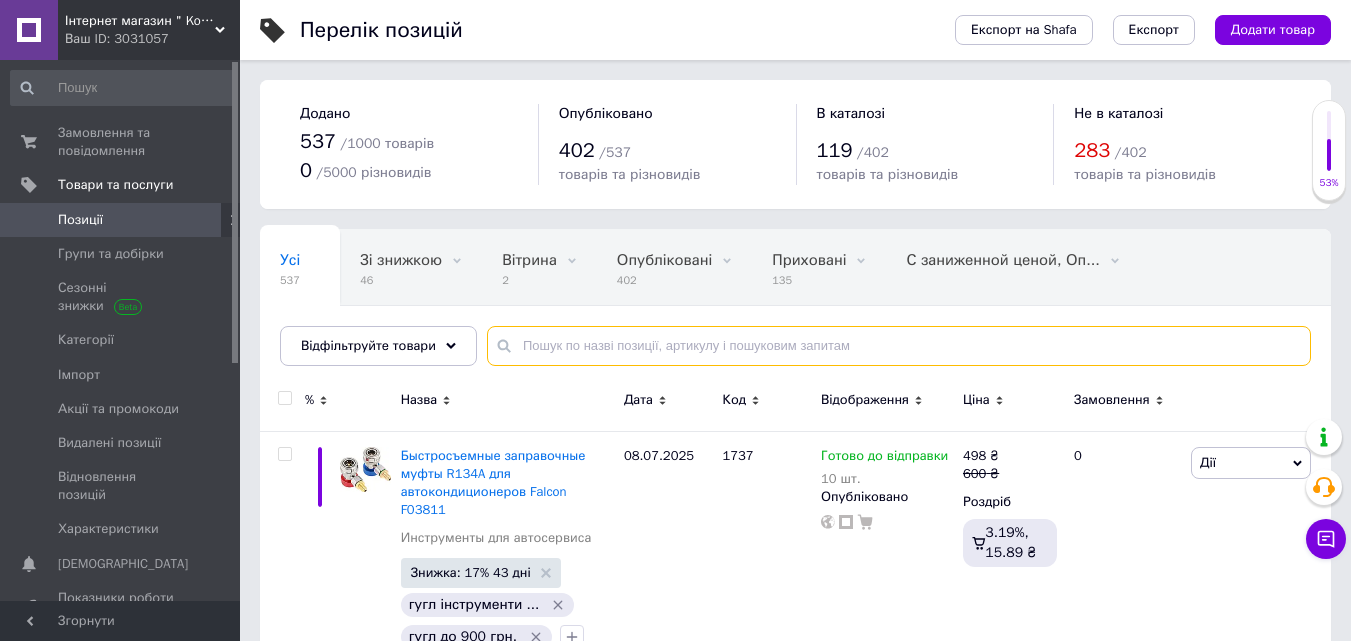 click at bounding box center [899, 346] 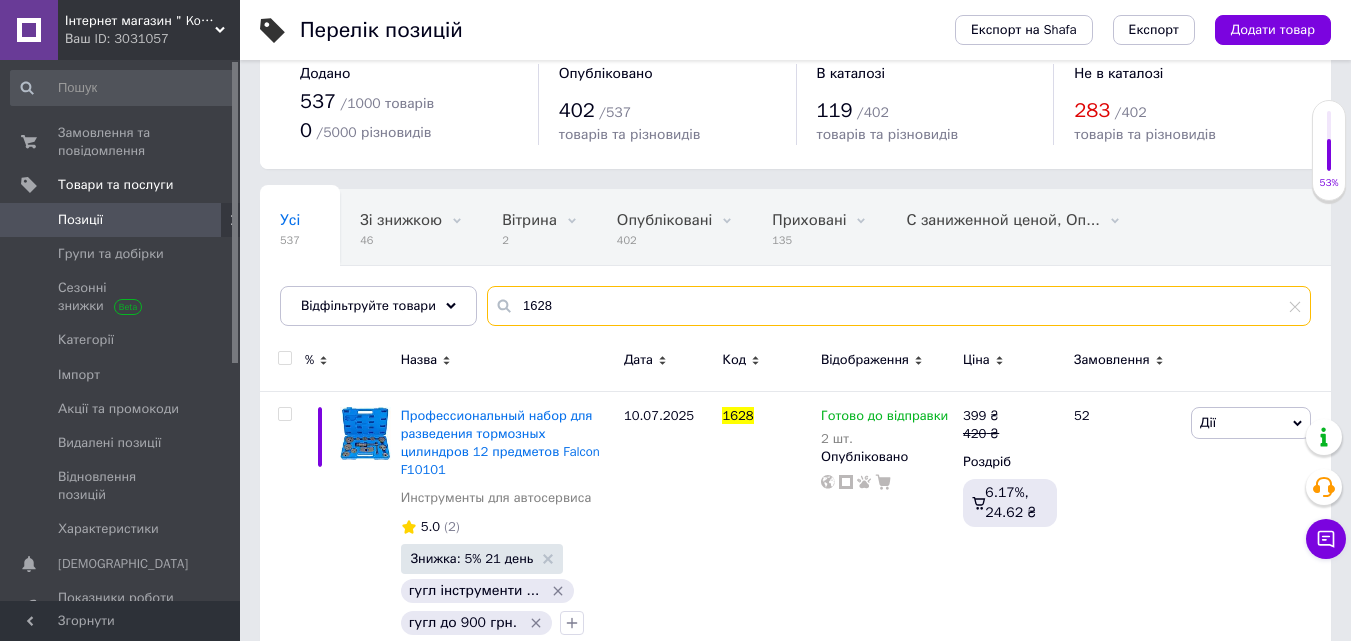 scroll, scrollTop: 61, scrollLeft: 0, axis: vertical 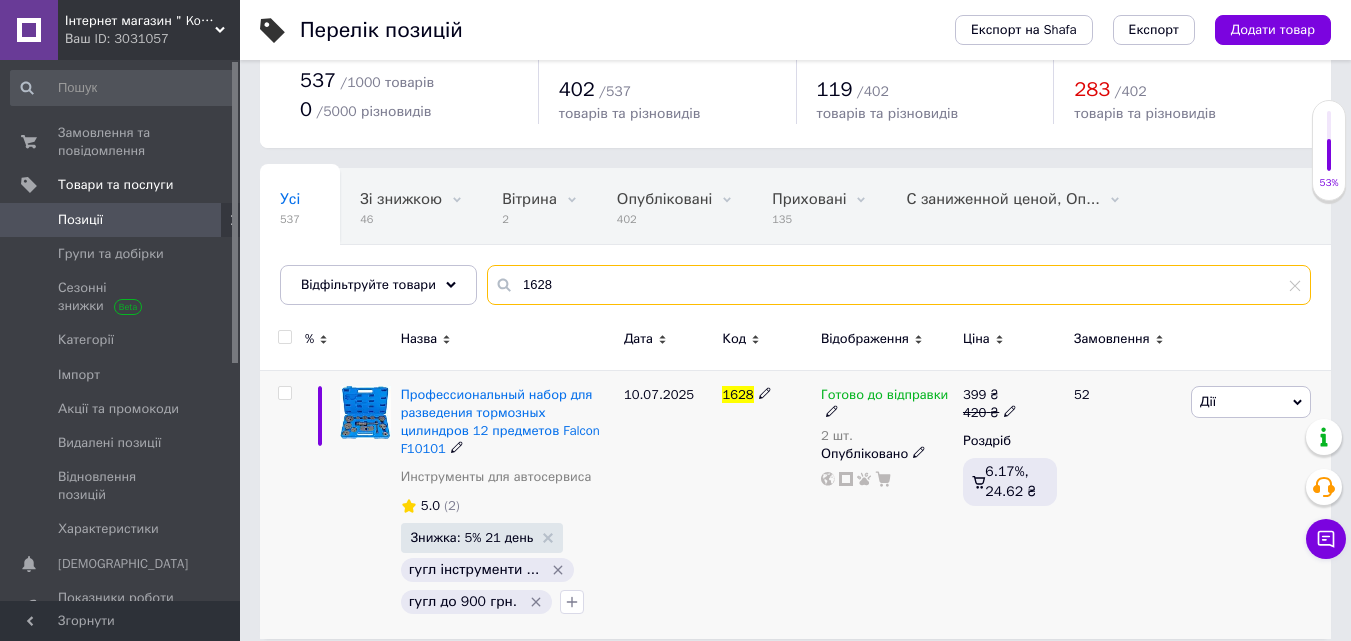 type on "1628" 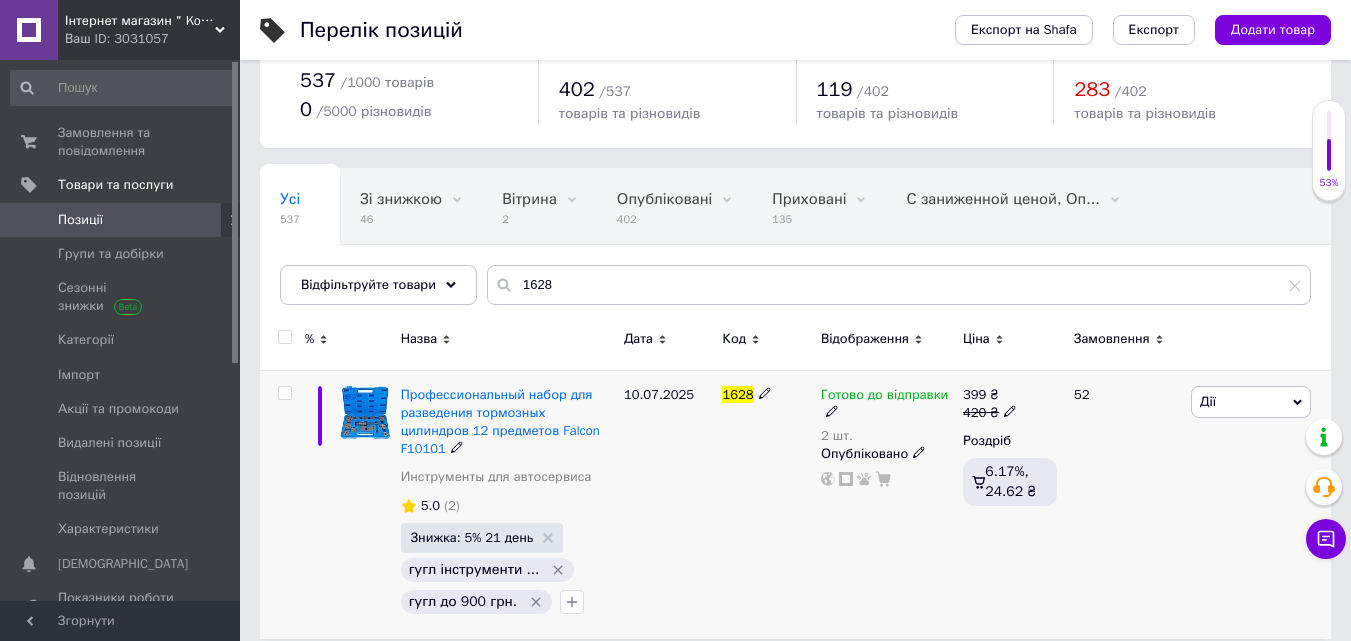 click 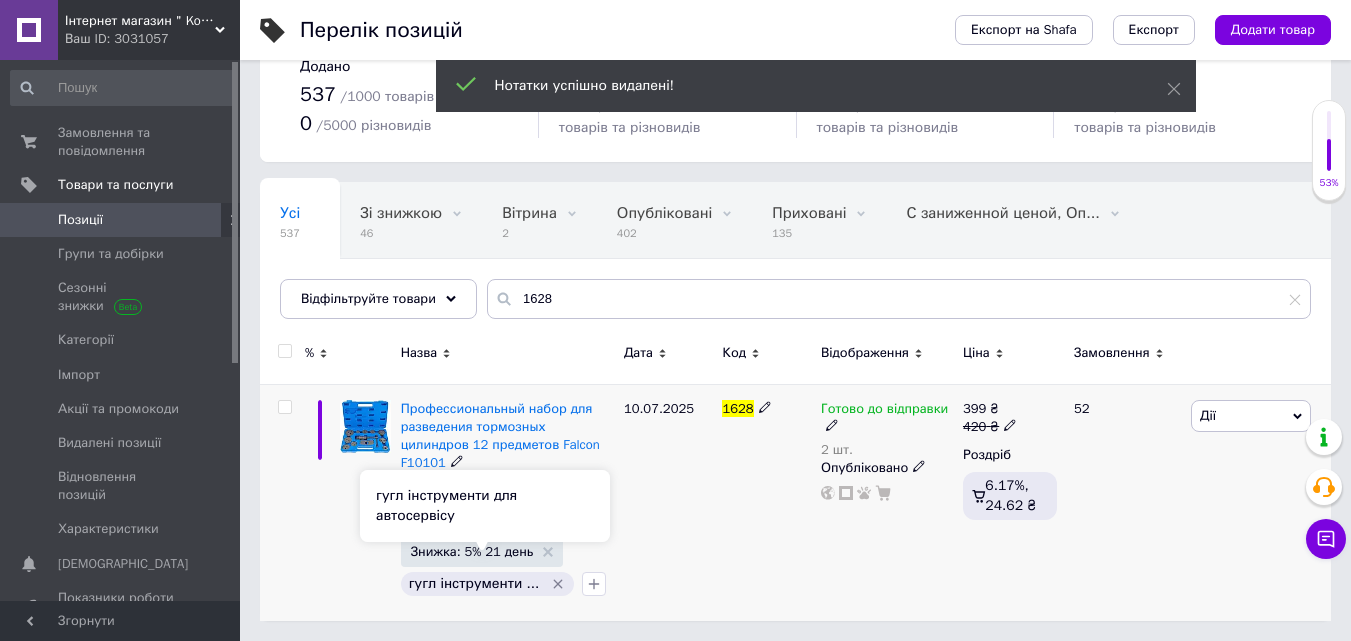 scroll, scrollTop: 29, scrollLeft: 0, axis: vertical 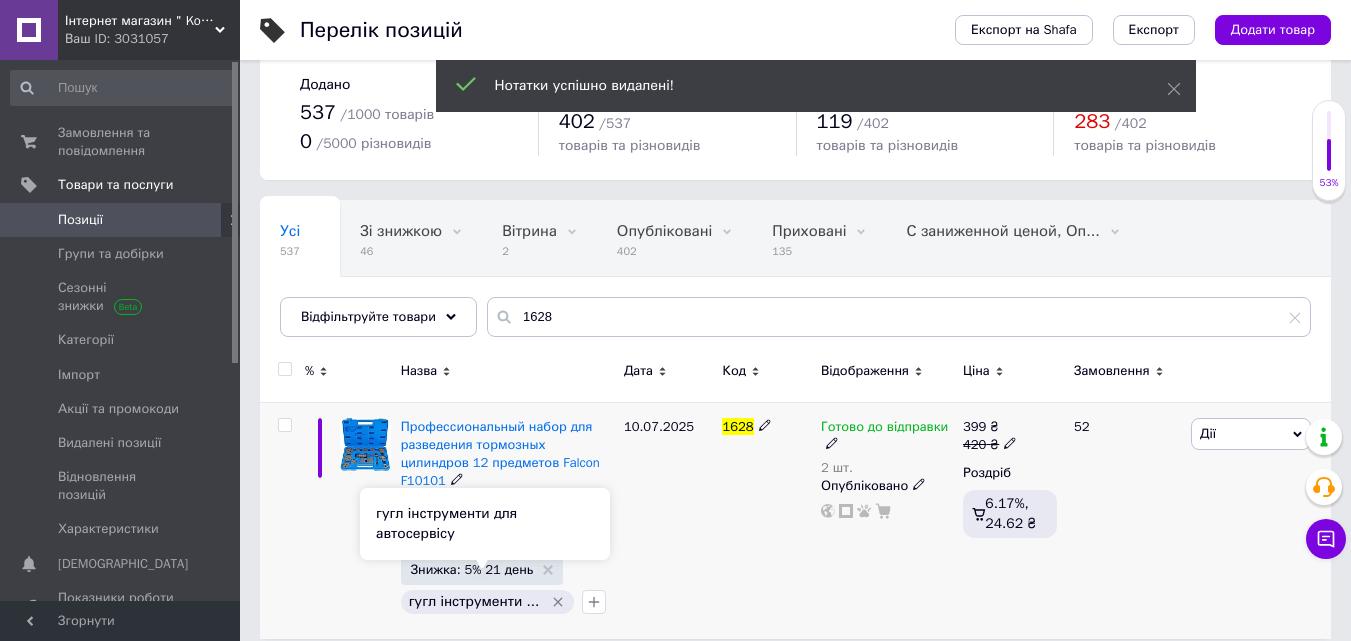 click on "гугл інструменти для автосервісу" at bounding box center [485, 524] 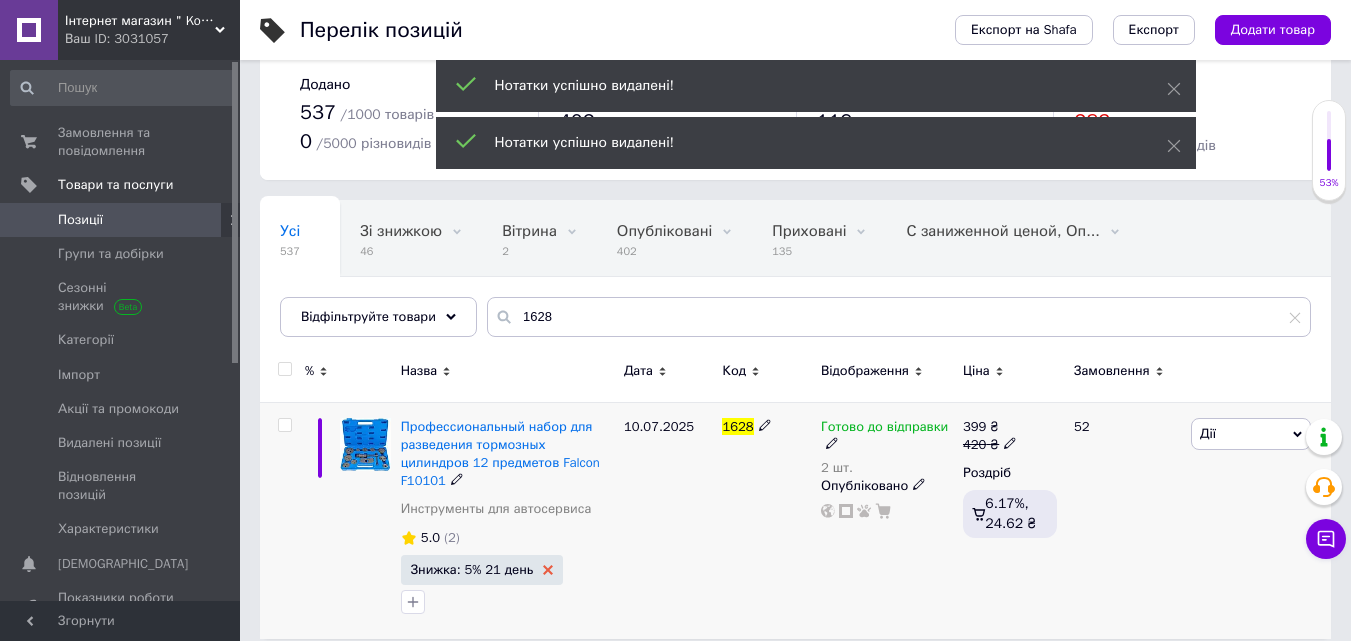 click 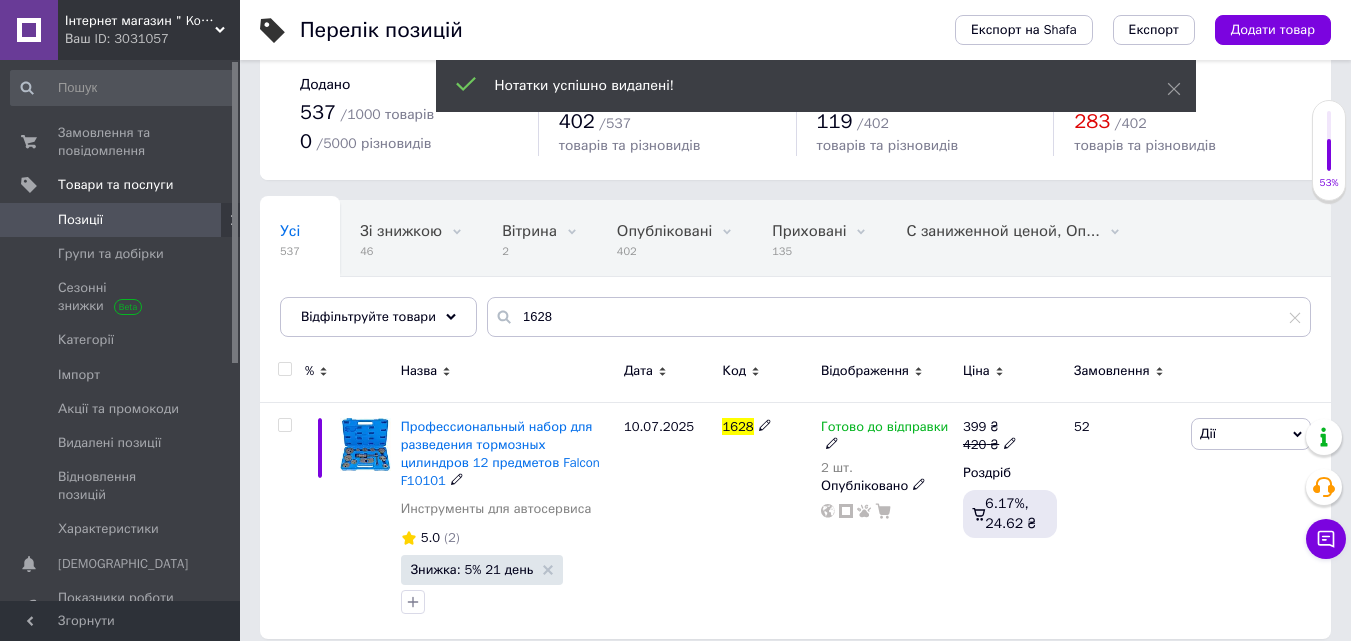 scroll, scrollTop: 0, scrollLeft: 0, axis: both 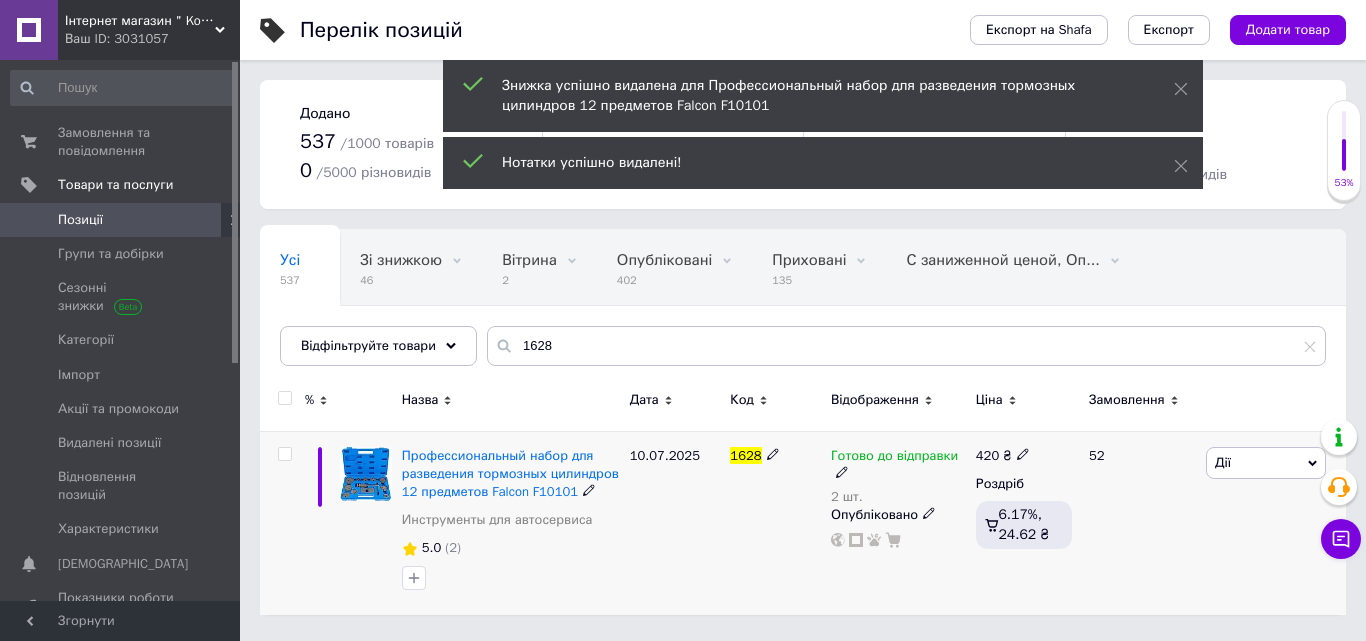 click on "Готово до відправки" at bounding box center (894, 458) 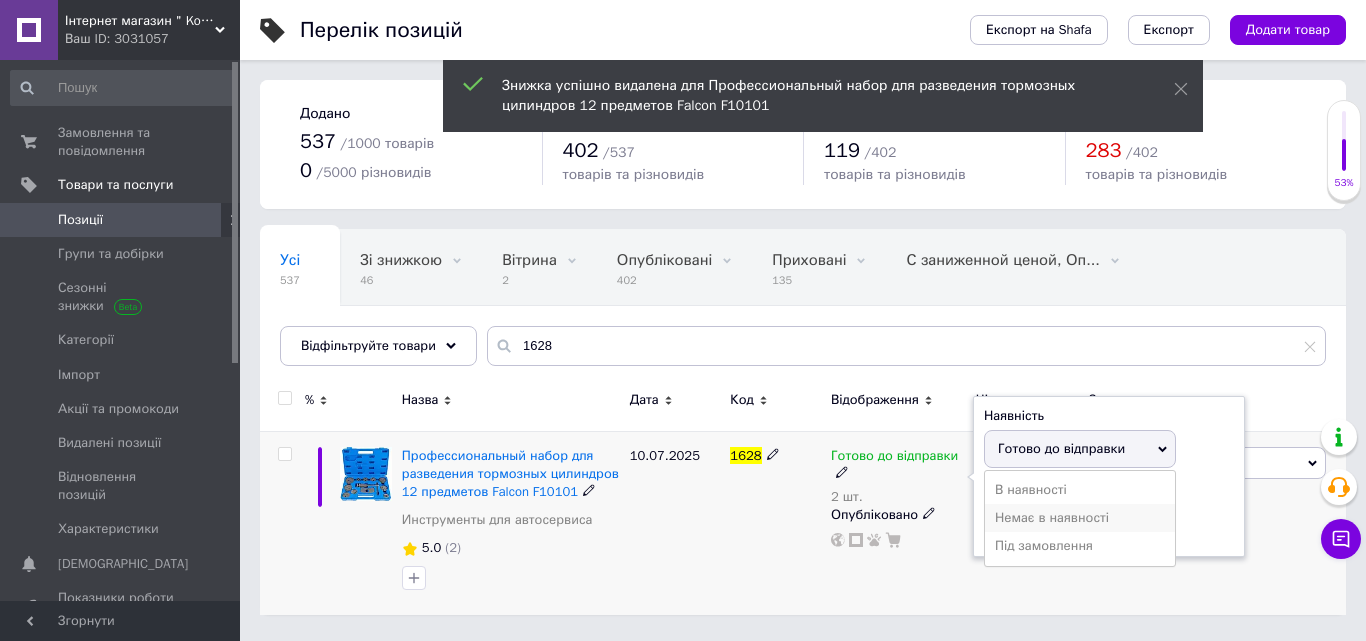click on "Немає в наявності" at bounding box center [1080, 518] 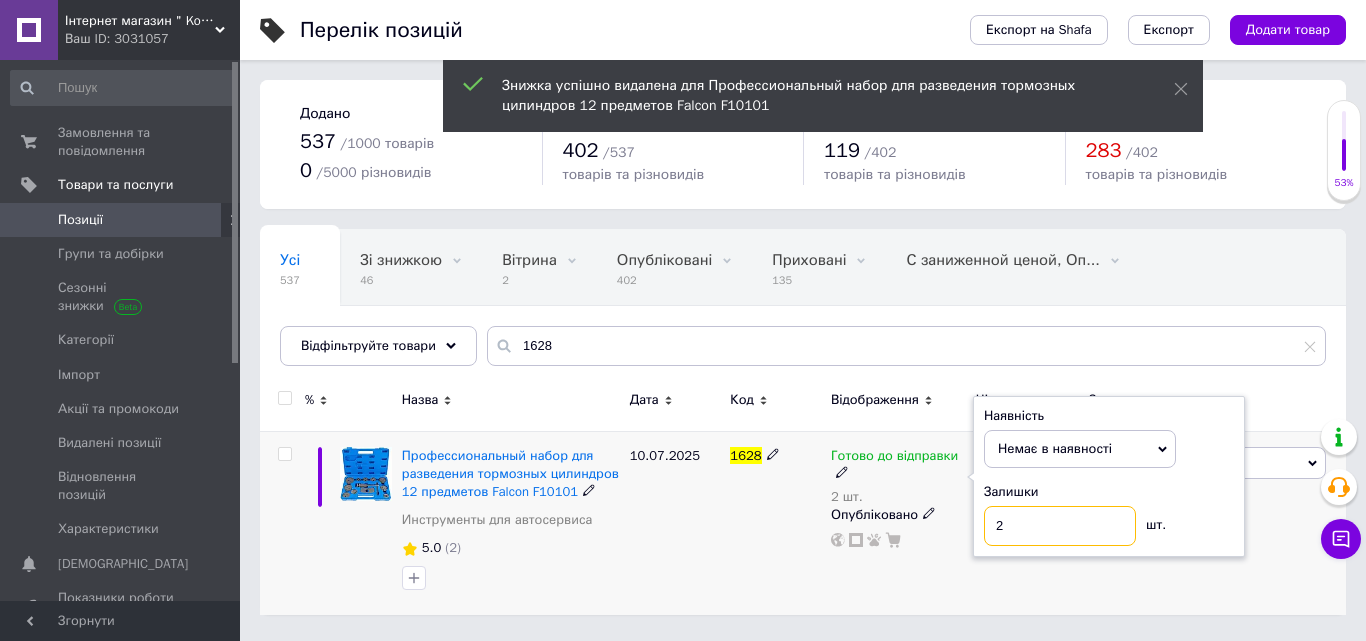 click on "2" at bounding box center (1060, 526) 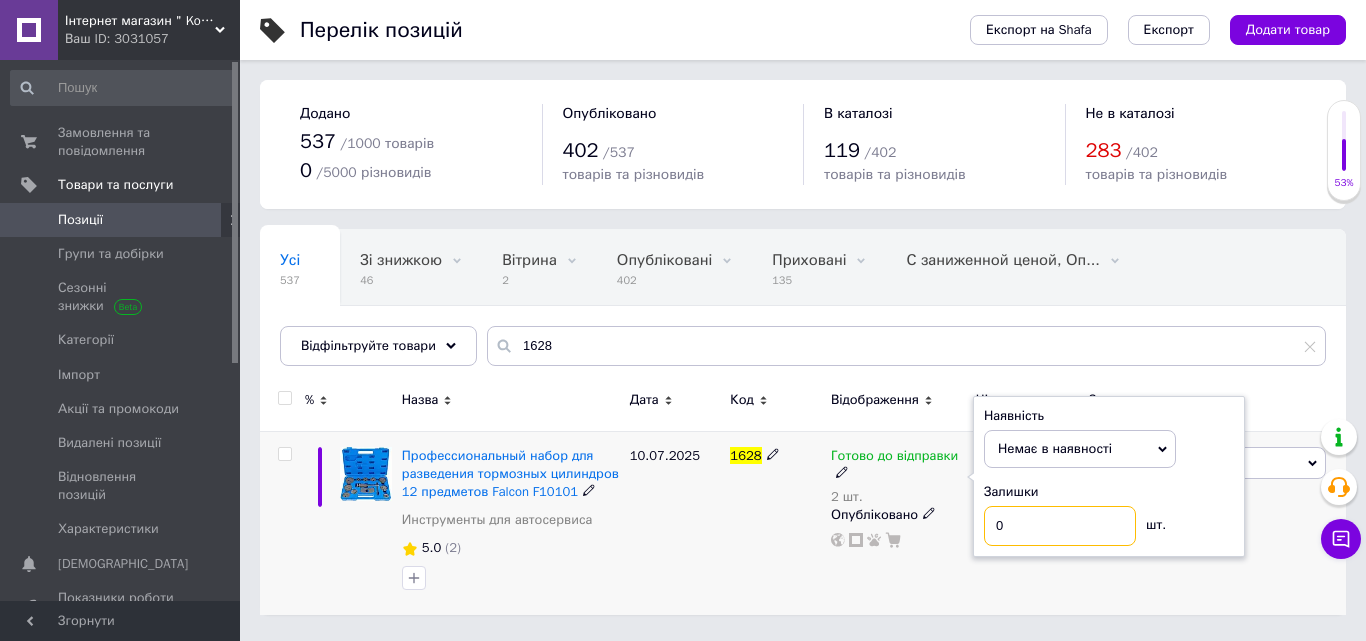 type on "0" 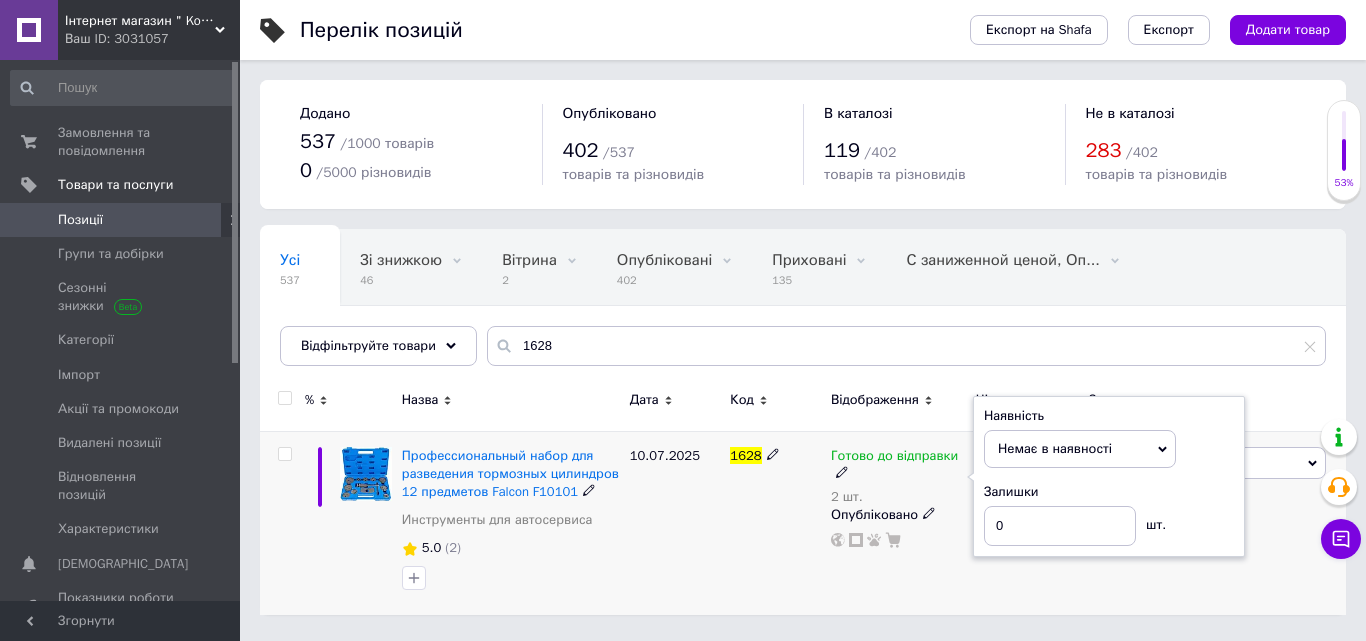 click on "10.07.2025" at bounding box center [675, 523] 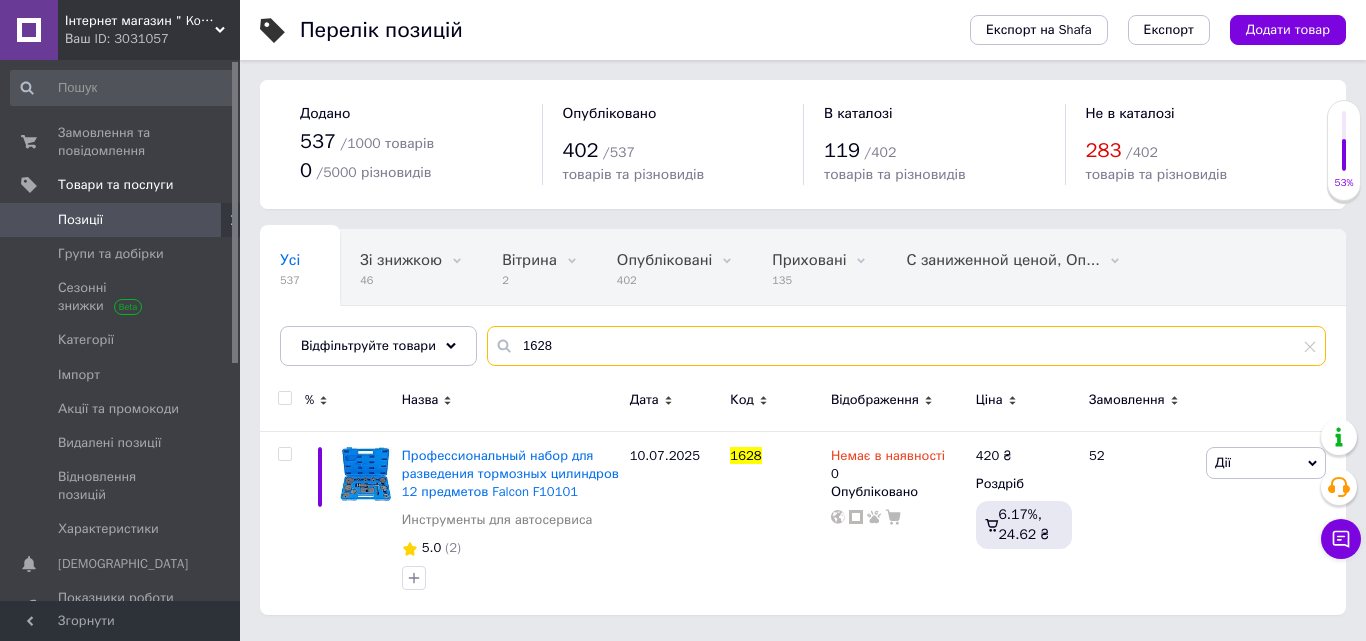 click on "1628" at bounding box center [906, 346] 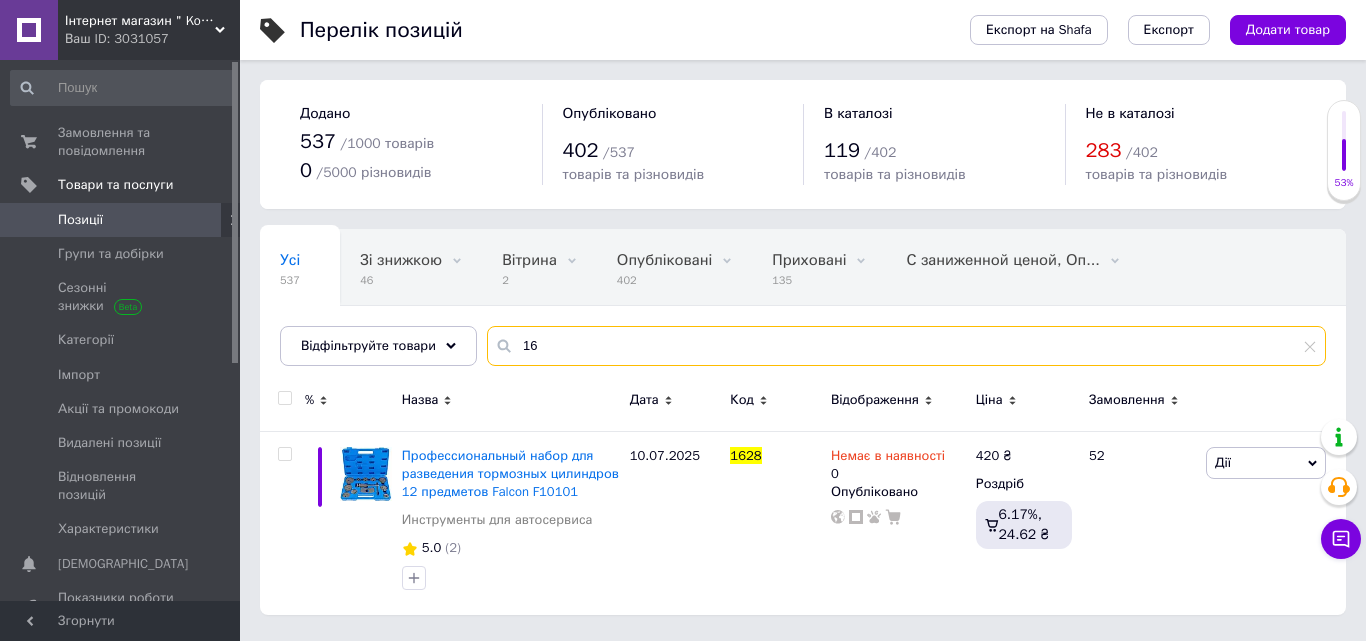 type on "1" 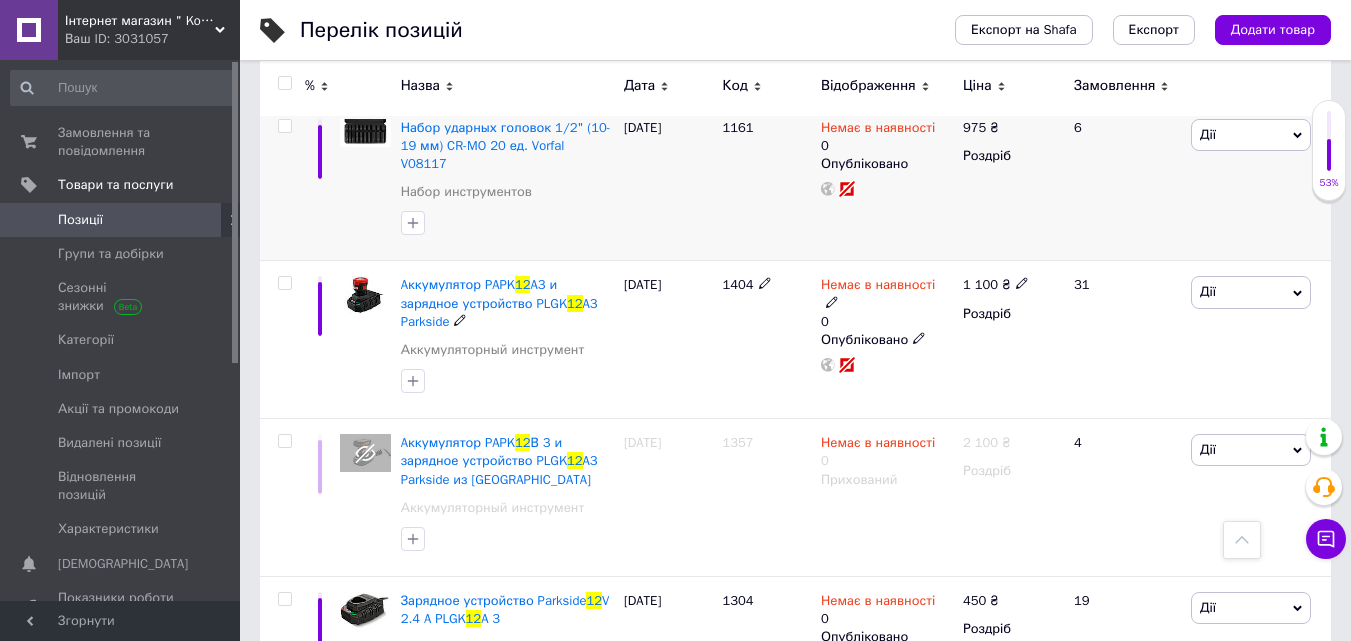 scroll, scrollTop: 427, scrollLeft: 0, axis: vertical 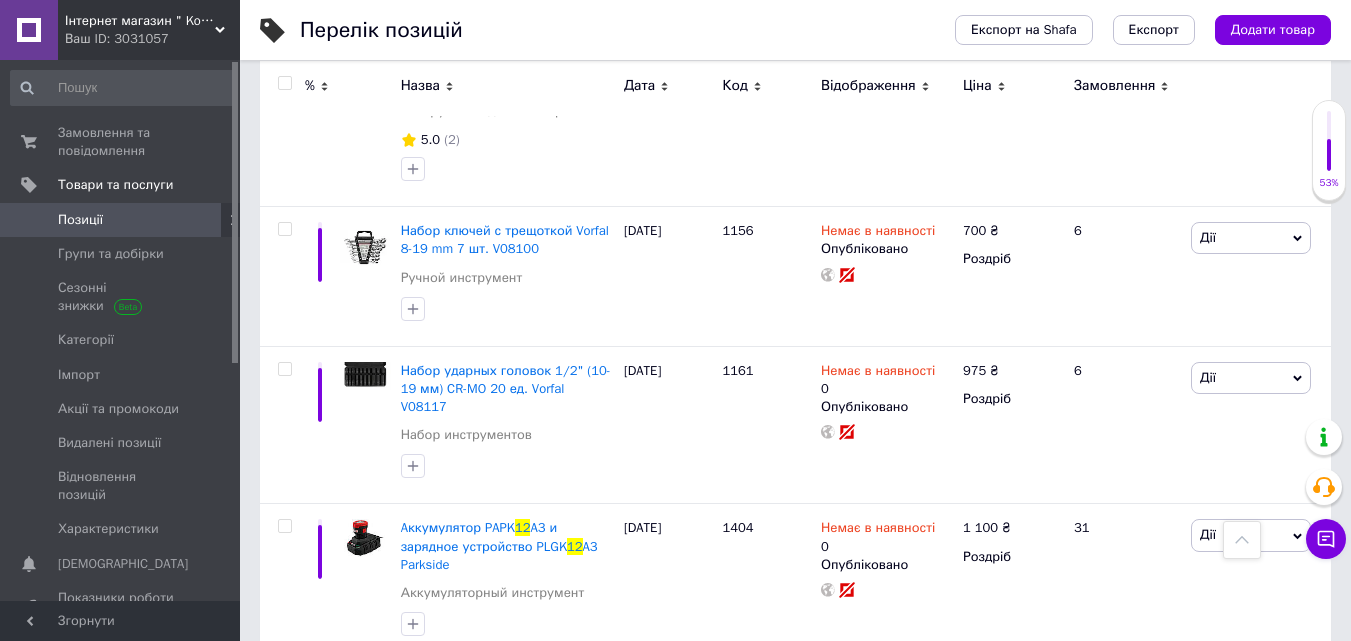 type on "12 пр" 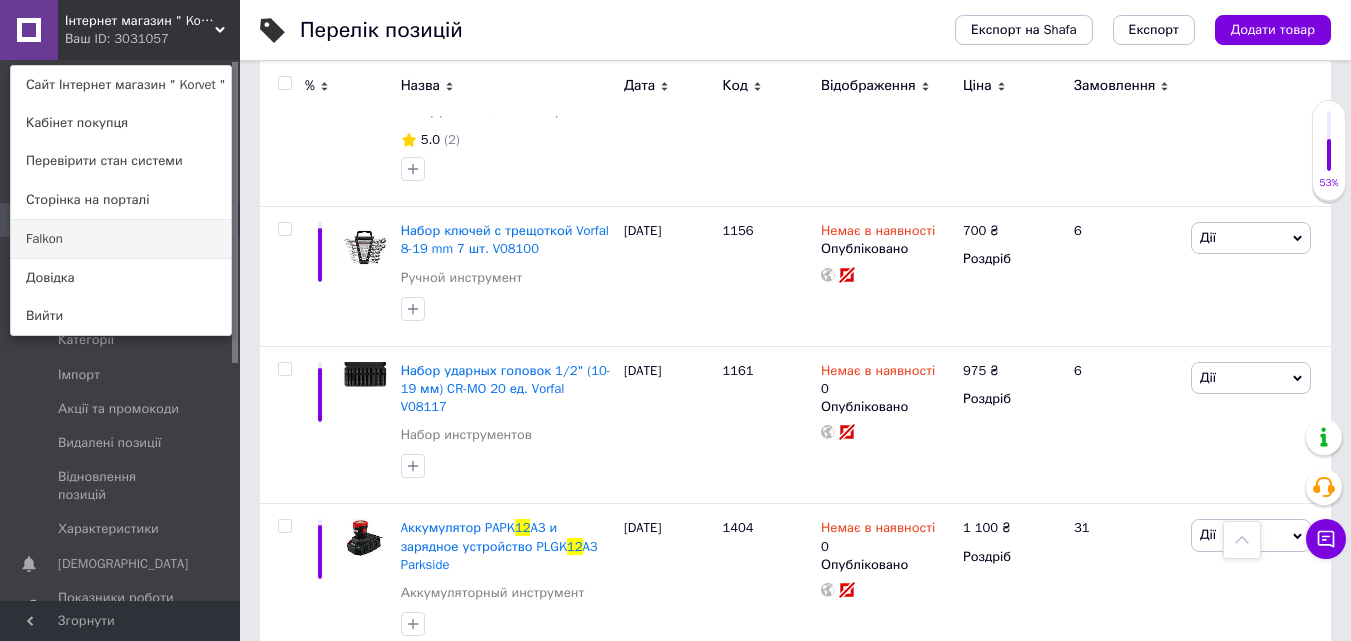 click on "Falkon" at bounding box center [121, 239] 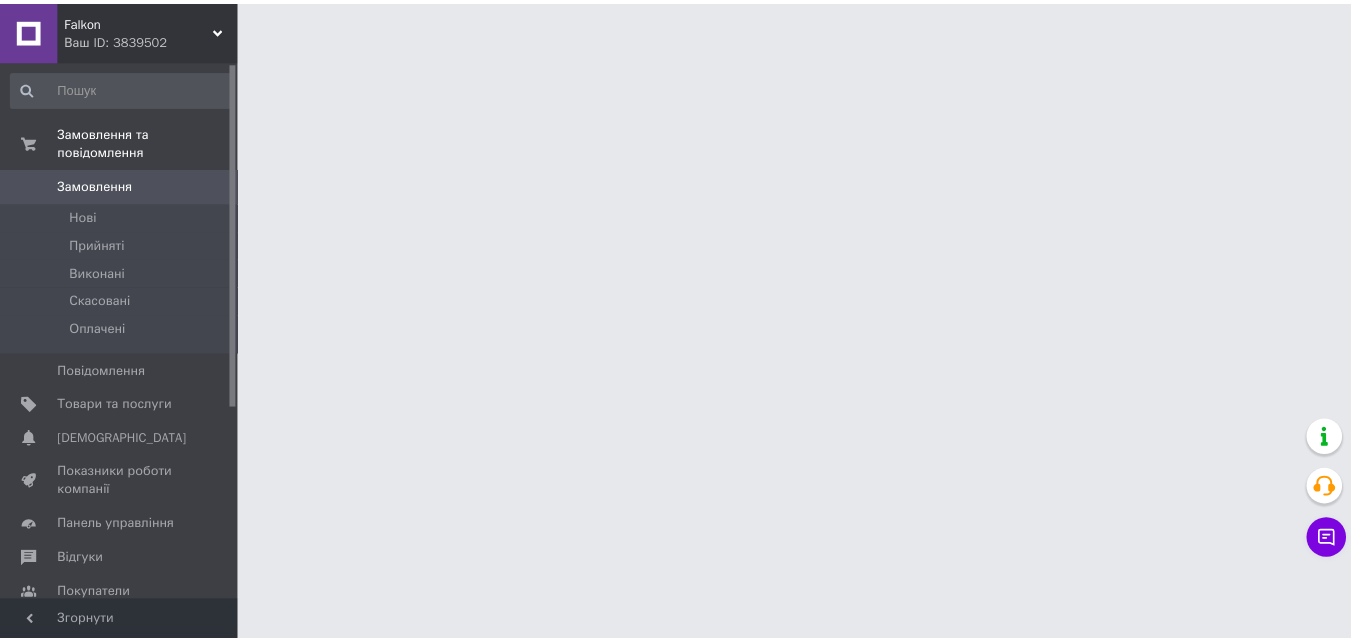 scroll, scrollTop: 0, scrollLeft: 0, axis: both 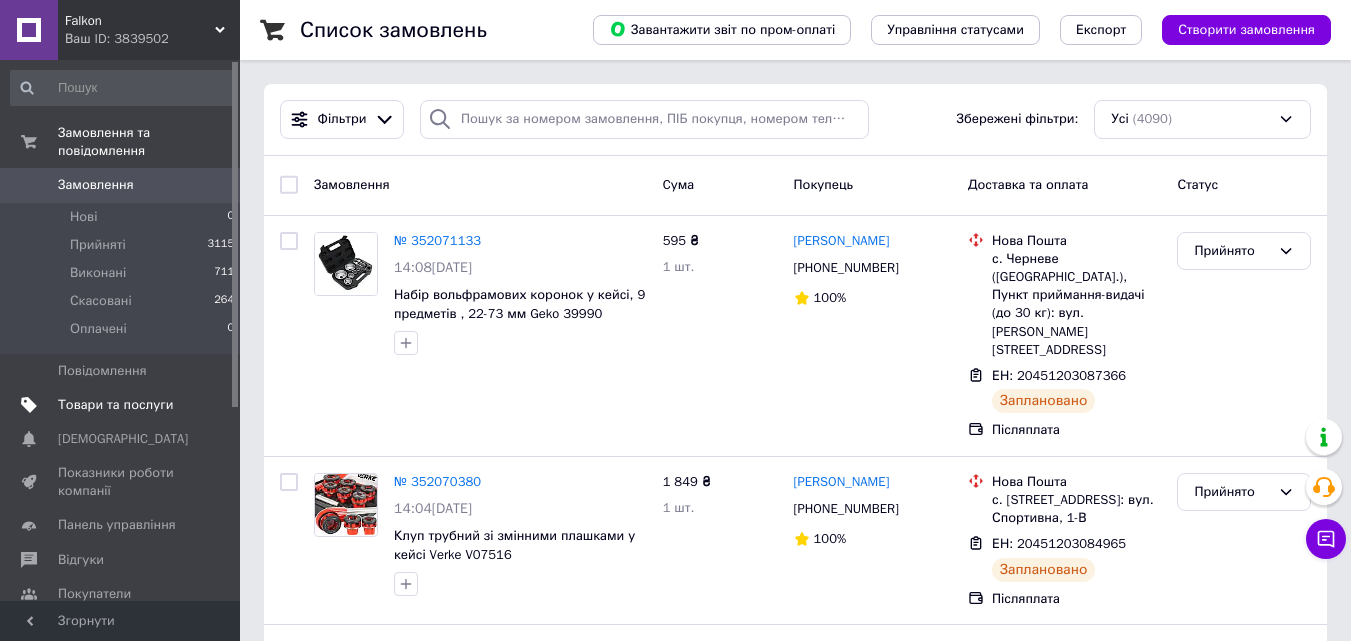 click on "Товари та послуги" at bounding box center (115, 405) 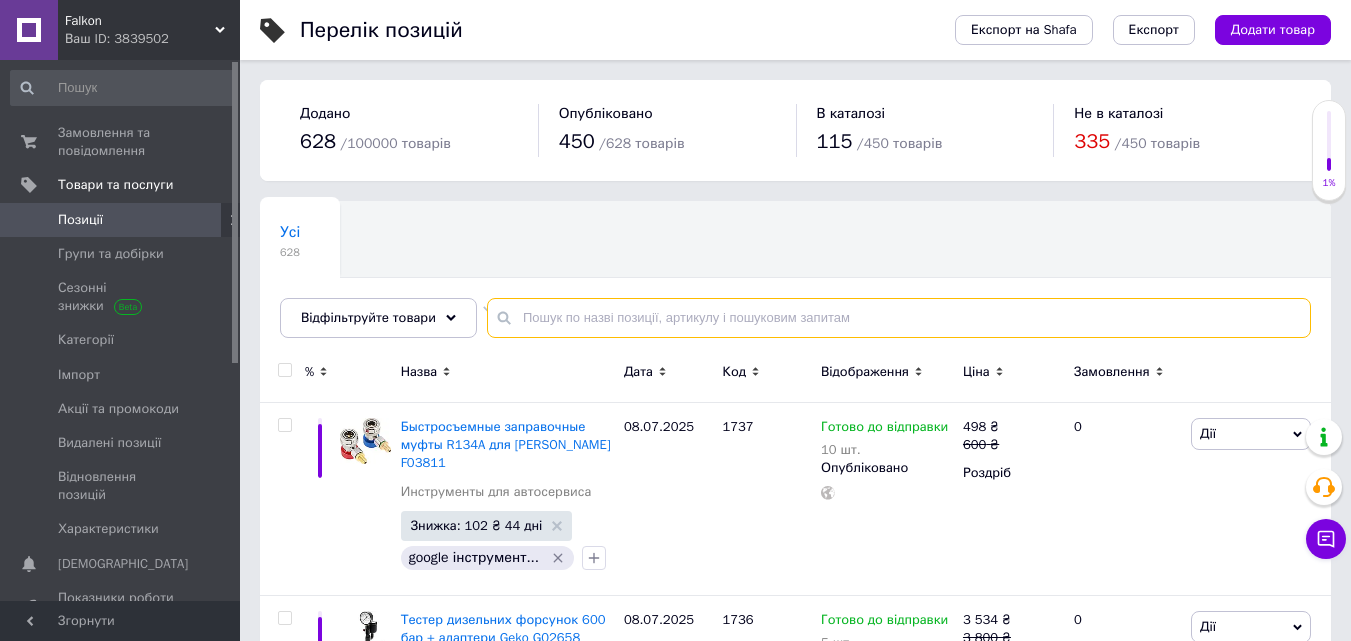 click at bounding box center (899, 318) 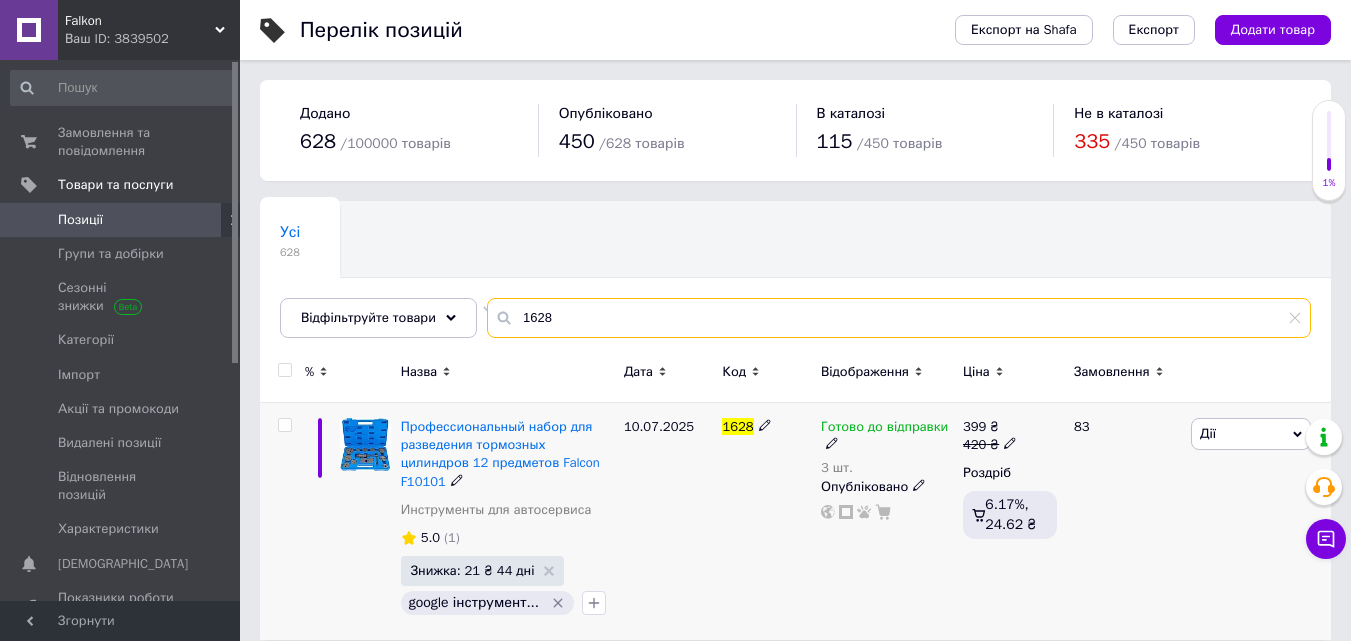 scroll, scrollTop: 1, scrollLeft: 0, axis: vertical 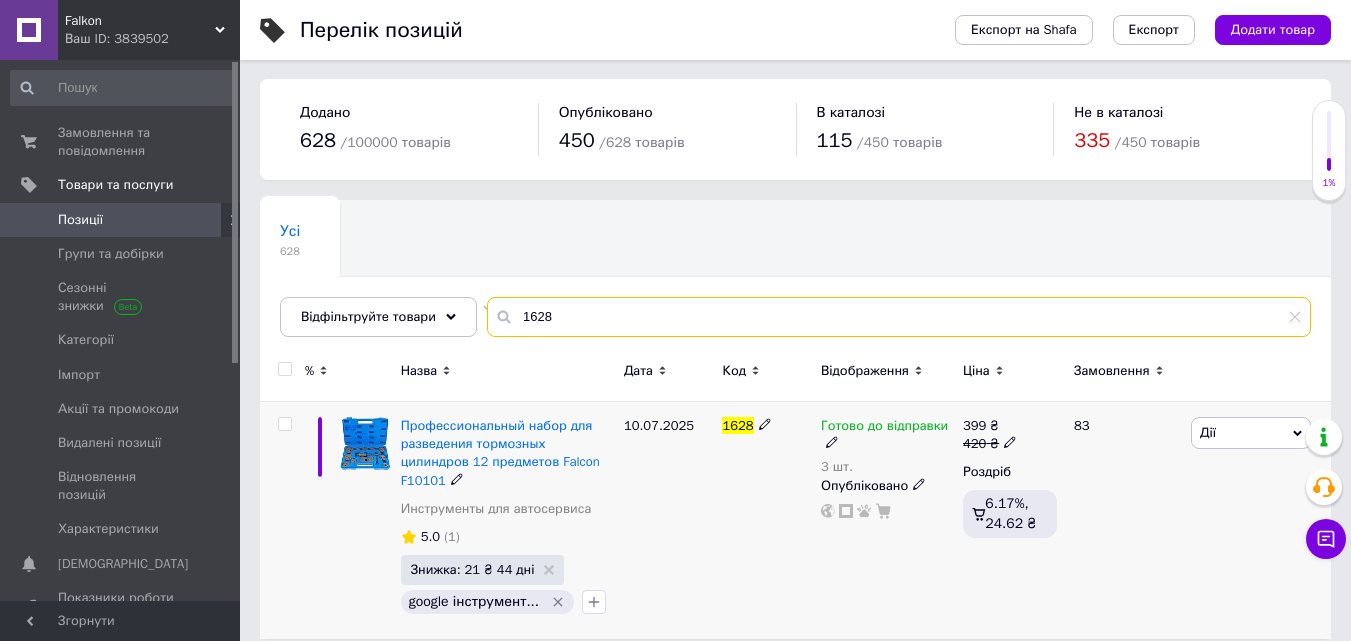 type on "1628" 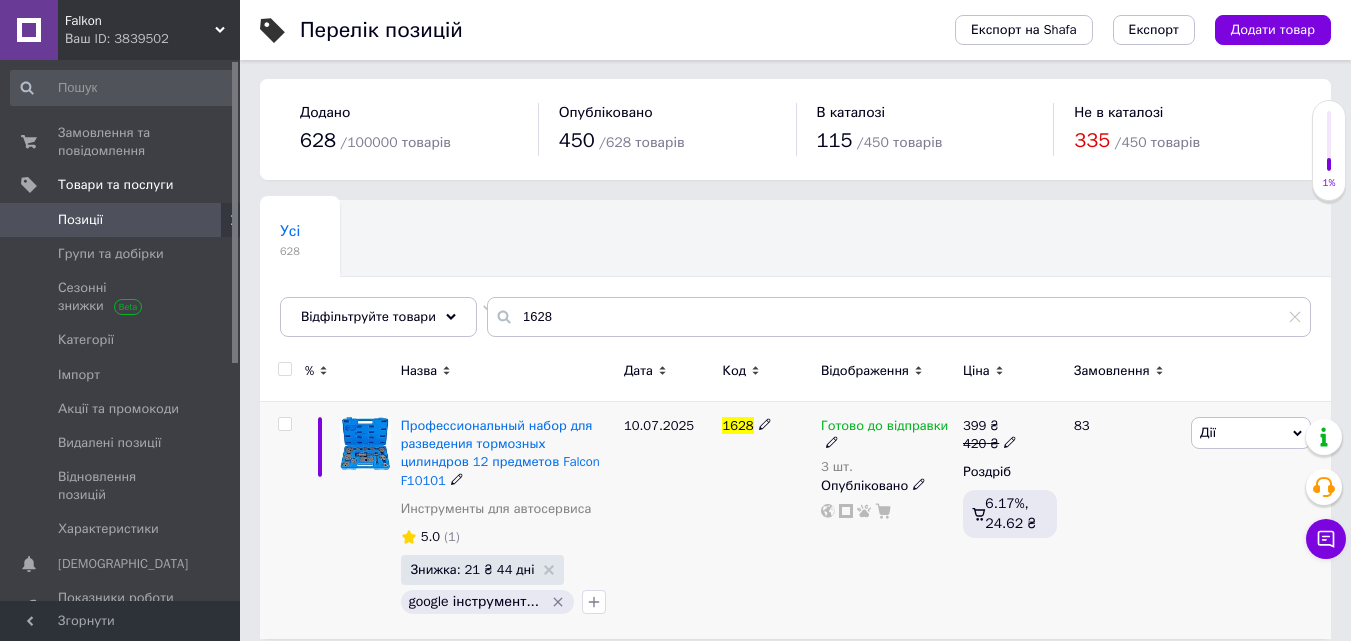 click on "Готово до відправки" at bounding box center [884, 428] 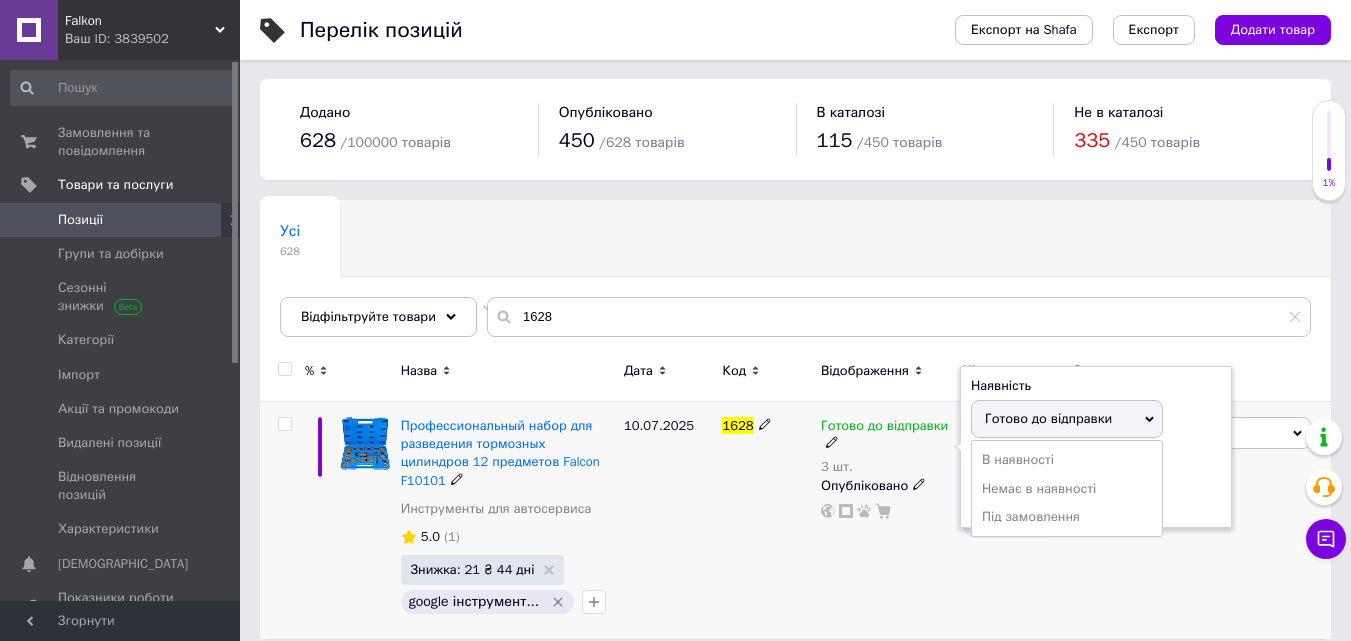 click on "Готово до відправки" at bounding box center (1048, 418) 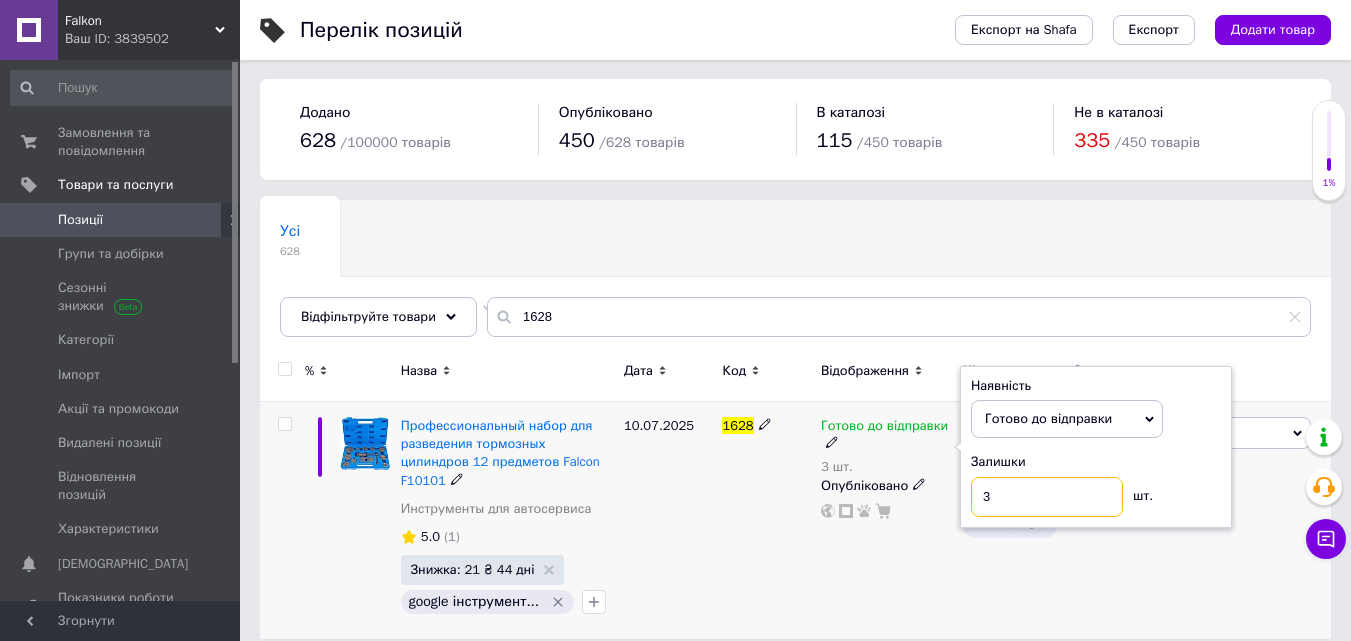 click on "3" at bounding box center (1047, 497) 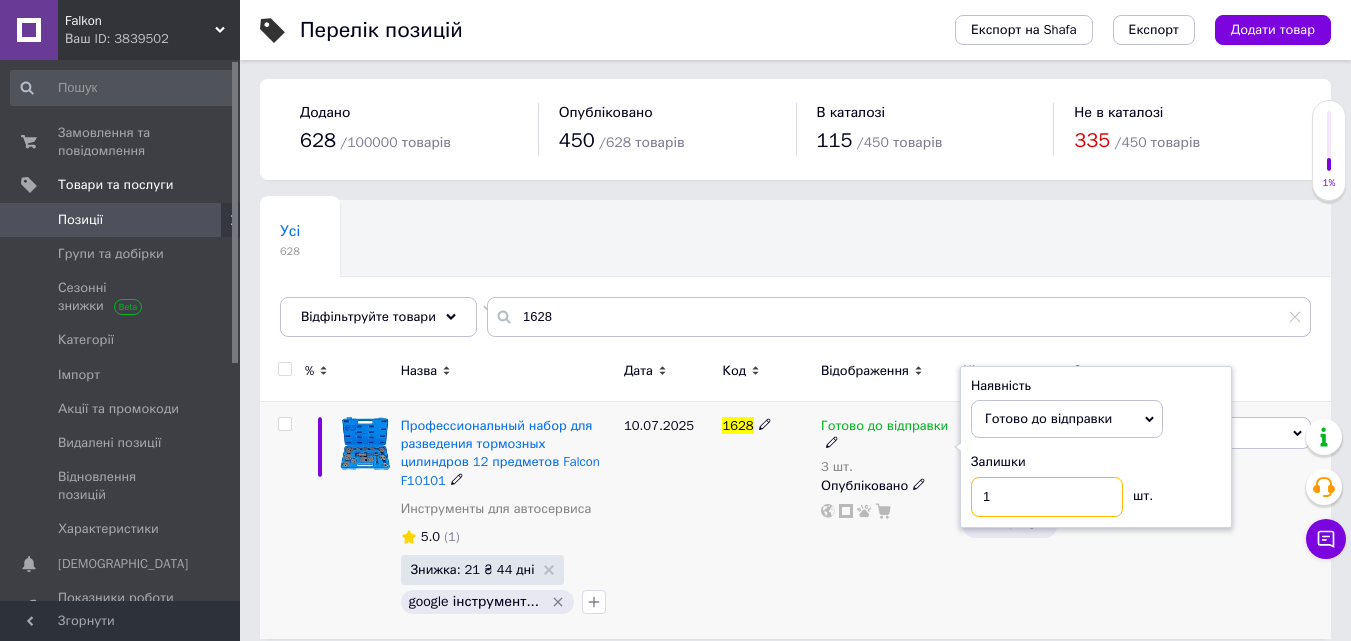 type on "1" 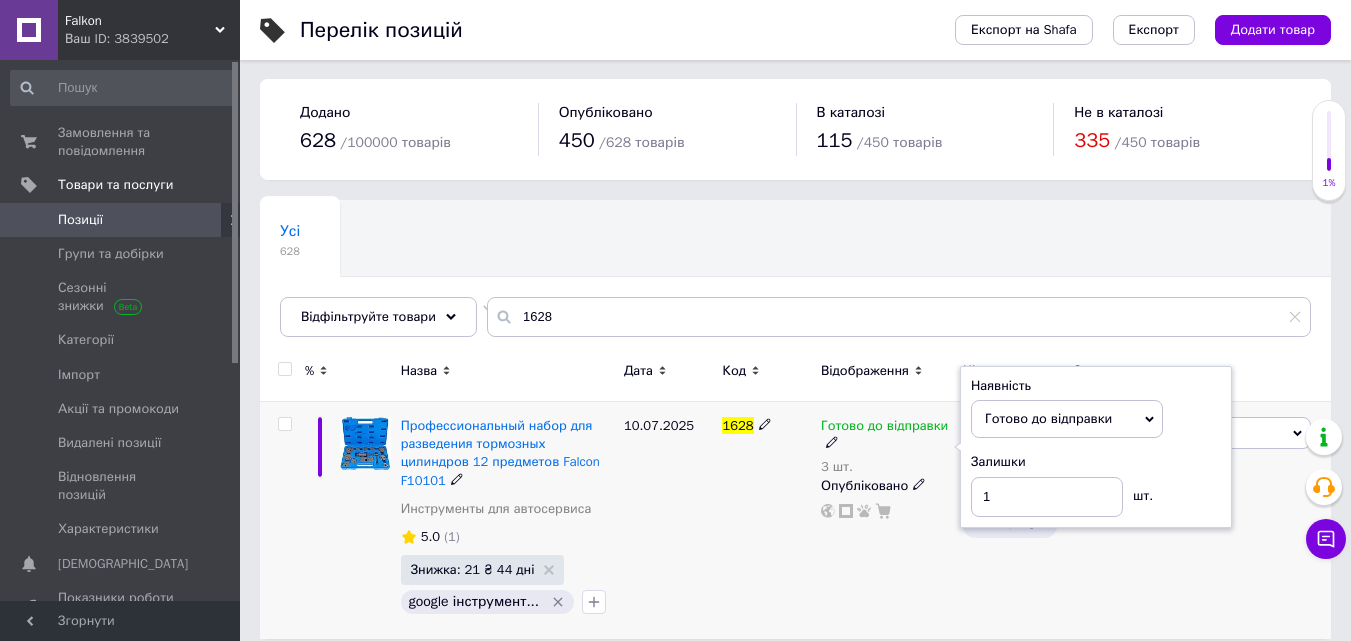 click on "1628" at bounding box center (766, 520) 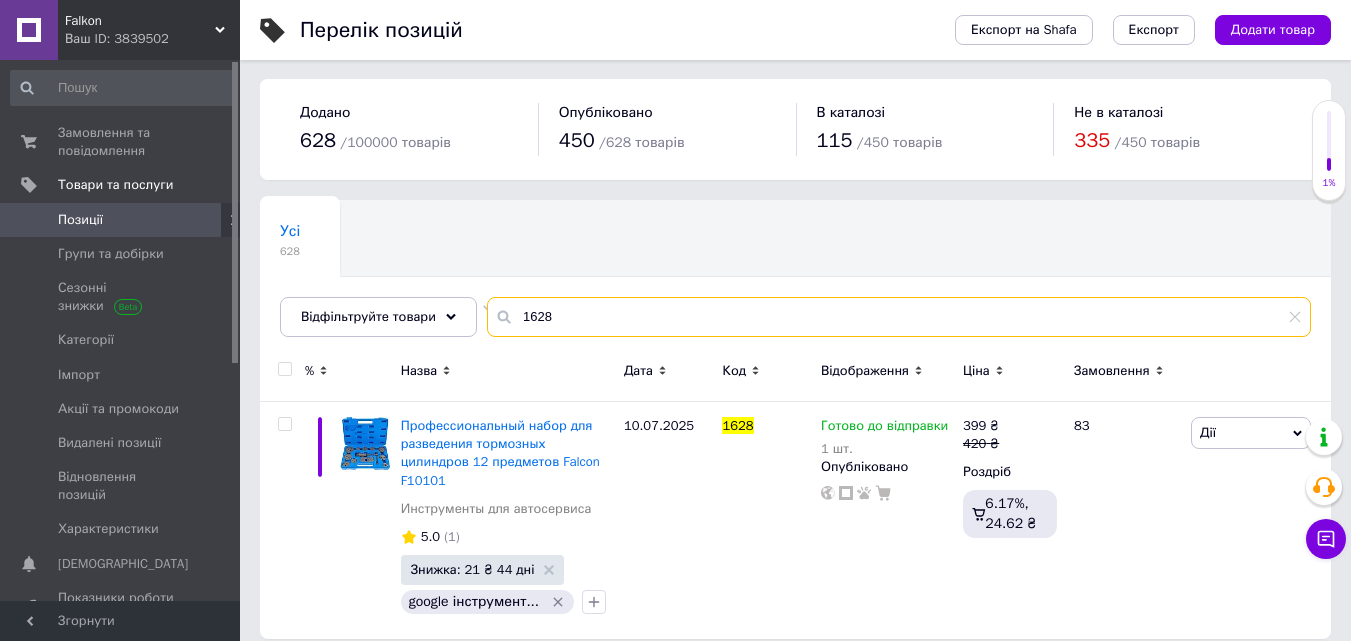 click on "1628" at bounding box center [899, 317] 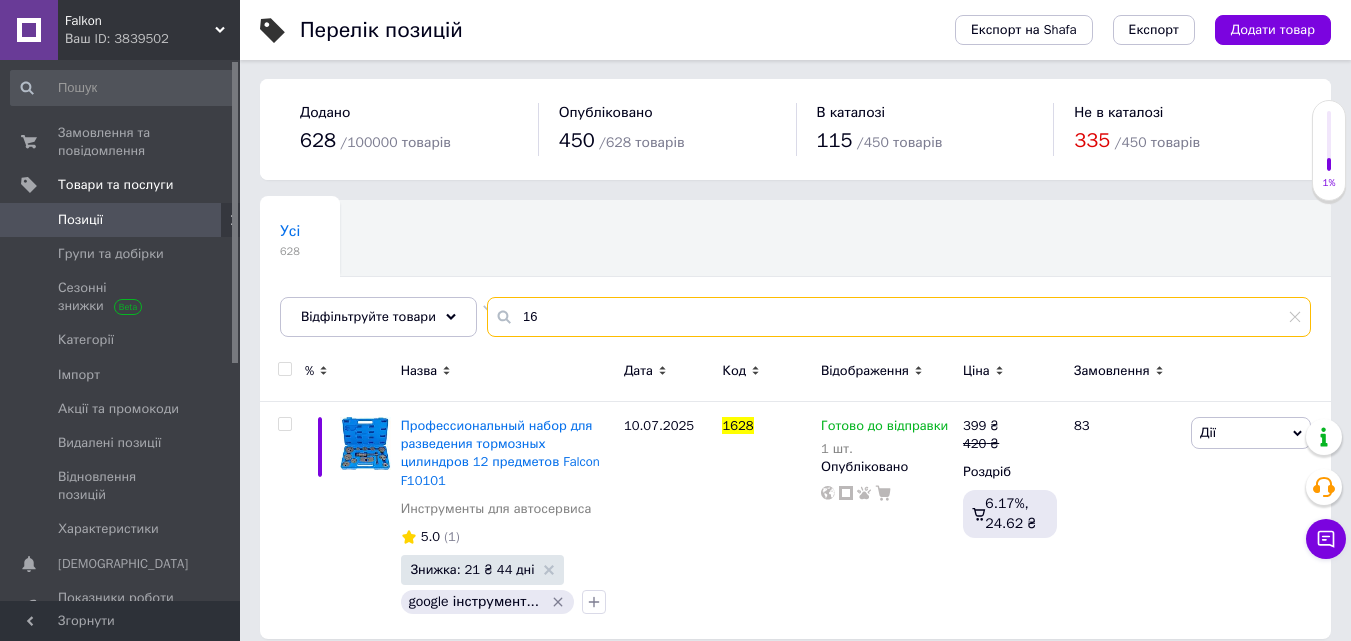 type on "1" 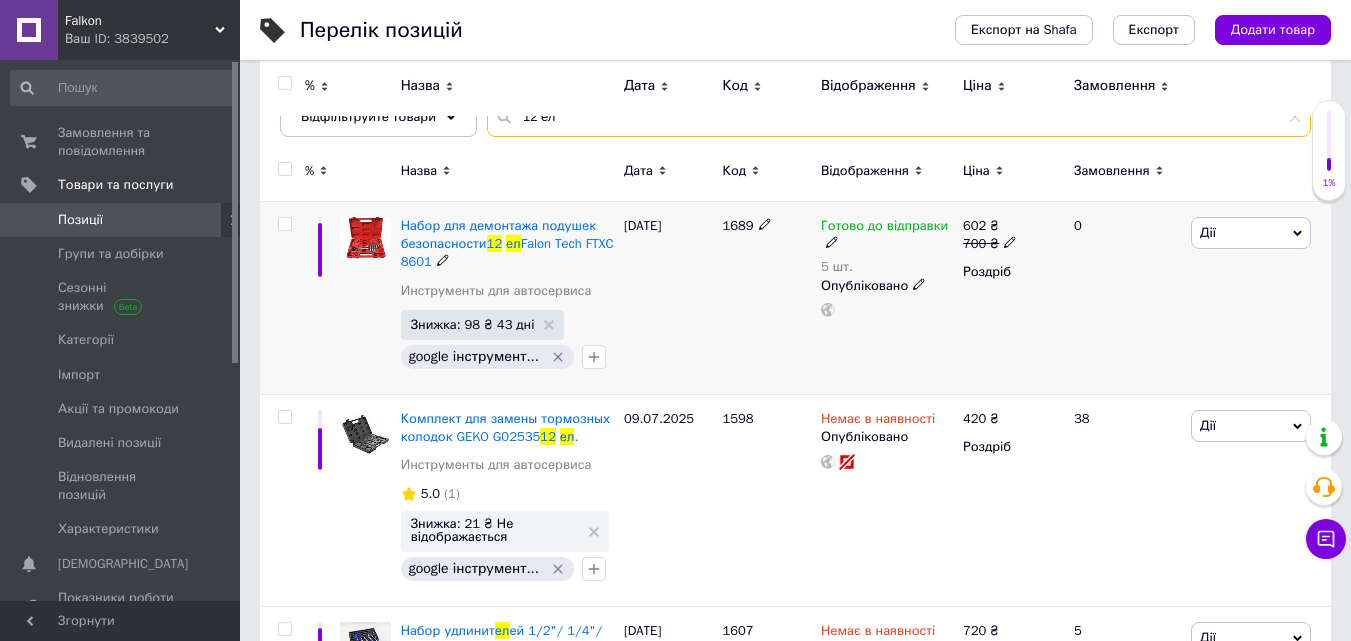 scroll, scrollTop: 301, scrollLeft: 0, axis: vertical 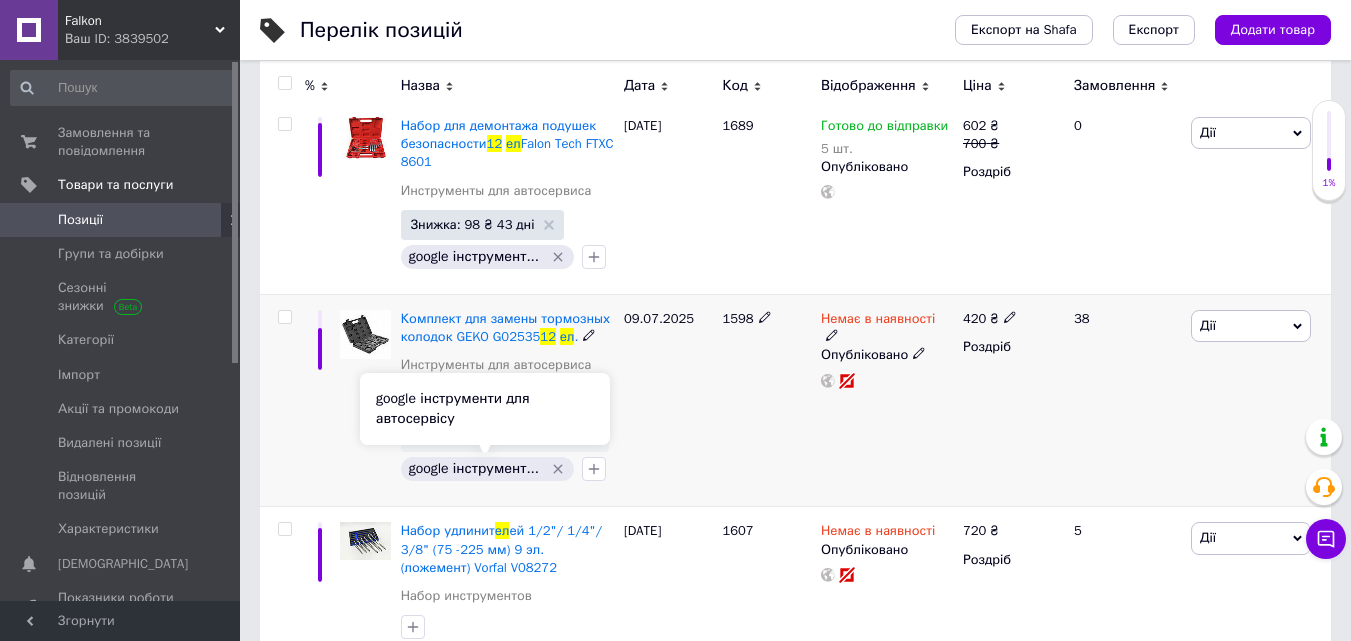 type on "12 ел" 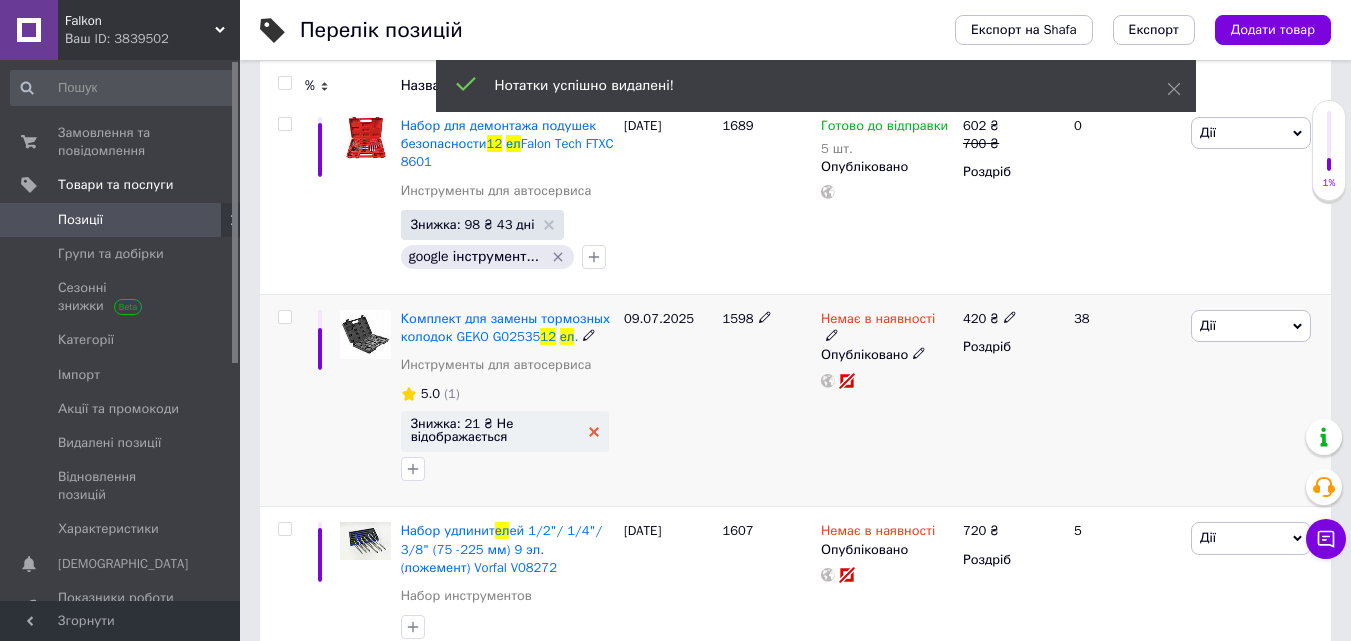 click 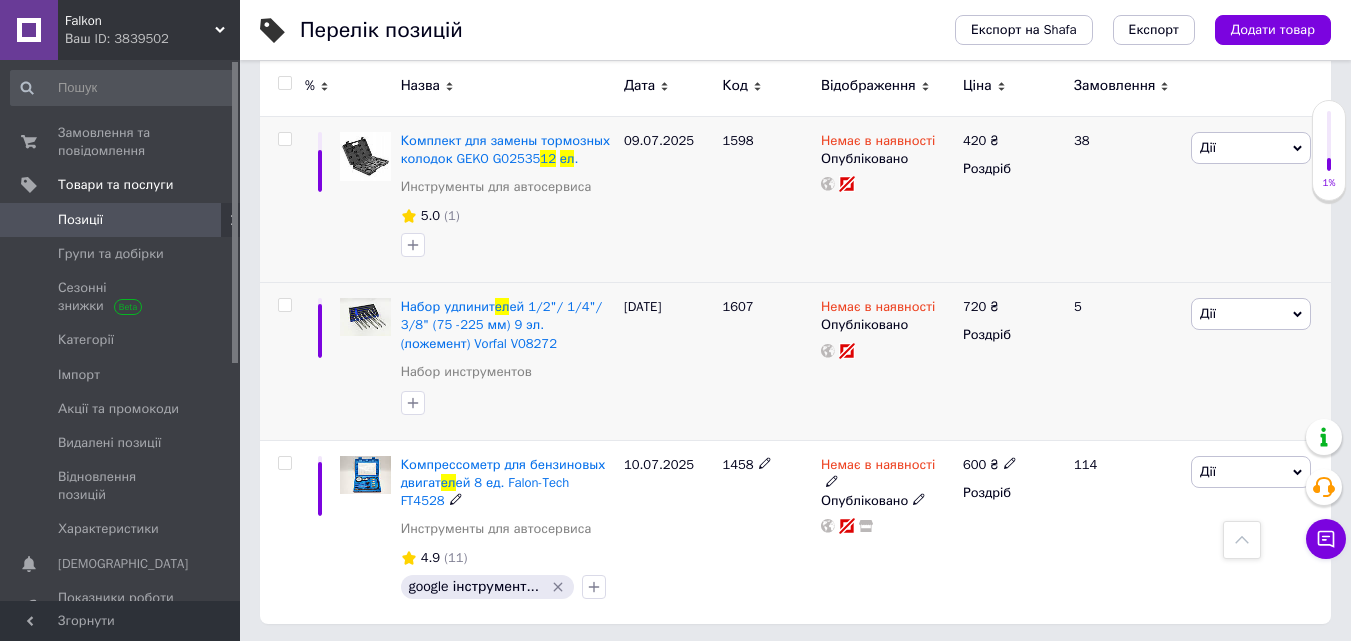 scroll, scrollTop: 482, scrollLeft: 0, axis: vertical 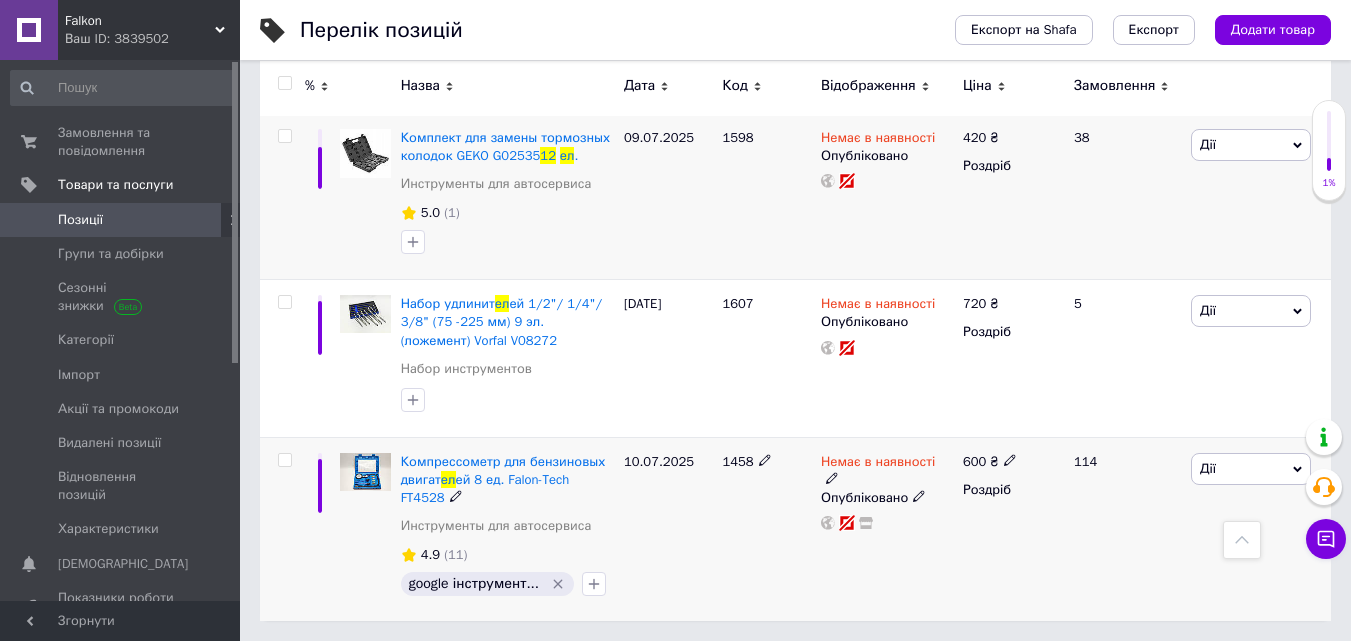 click 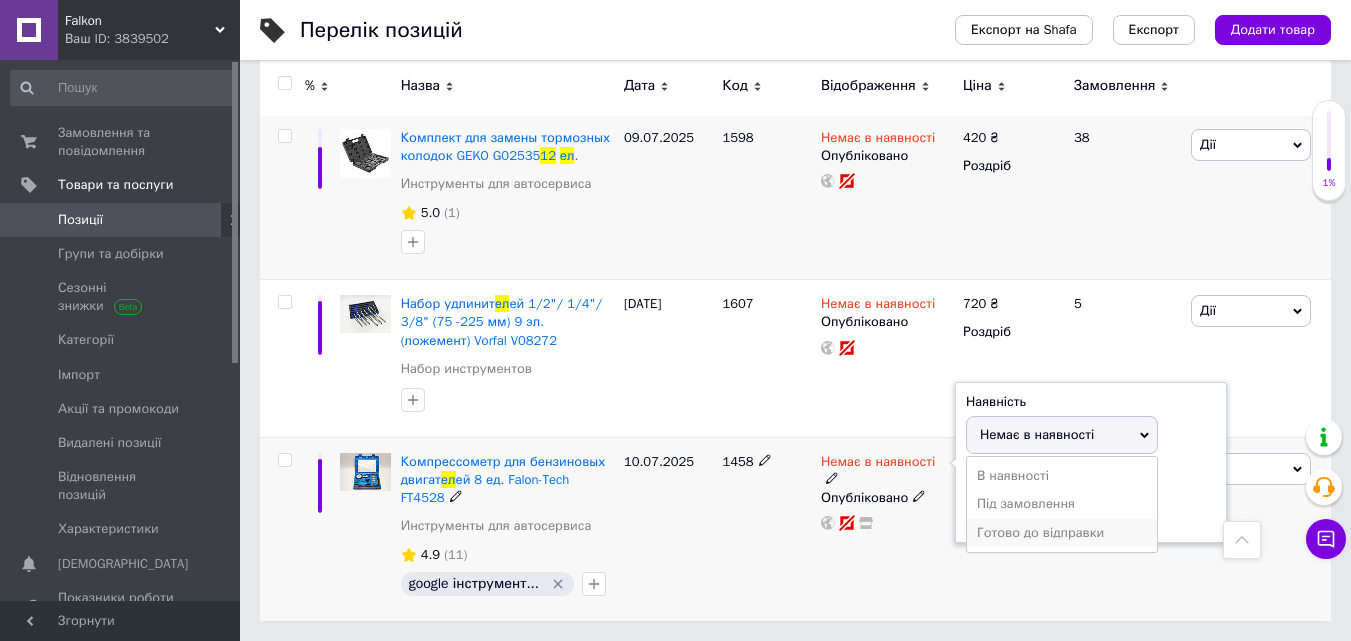 click on "Готово до відправки" at bounding box center (1062, 533) 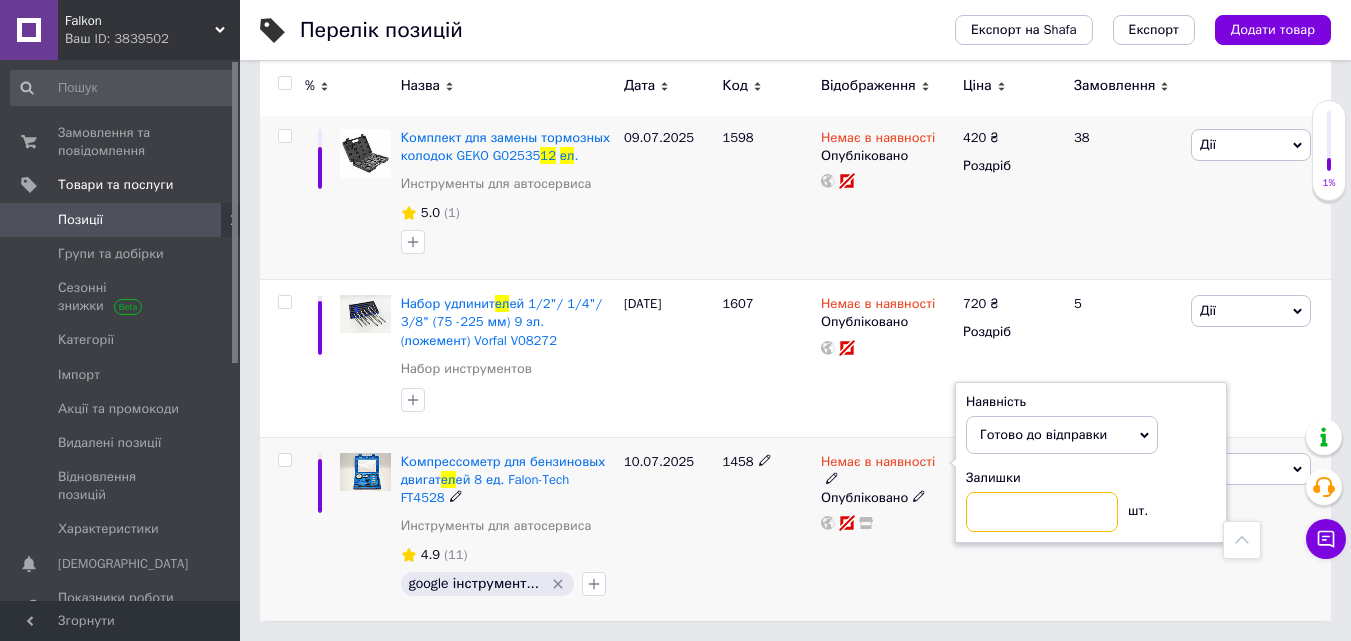 click at bounding box center (1042, 512) 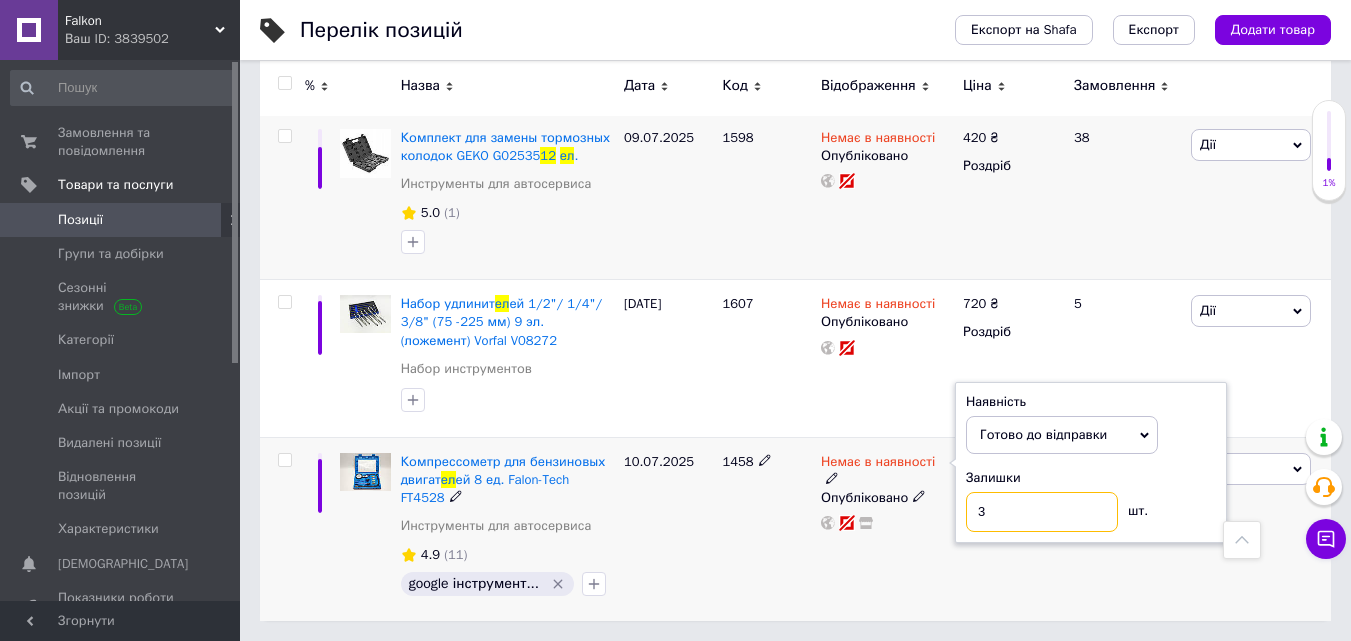 type on "3" 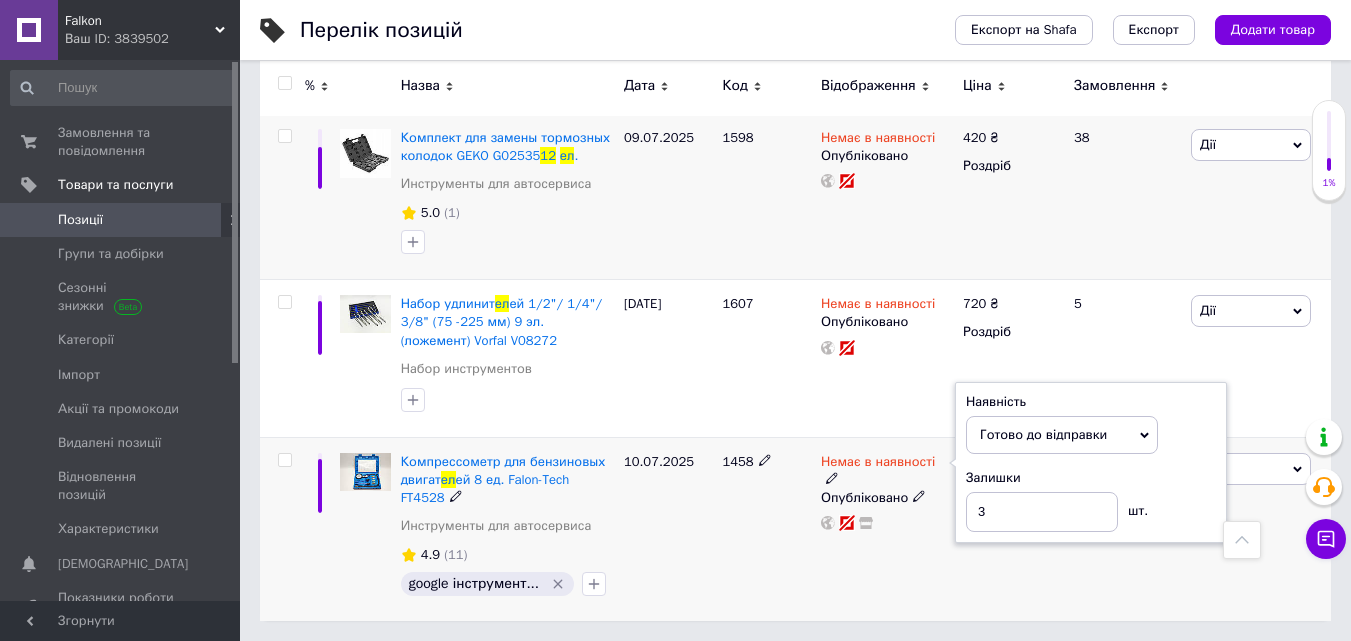 click on "1458" at bounding box center (766, 529) 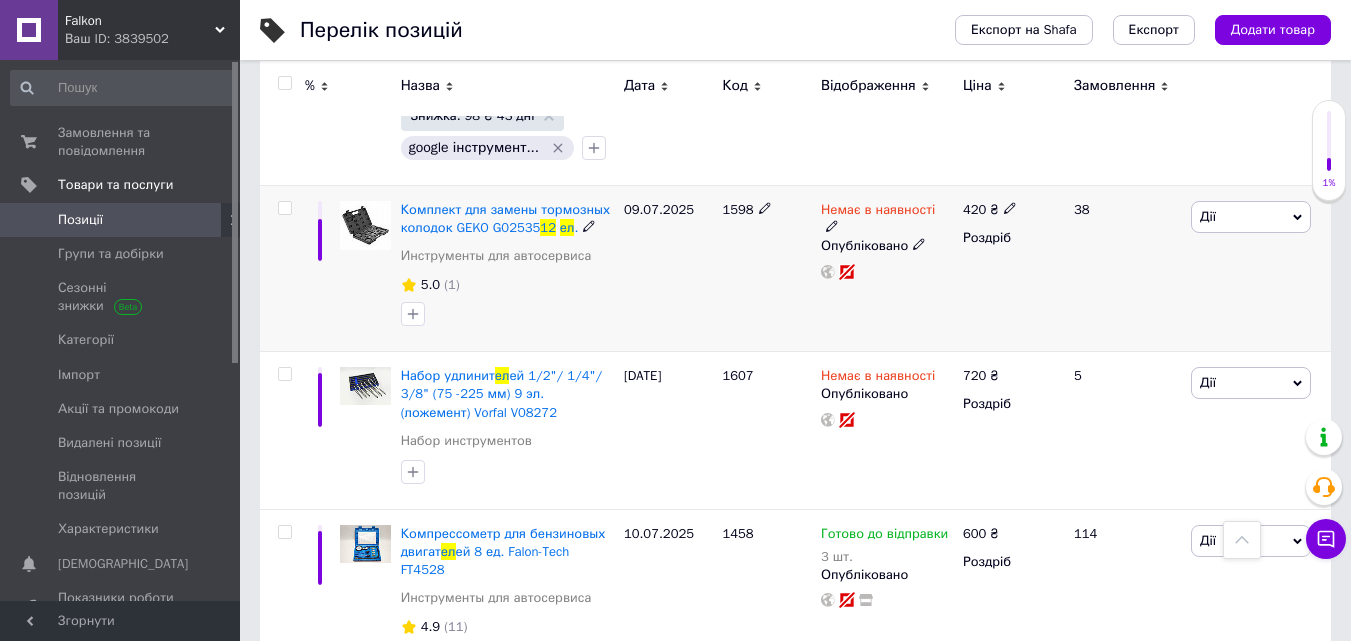 scroll, scrollTop: 182, scrollLeft: 0, axis: vertical 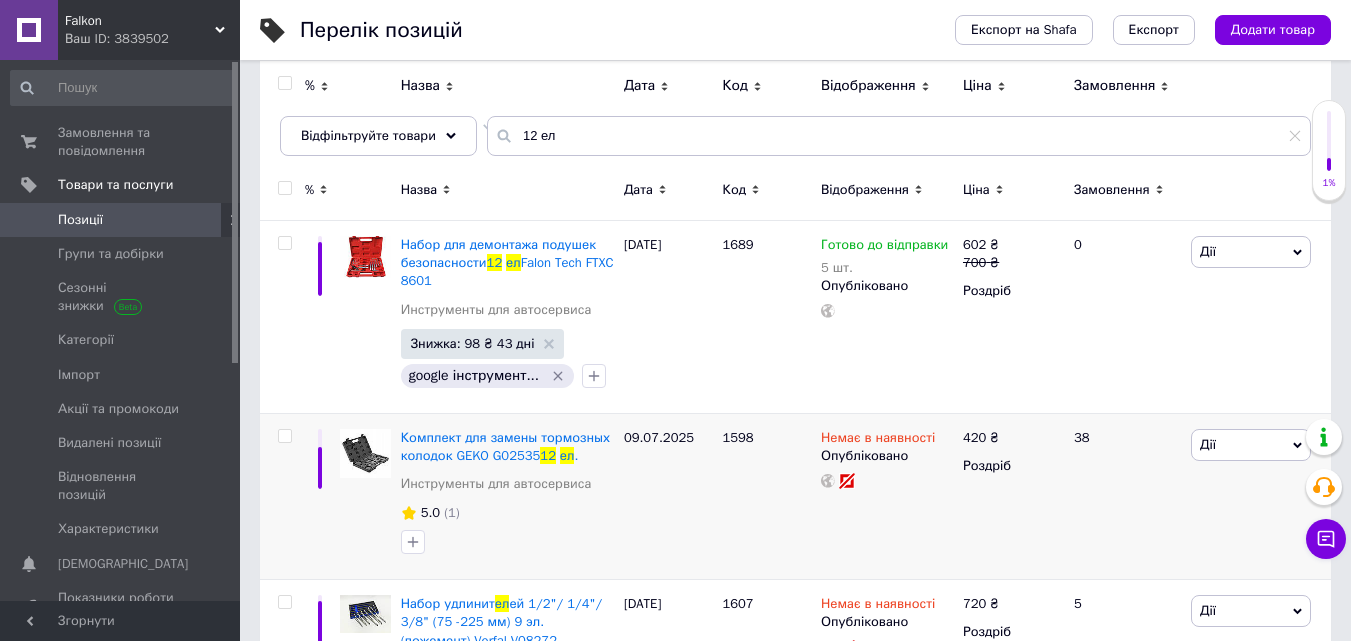click on "Falkon Ваш ID: 3839502" at bounding box center [149, 30] 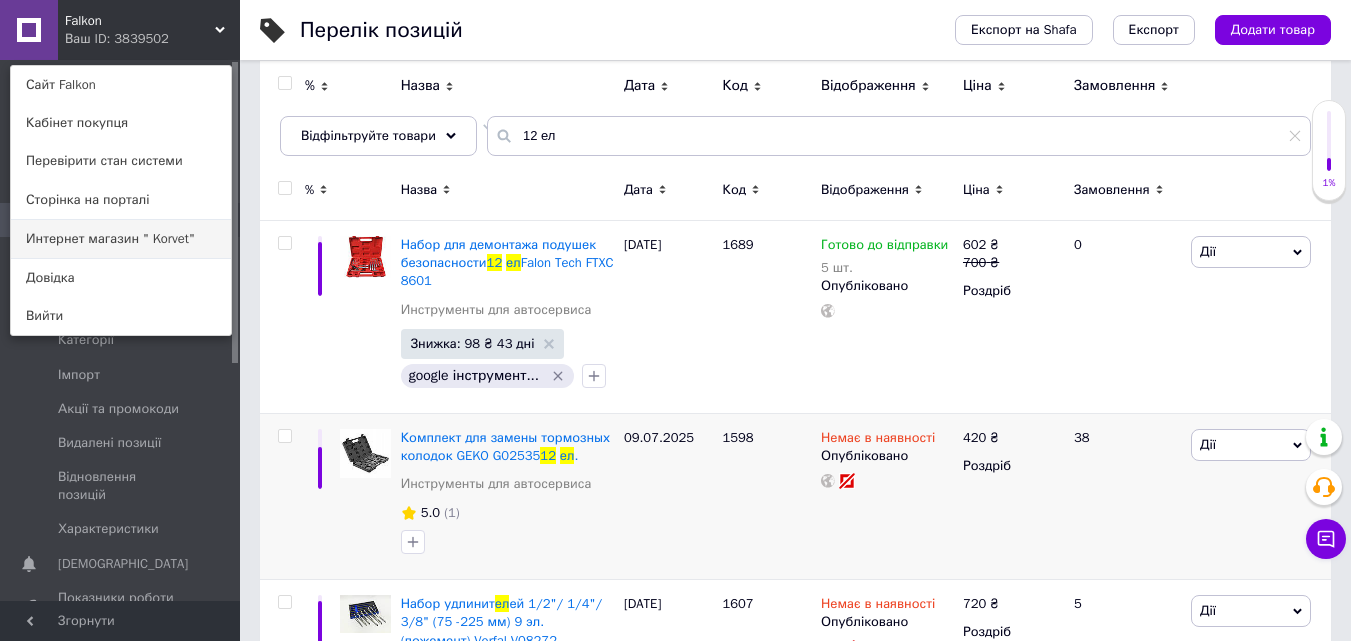 click on "Интернет магазин " Korvet"" at bounding box center [121, 239] 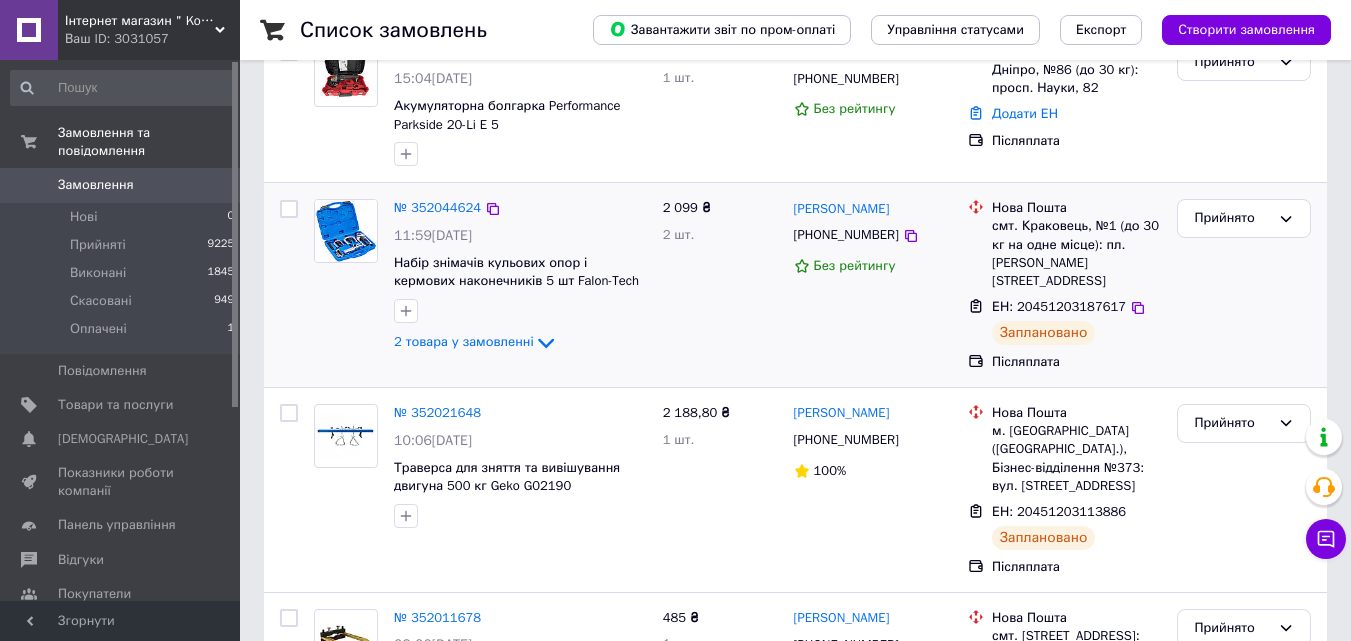scroll, scrollTop: 200, scrollLeft: 0, axis: vertical 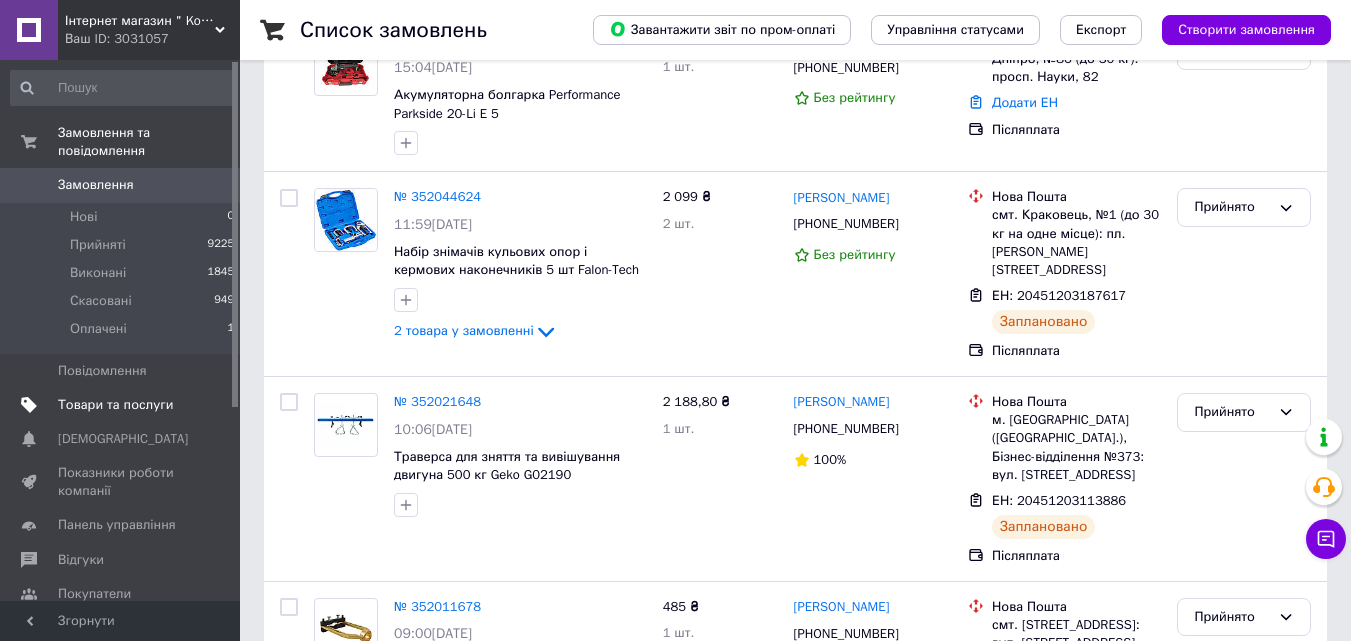 click on "Товари та послуги" at bounding box center (115, 405) 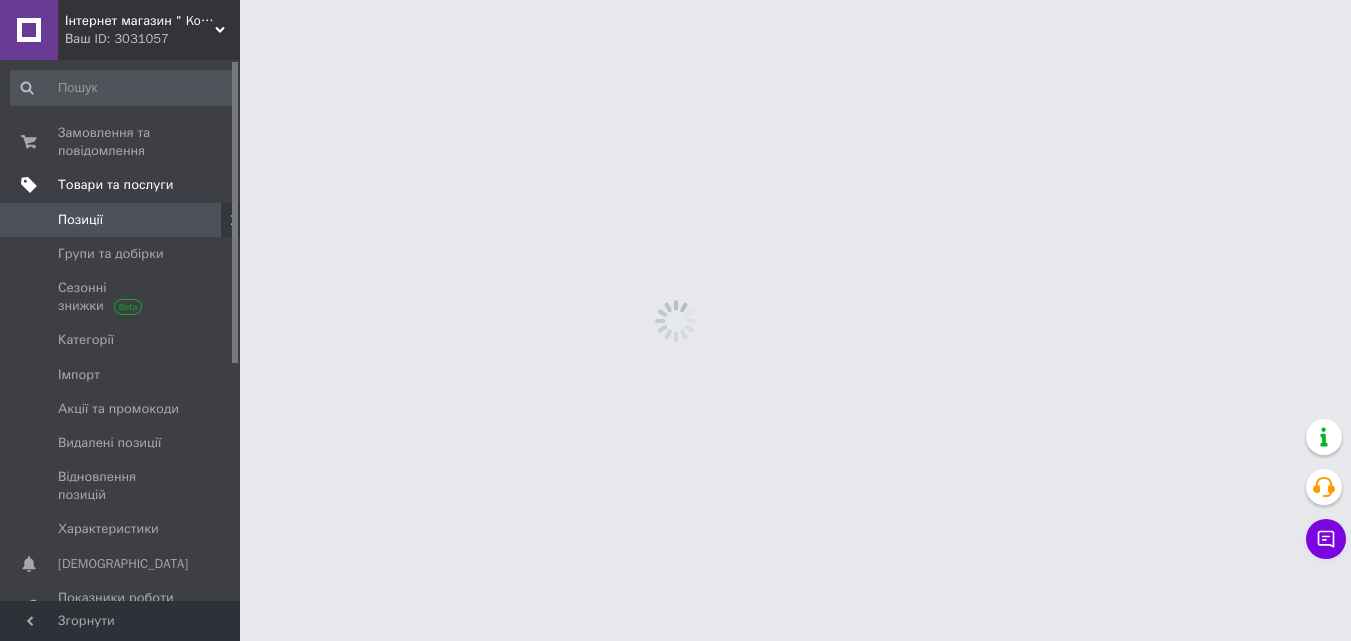 scroll, scrollTop: 0, scrollLeft: 0, axis: both 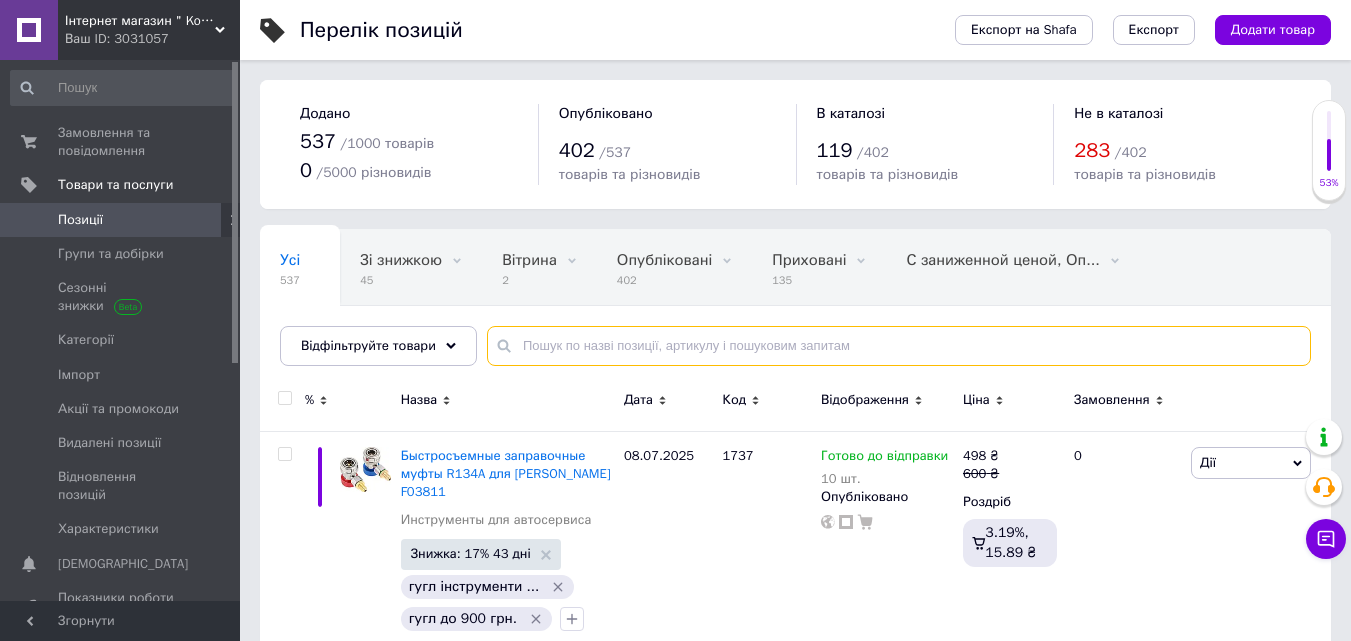 click at bounding box center [899, 346] 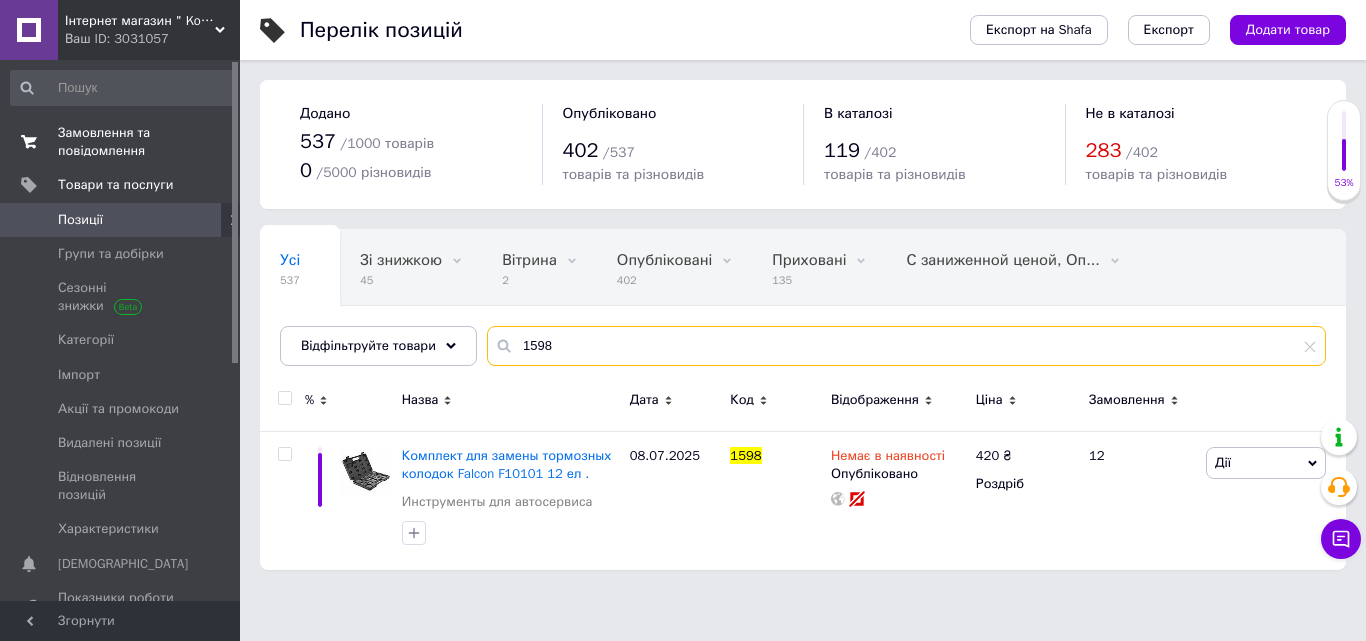 type on "1598" 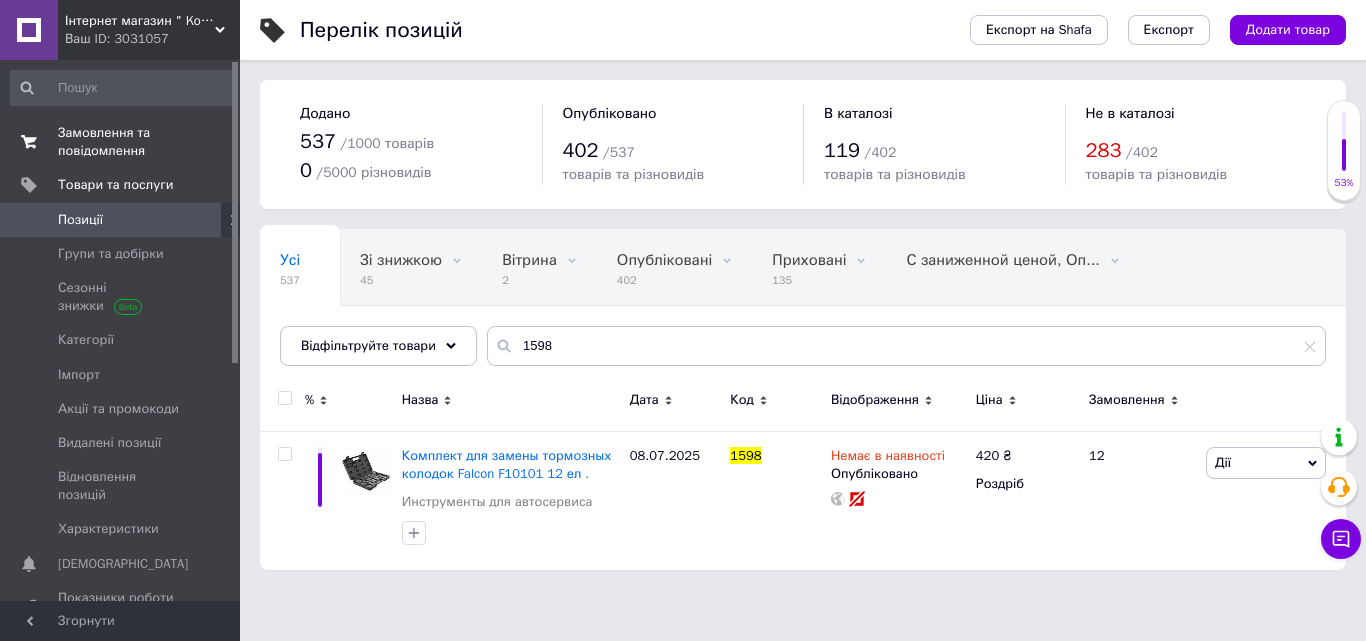 click on "Замовлення та повідомлення 0 0" at bounding box center [123, 142] 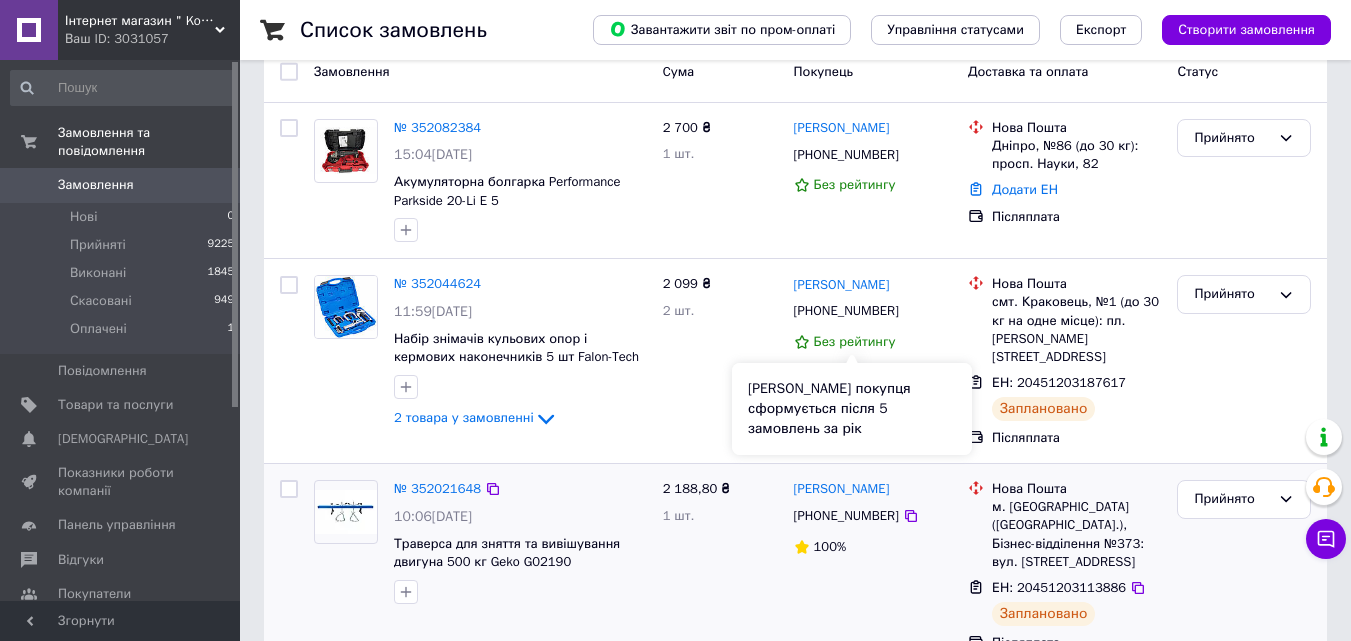 scroll, scrollTop: 200, scrollLeft: 0, axis: vertical 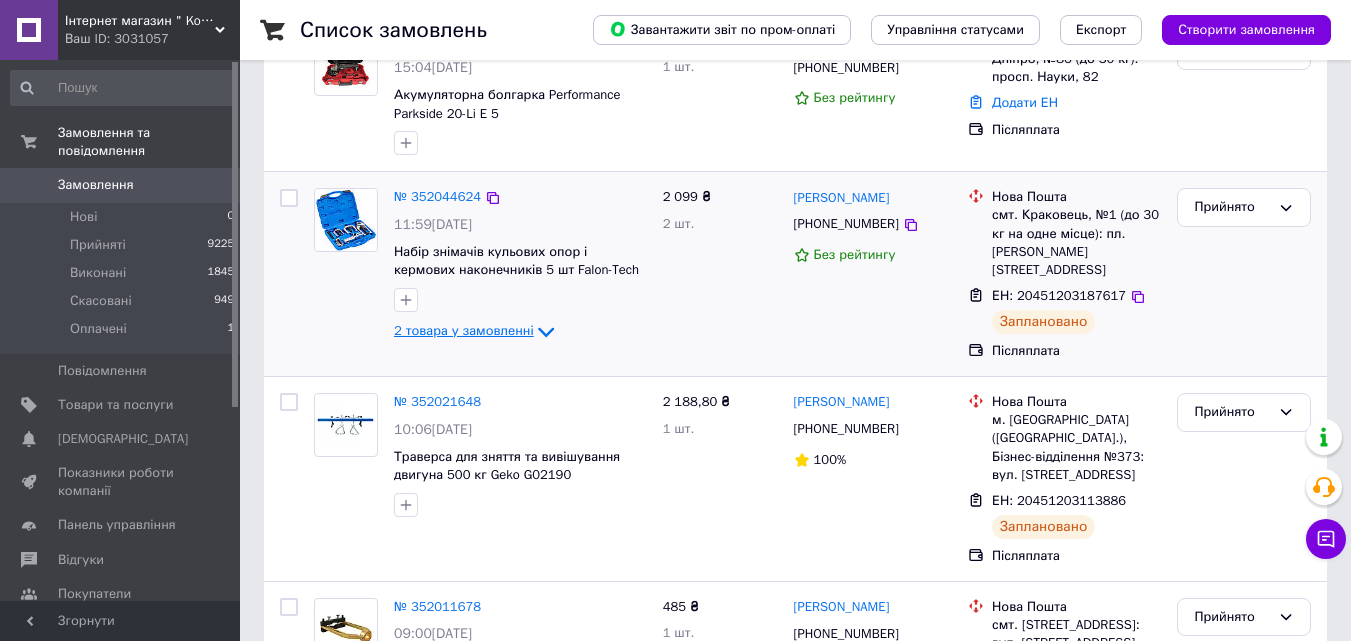 click 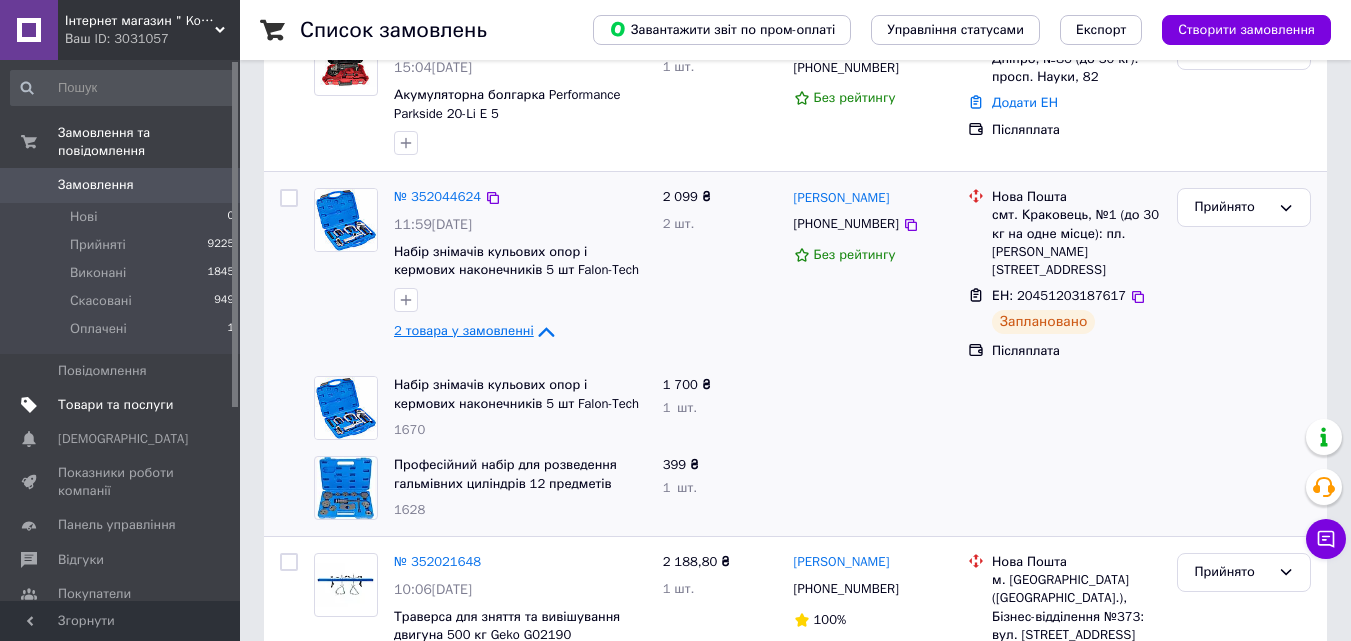 click on "Товари та послуги" at bounding box center [115, 405] 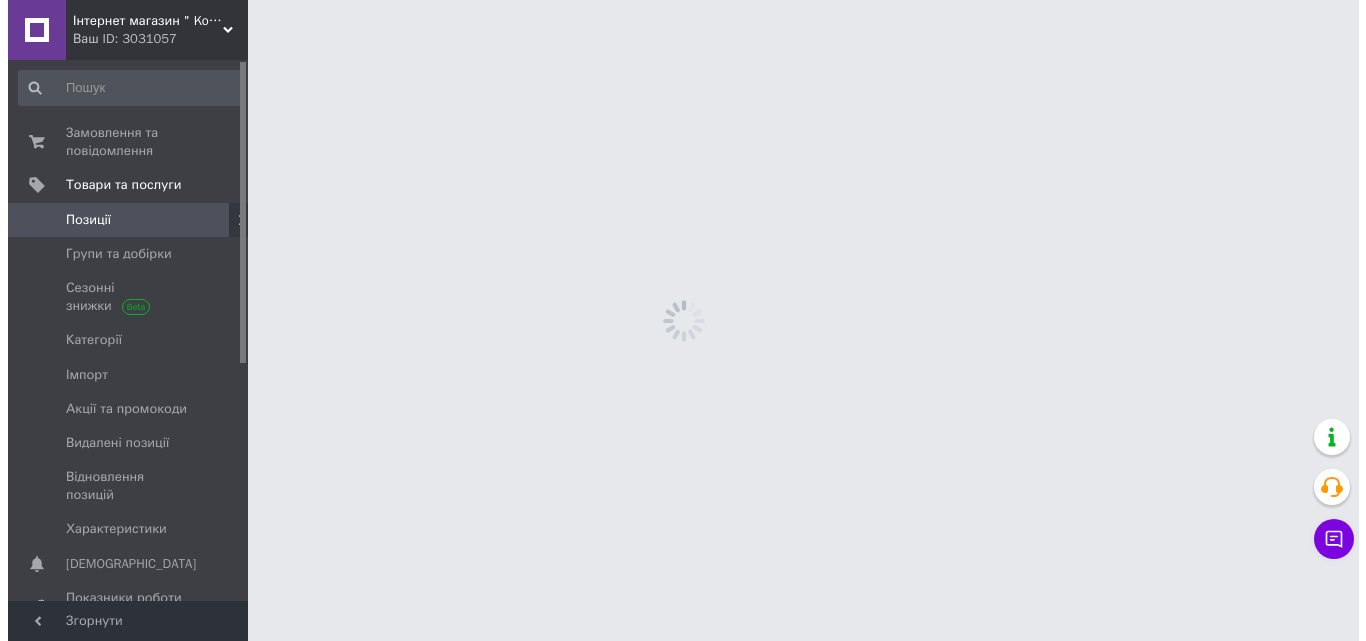 scroll, scrollTop: 0, scrollLeft: 0, axis: both 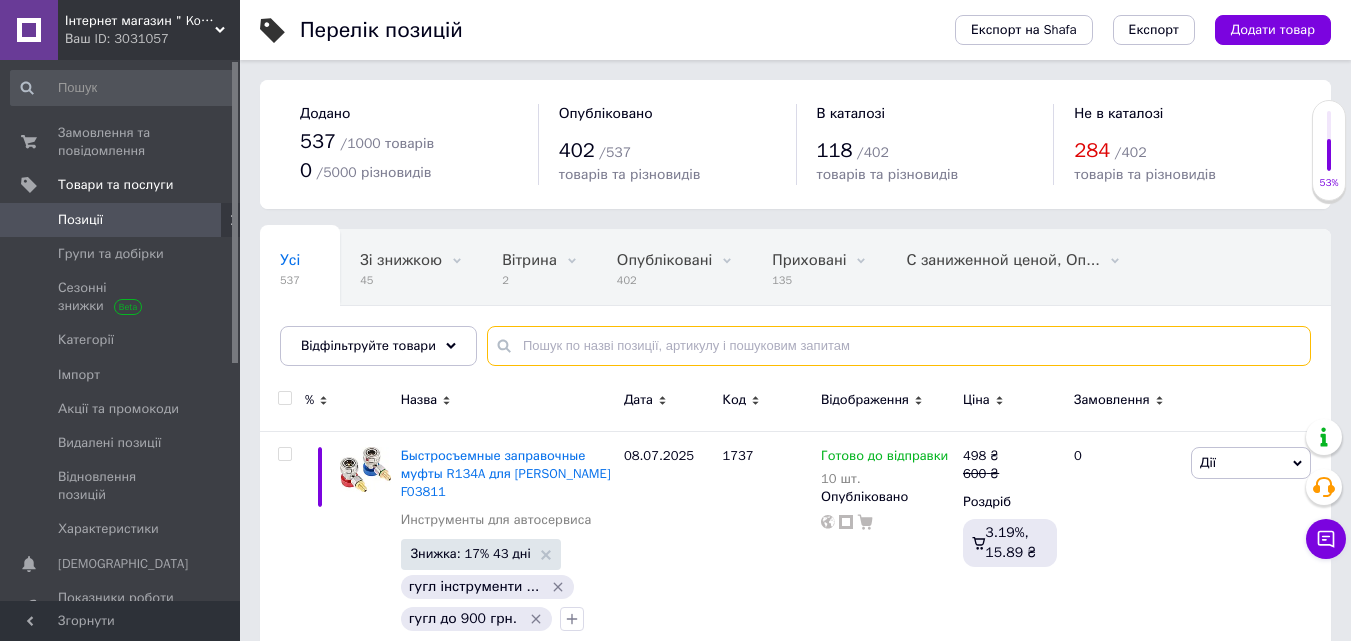 click at bounding box center (899, 346) 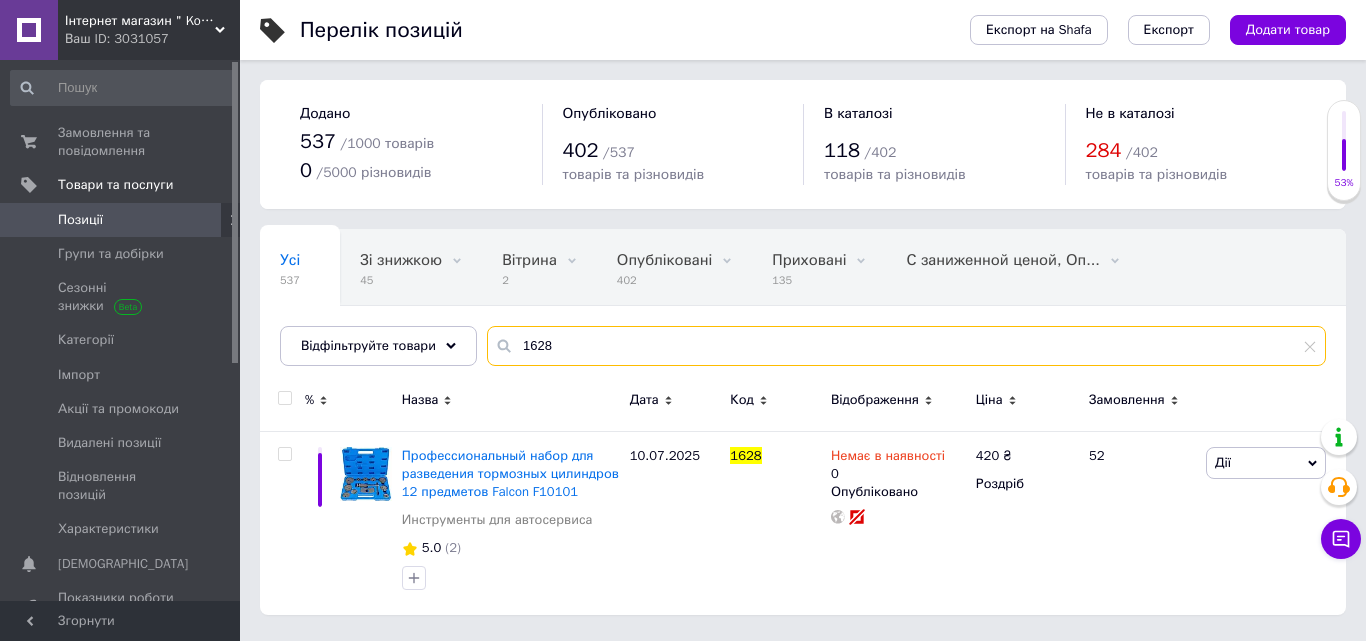 type on "1628" 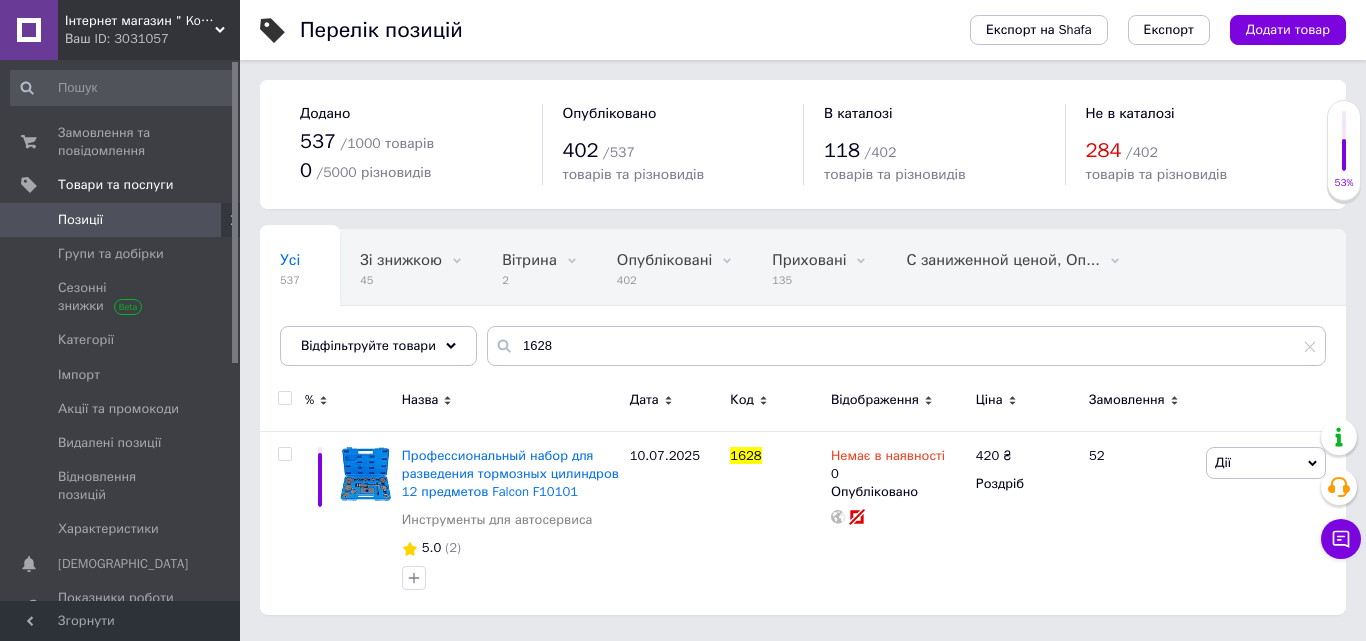 click 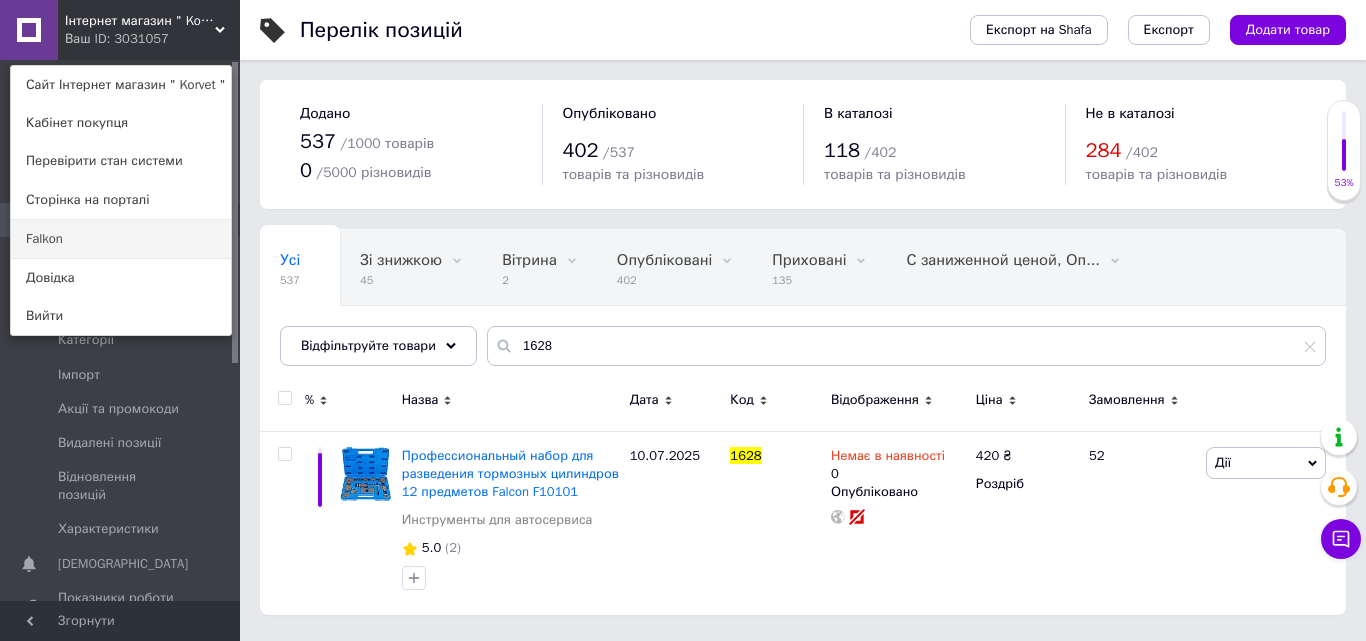 click on "Falkon" at bounding box center [121, 239] 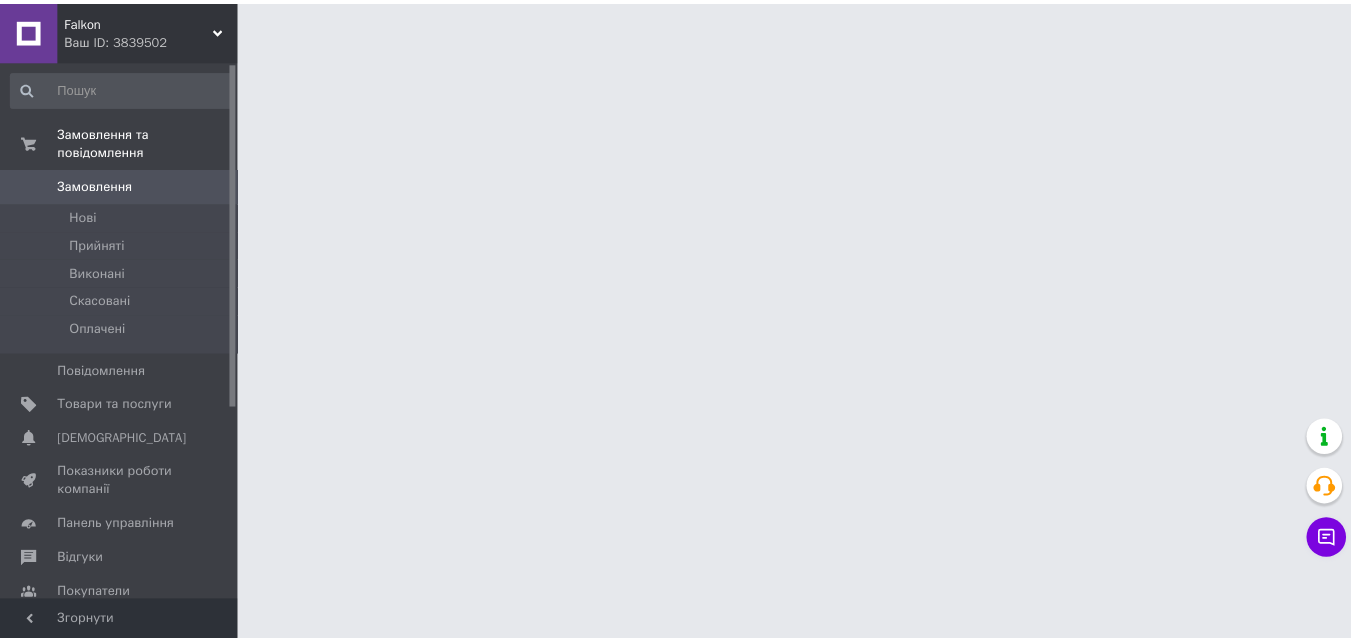 scroll, scrollTop: 0, scrollLeft: 0, axis: both 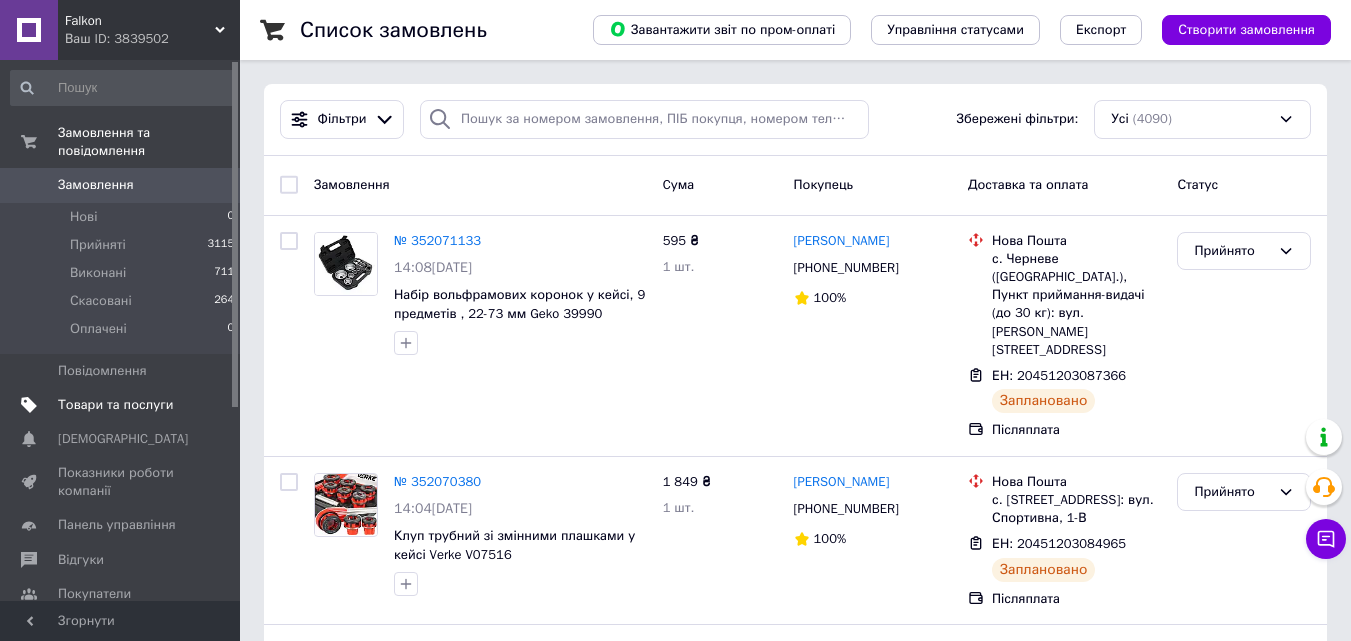 click on "Товари та послуги" at bounding box center (115, 405) 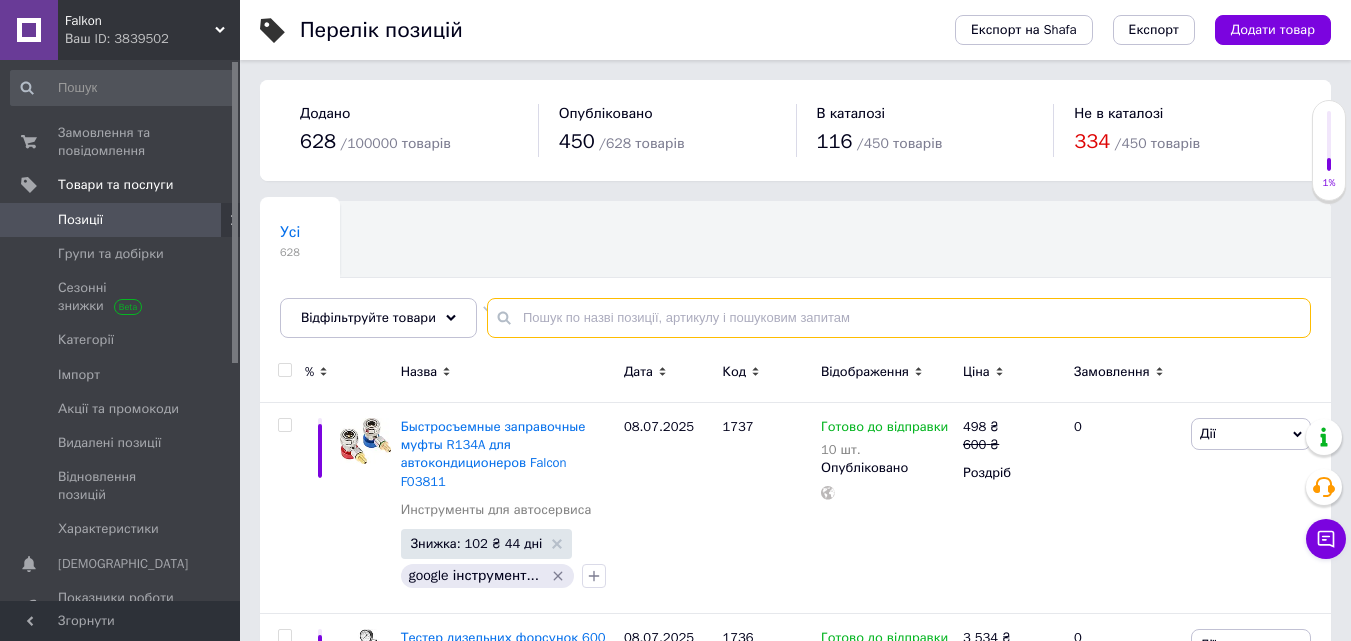 click at bounding box center (899, 318) 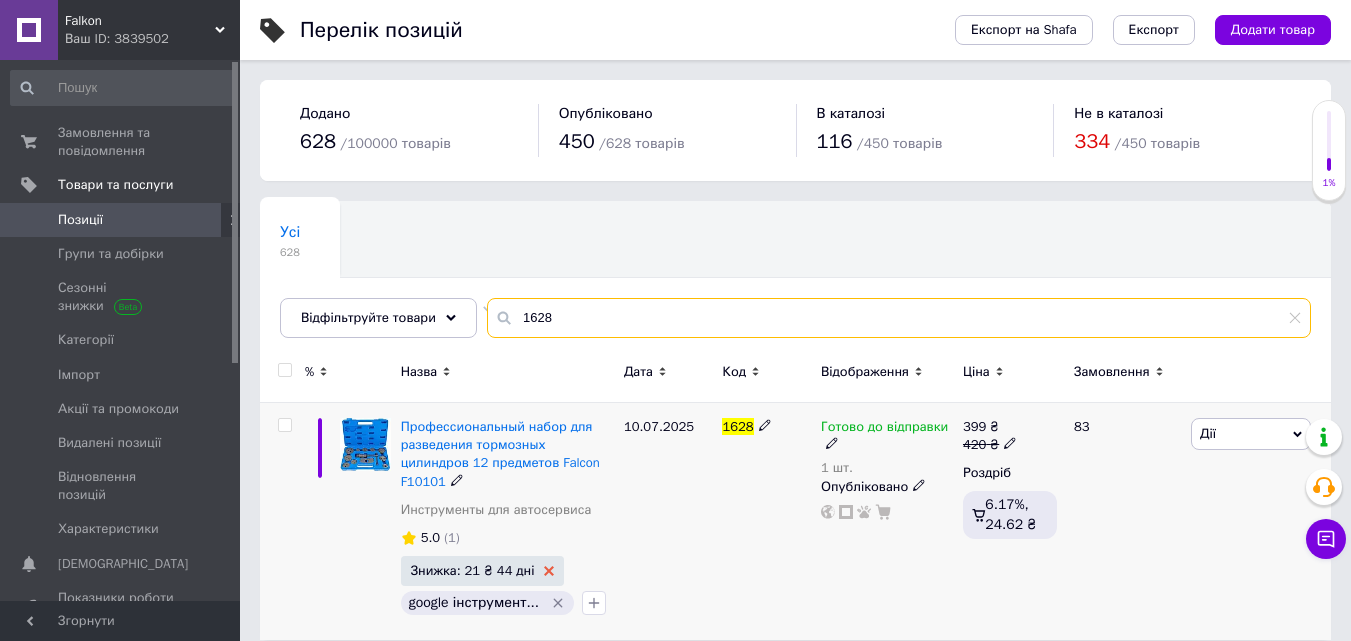 type on "1628" 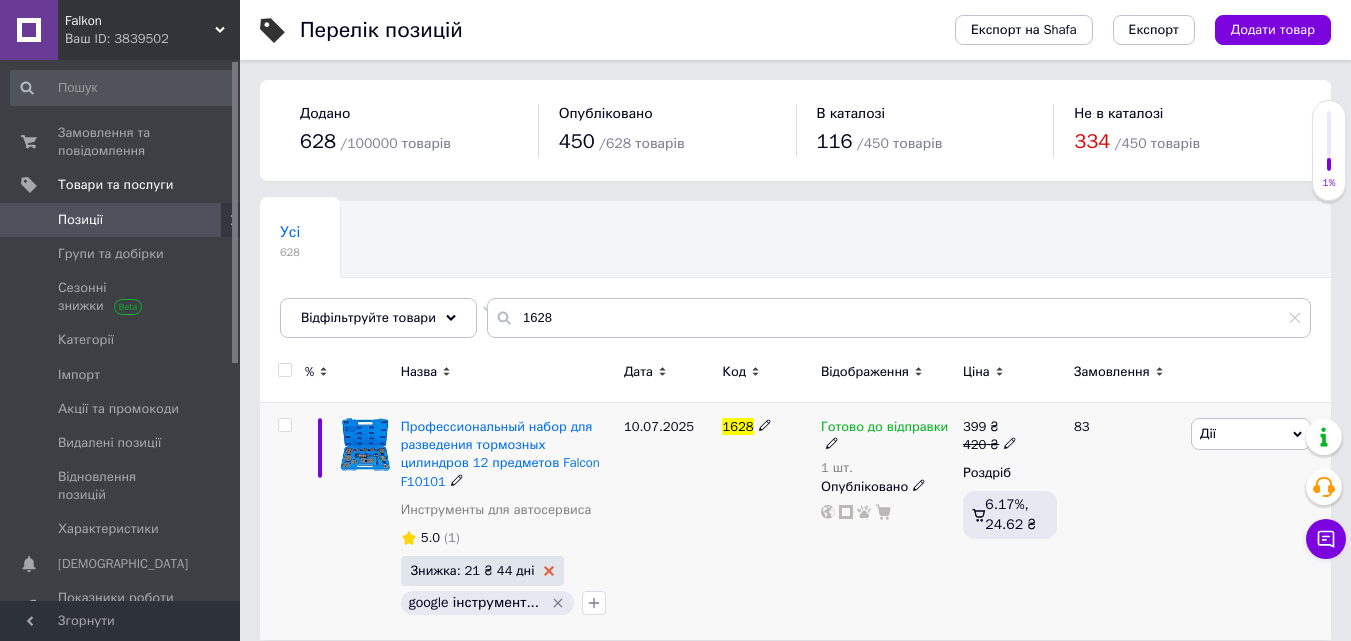 click 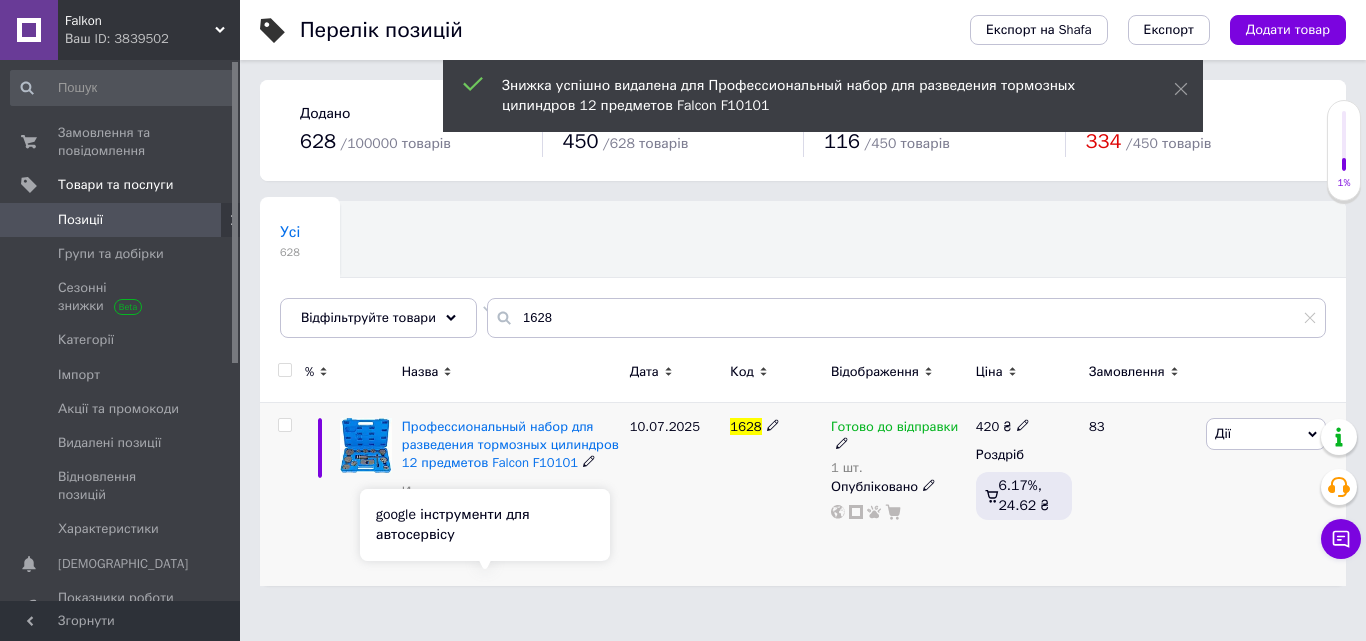 click on "Профессиональный набор  для разведения тормозных цилиндров  12 предметов Falcon F10101 Инструменты для автосервиса 5.0 (1) google інструмент..." at bounding box center (511, 495) 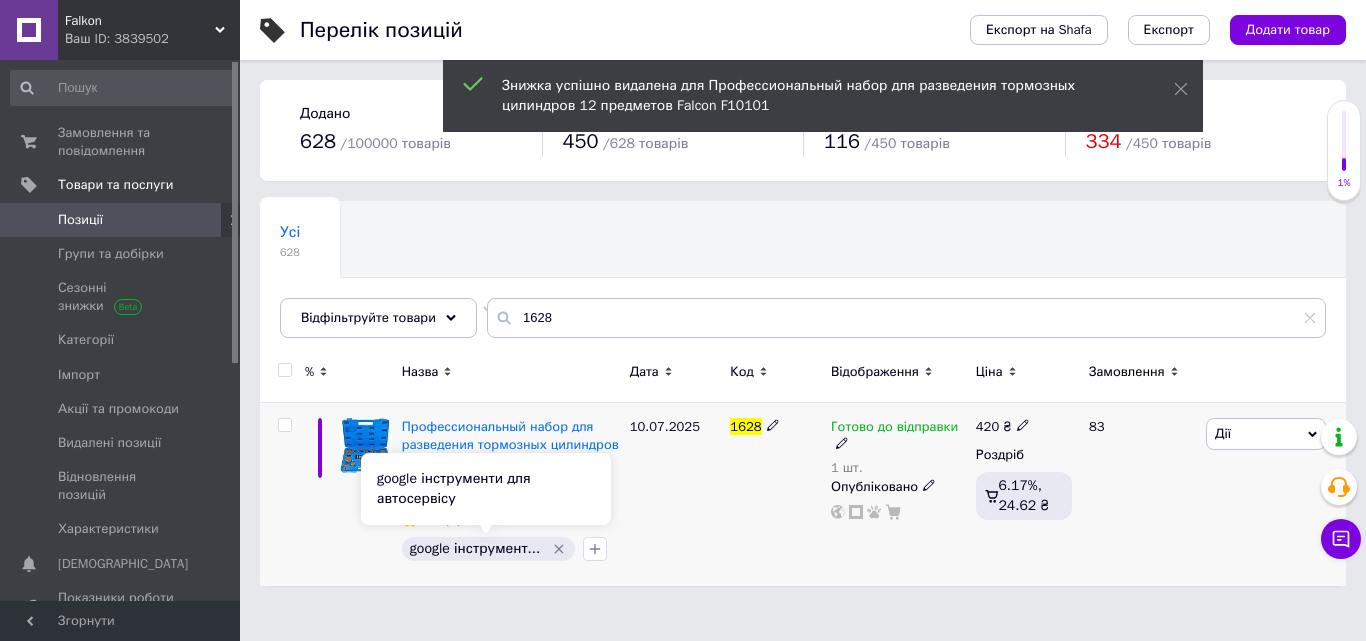 click 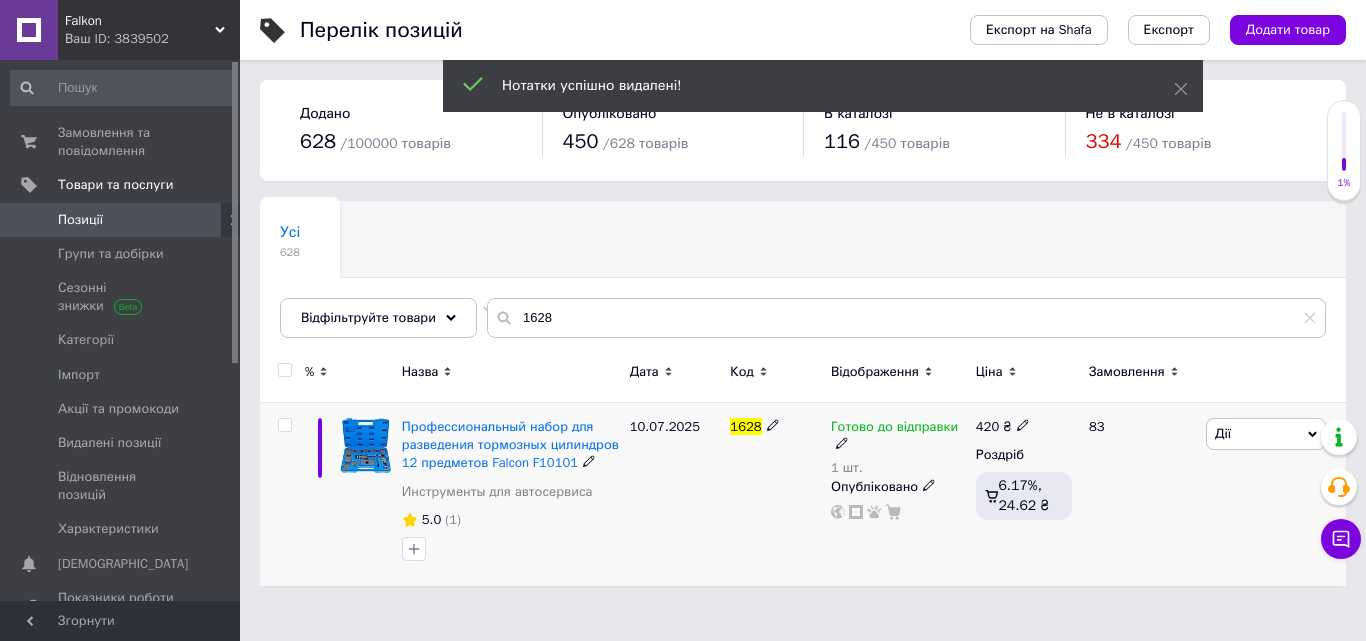 click on "Готово до відправки" at bounding box center (894, 429) 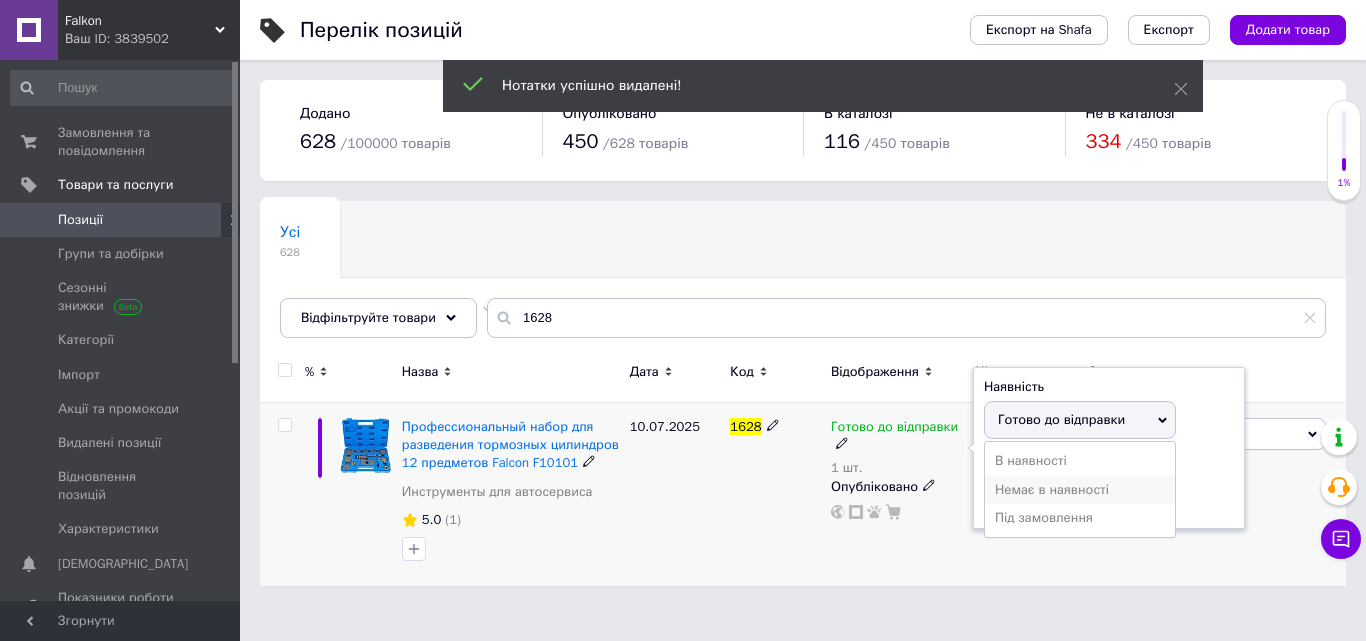 click on "Немає в наявності" at bounding box center [1080, 490] 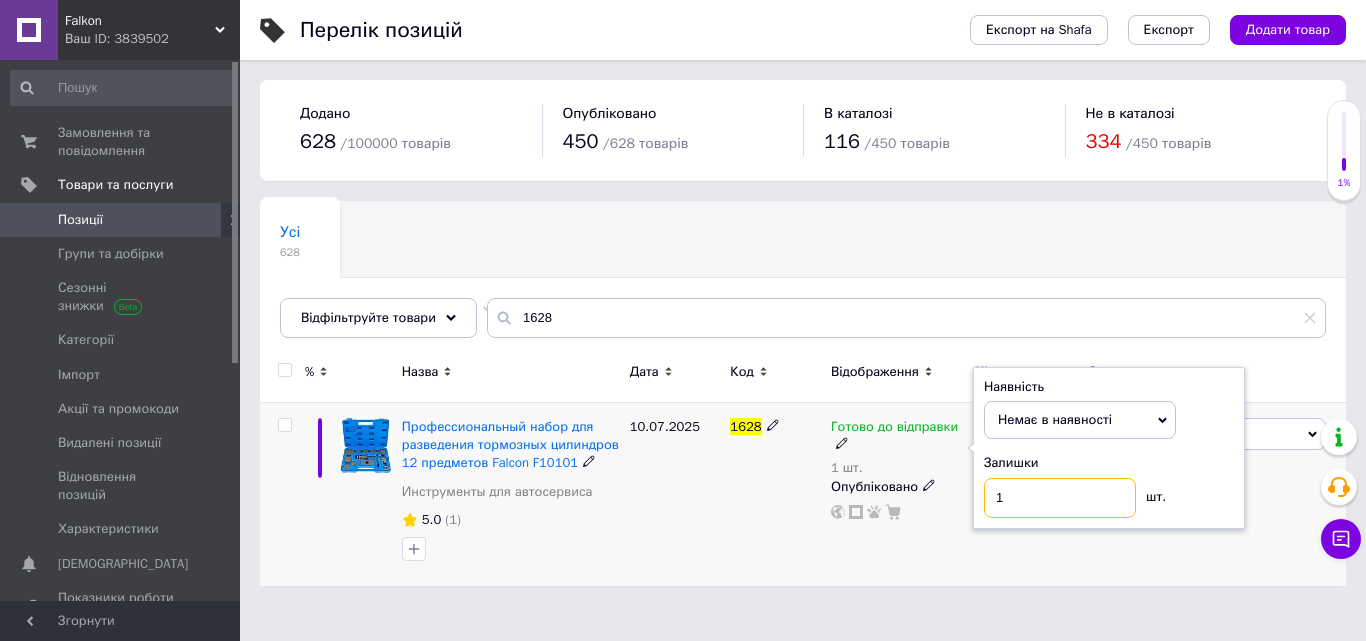 click on "1" at bounding box center [1060, 498] 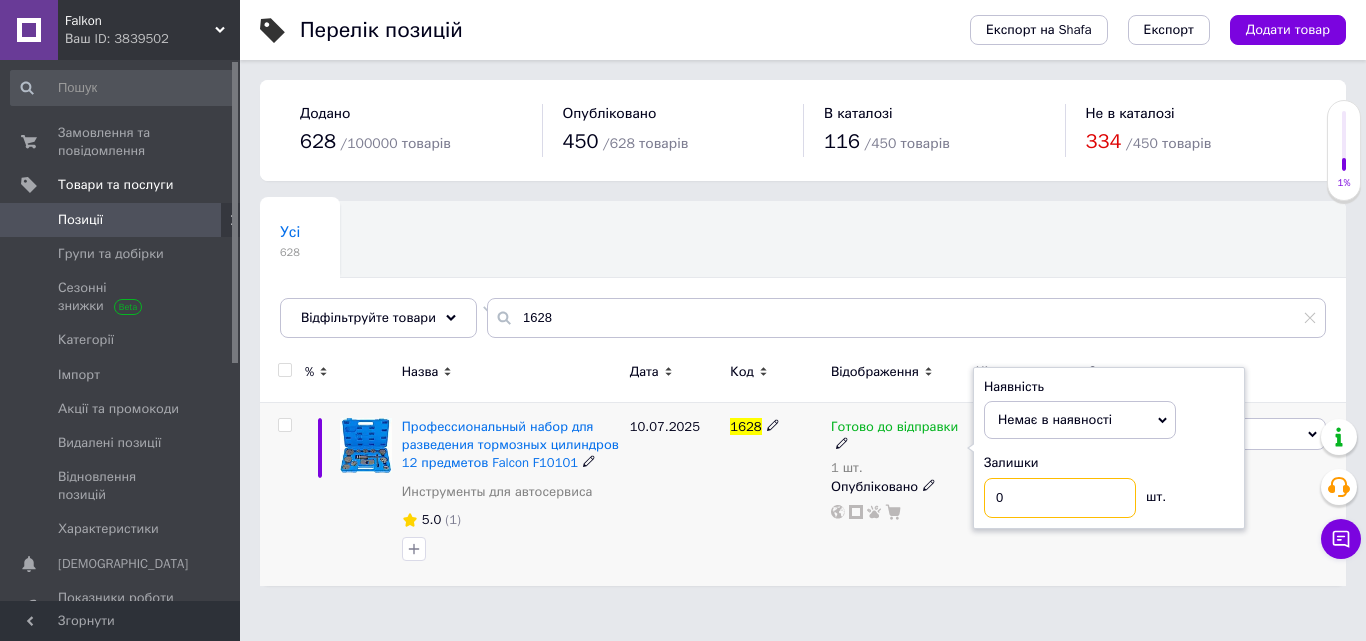 type on "0" 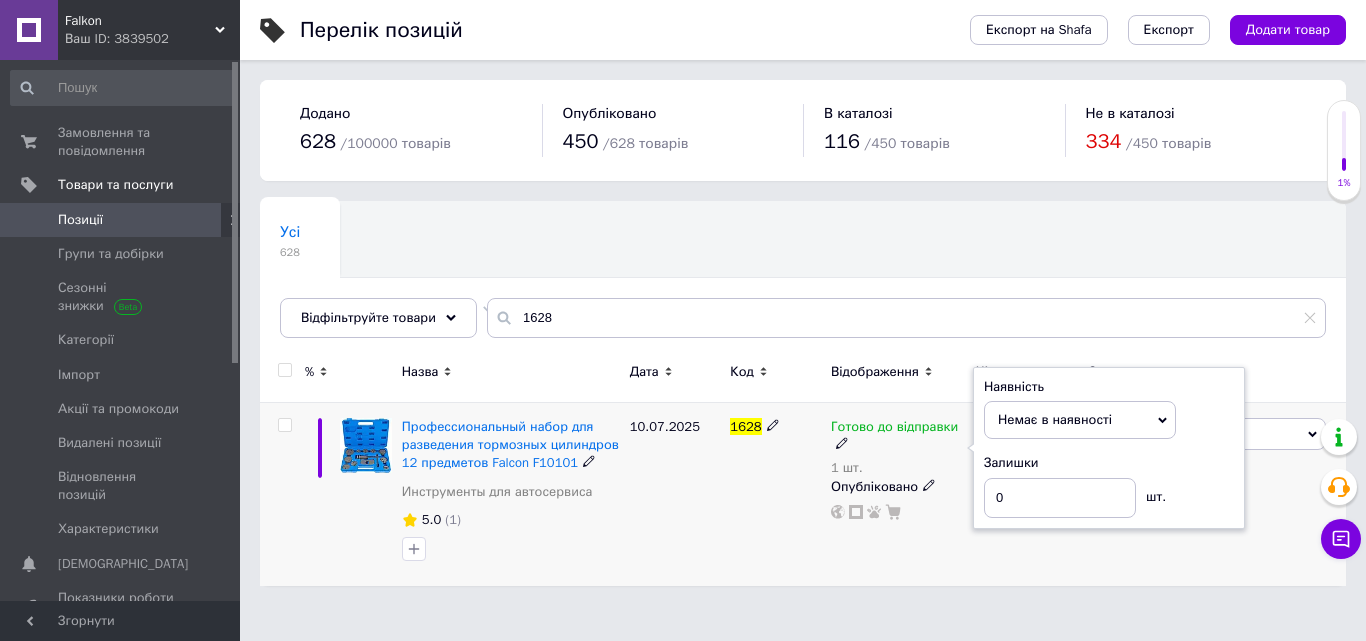 click on "1628" at bounding box center (775, 495) 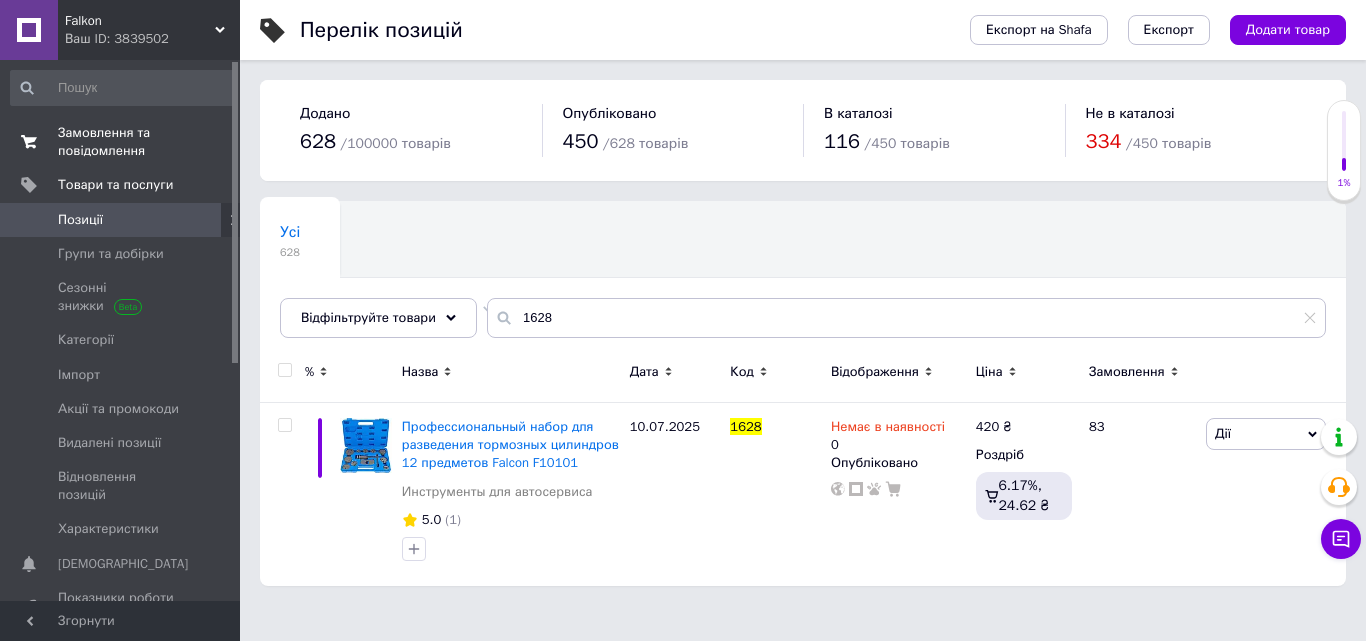 click on "Замовлення та повідомлення" at bounding box center [121, 142] 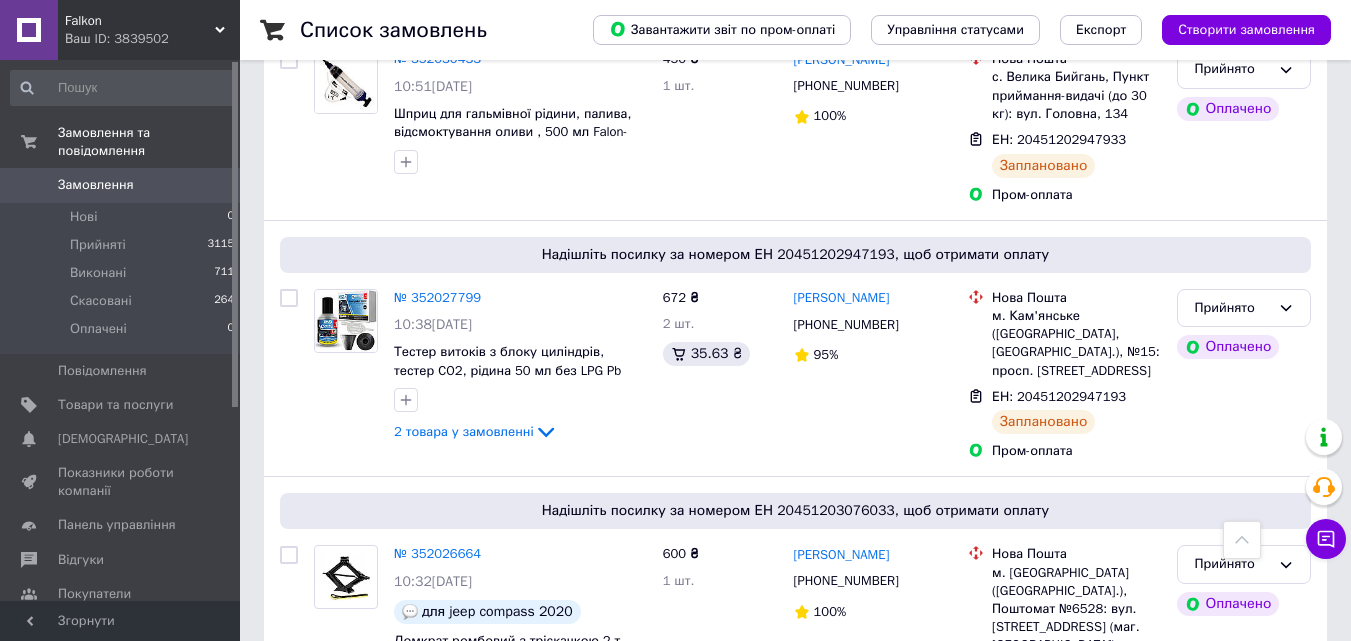 scroll, scrollTop: 1900, scrollLeft: 0, axis: vertical 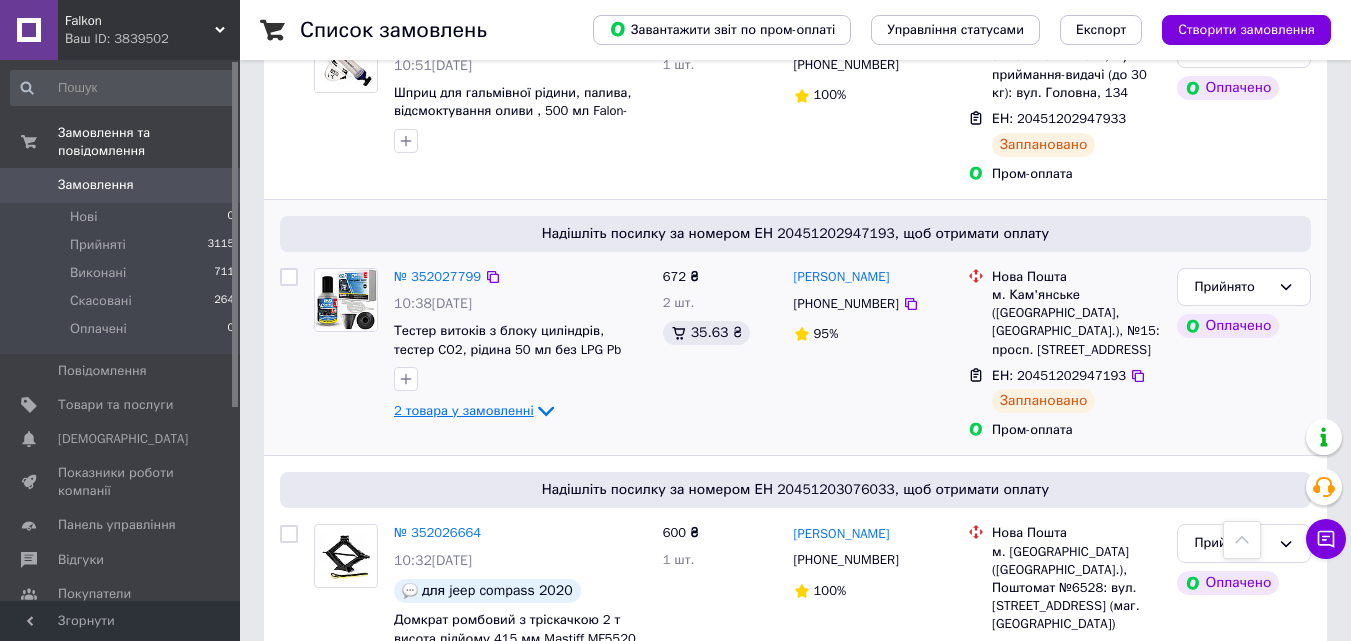 click 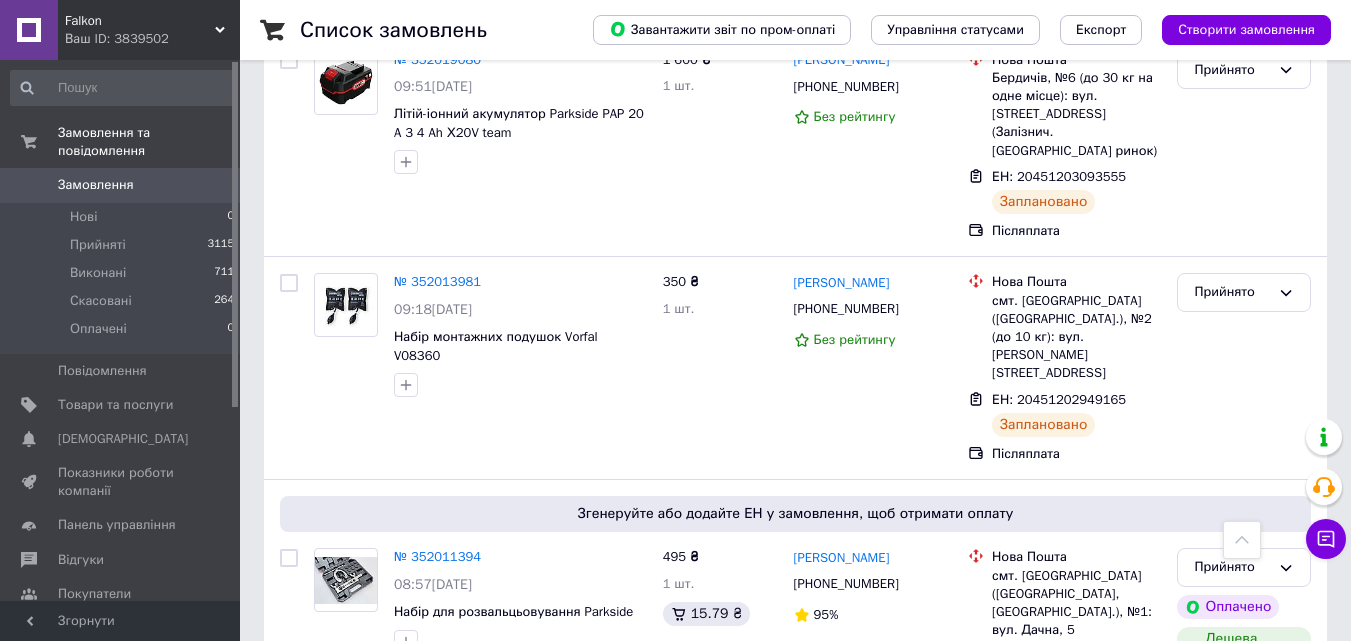 scroll, scrollTop: 3200, scrollLeft: 0, axis: vertical 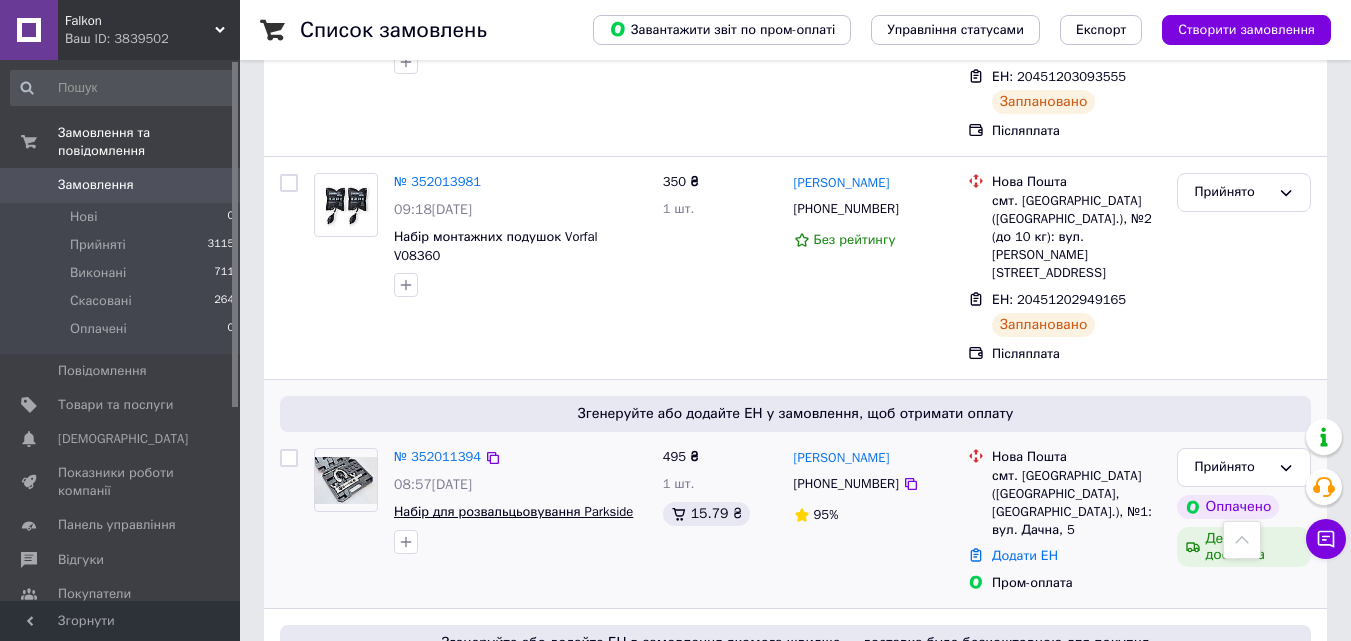 click on "Набір для розвальцьовування Parkside" at bounding box center (513, 511) 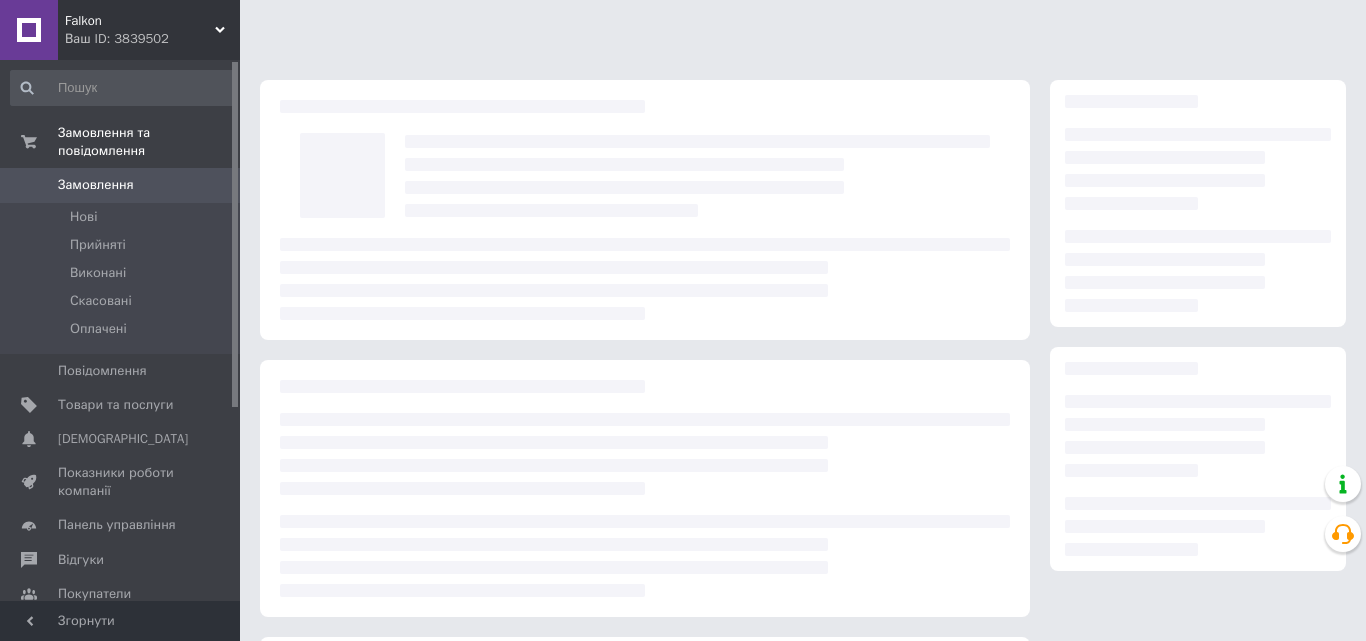 scroll, scrollTop: 0, scrollLeft: 0, axis: both 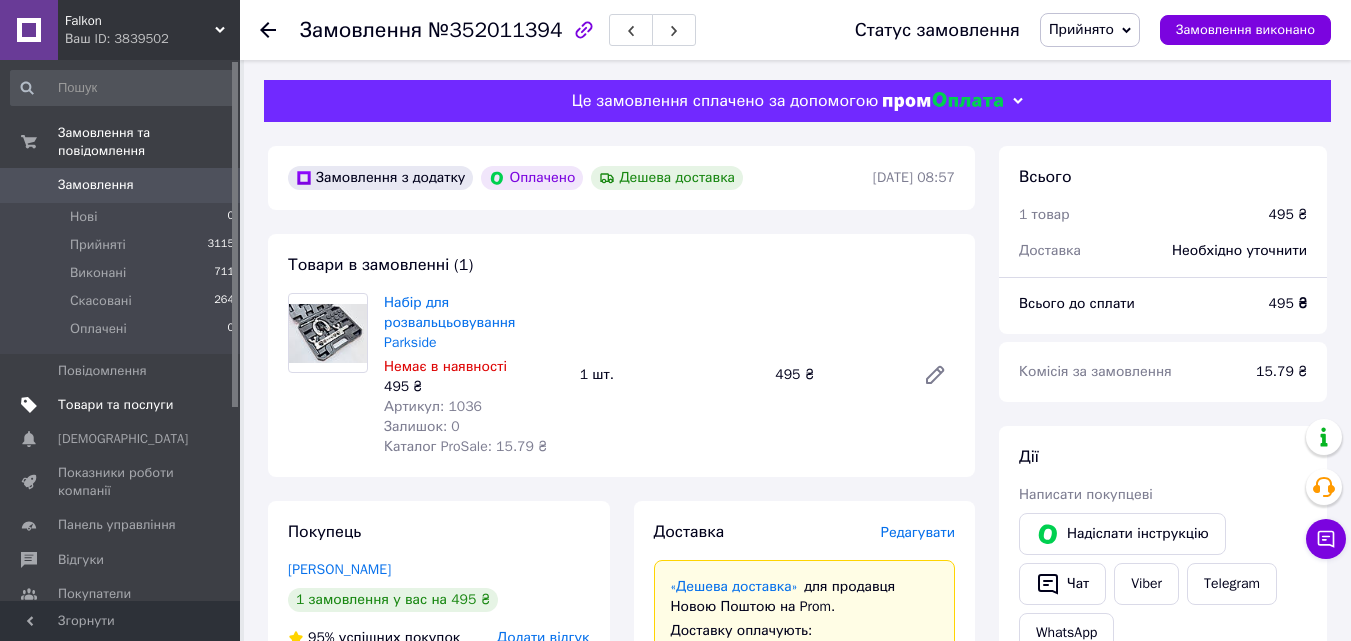 click on "Товари та послуги" at bounding box center (115, 405) 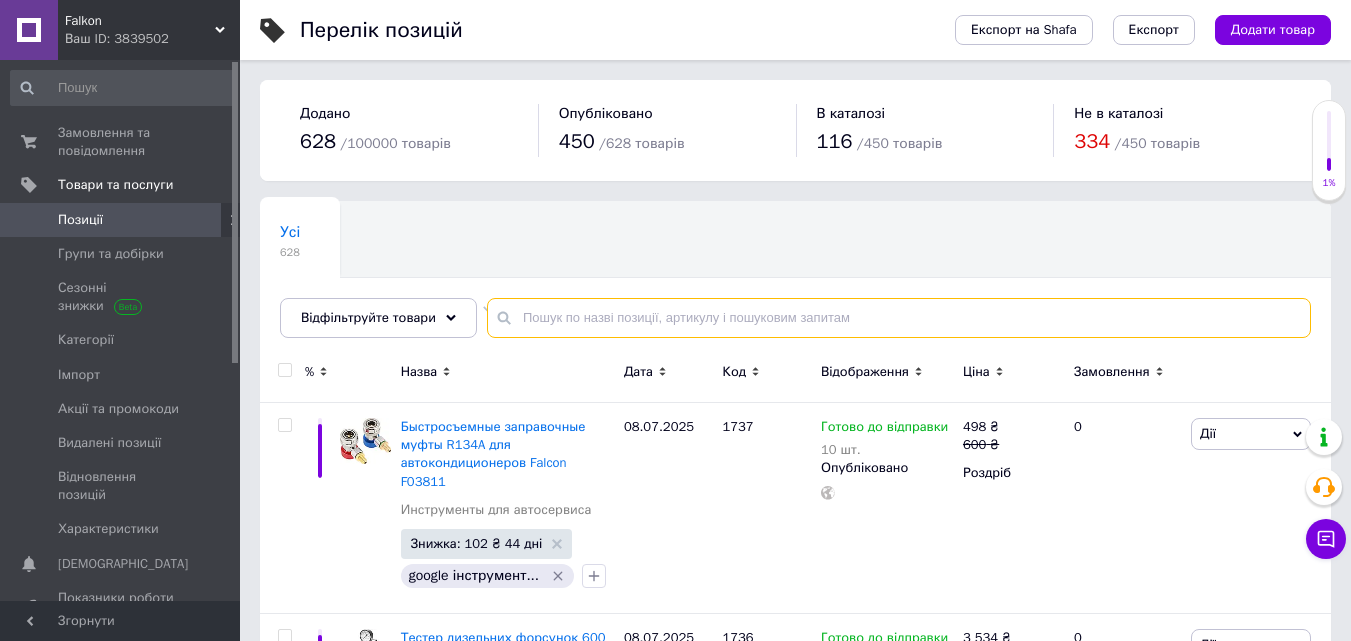 click at bounding box center [899, 318] 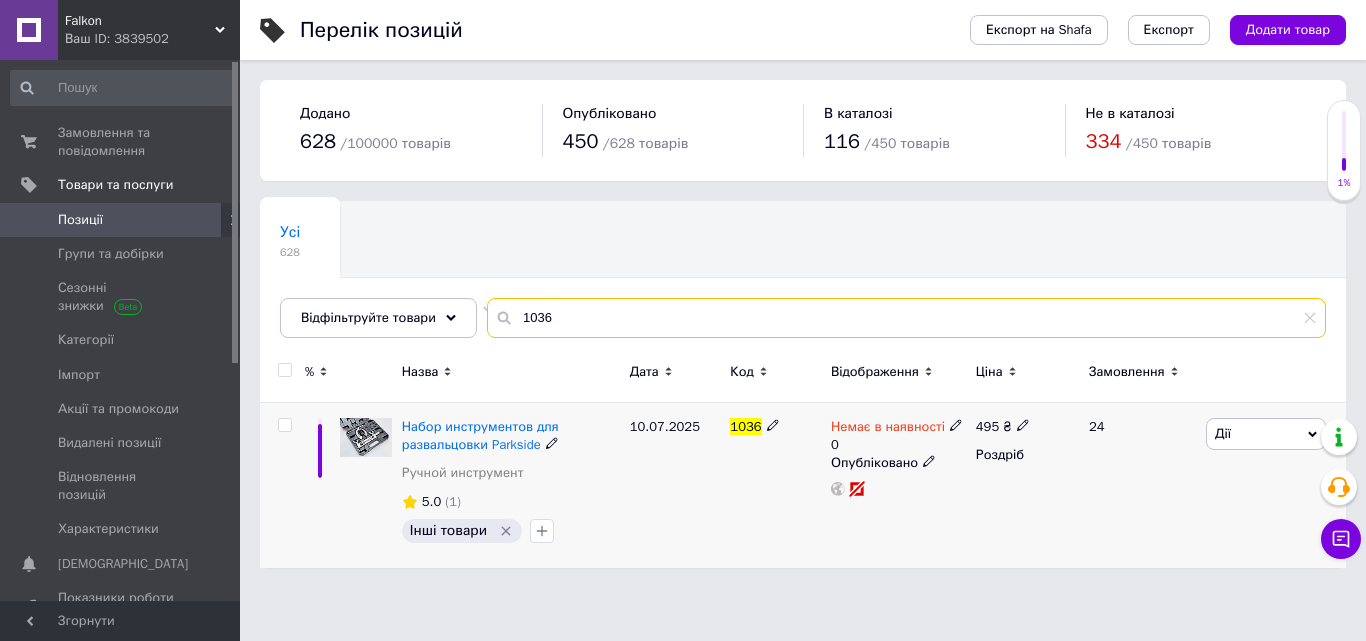 type on "1036" 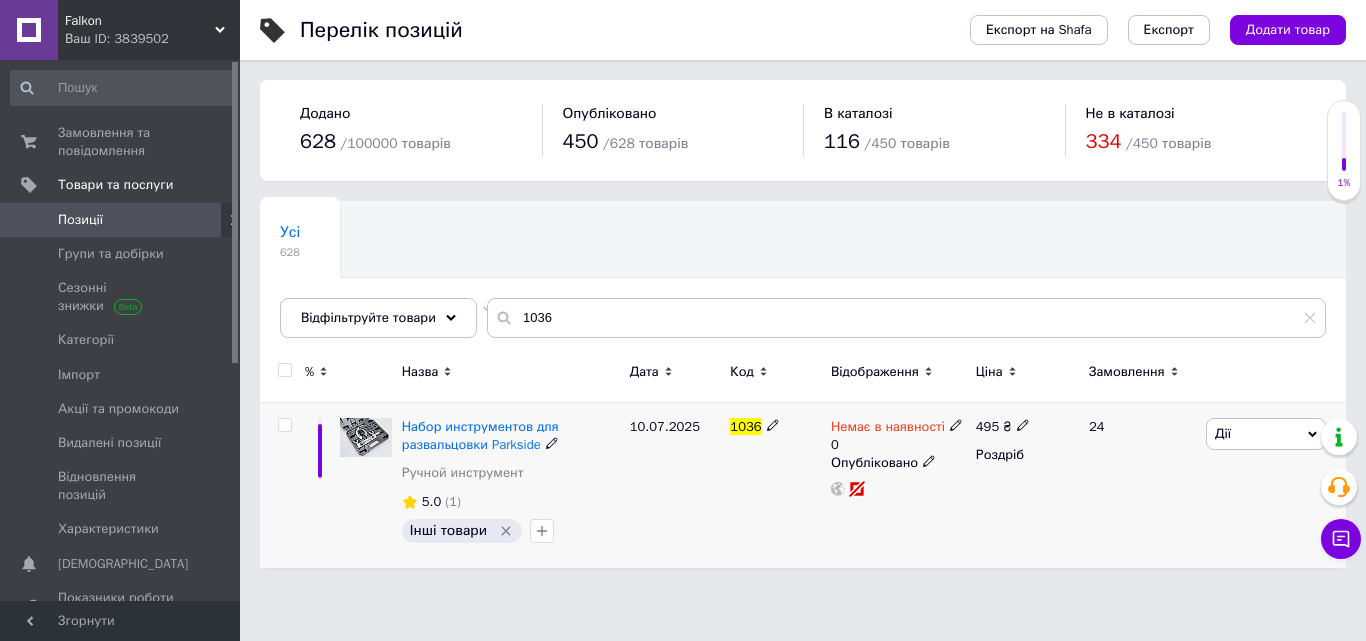 click 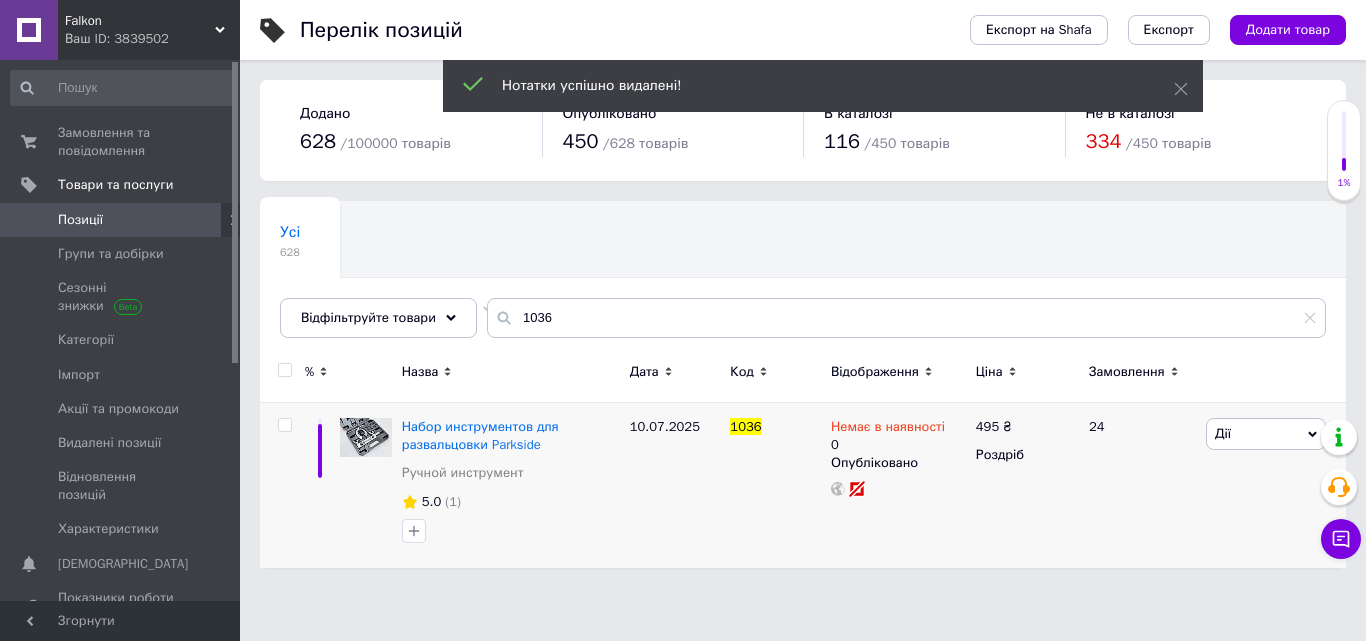 click 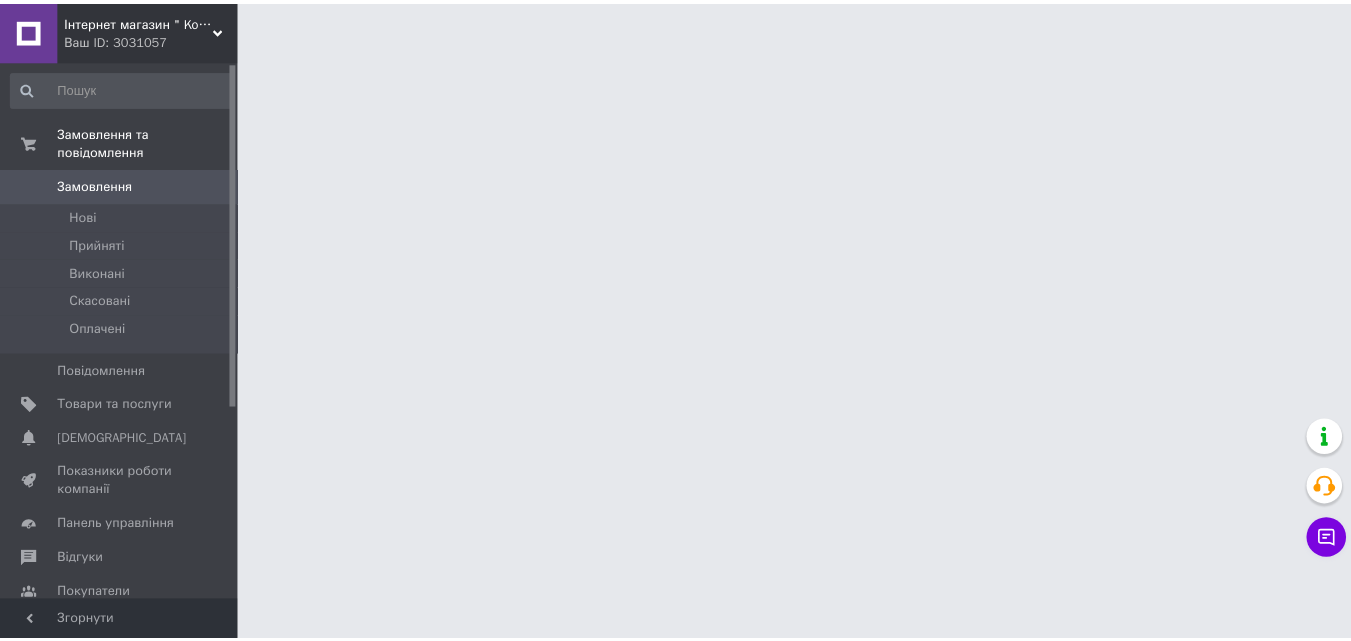 scroll, scrollTop: 0, scrollLeft: 0, axis: both 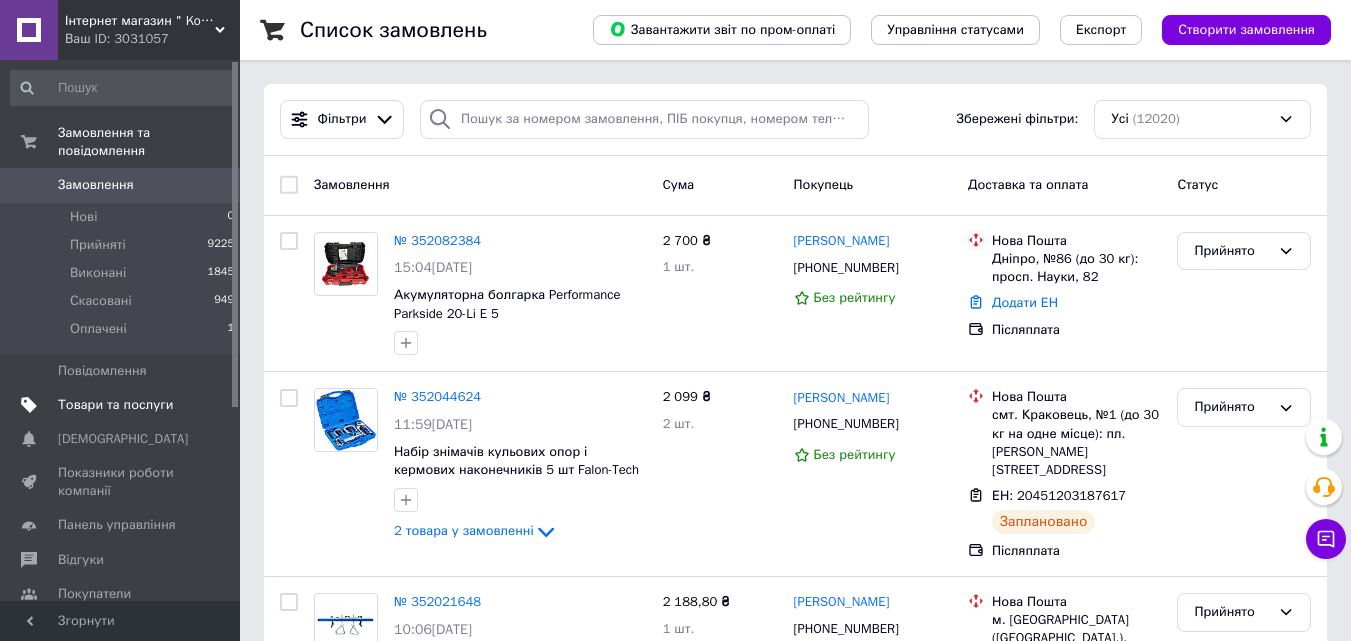 click on "Товари та послуги" at bounding box center (115, 405) 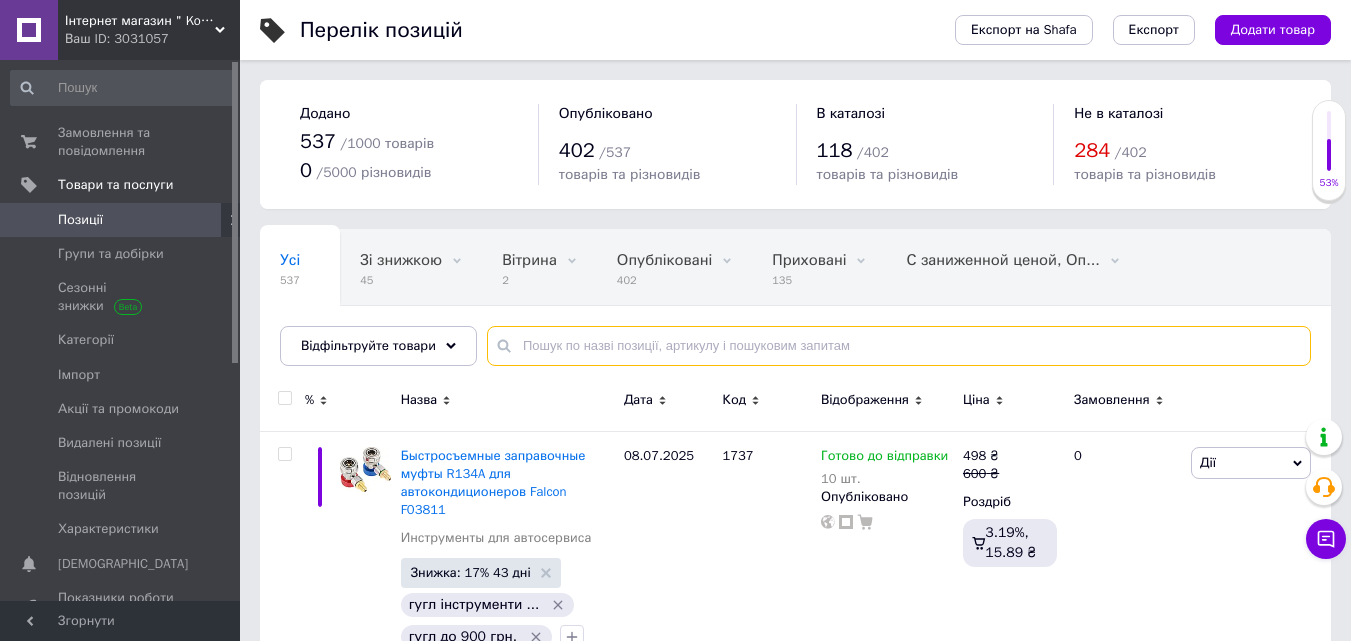 click at bounding box center [899, 346] 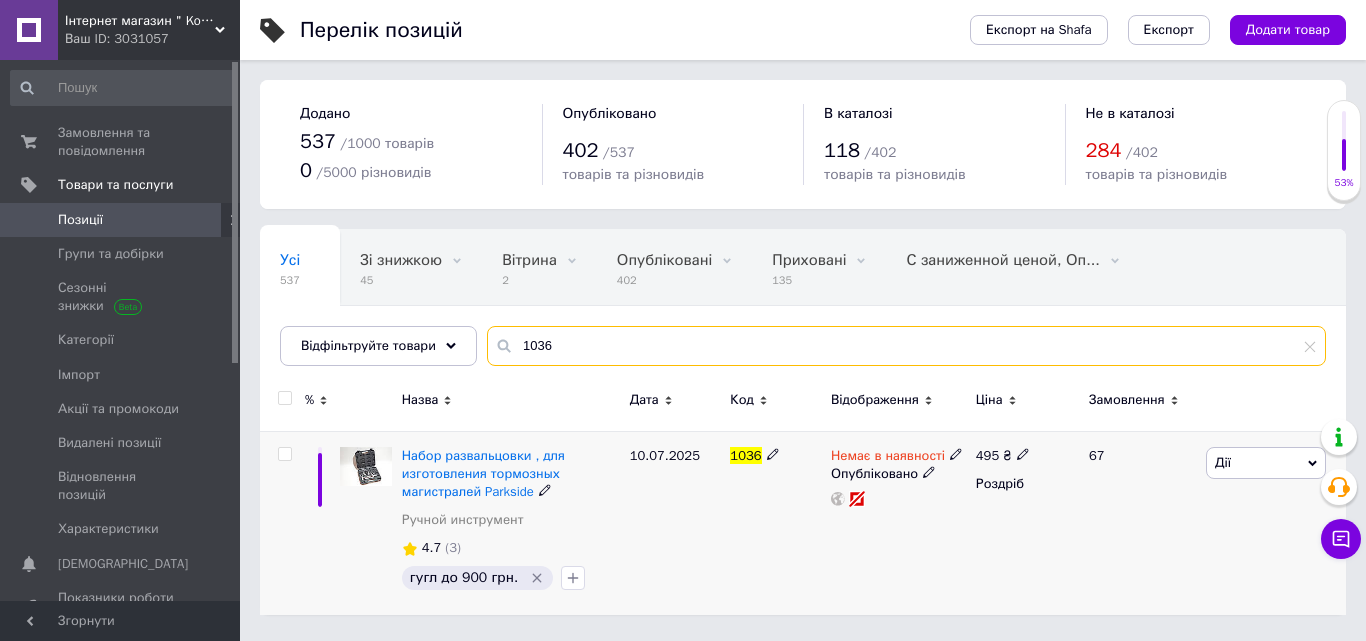 type on "1036" 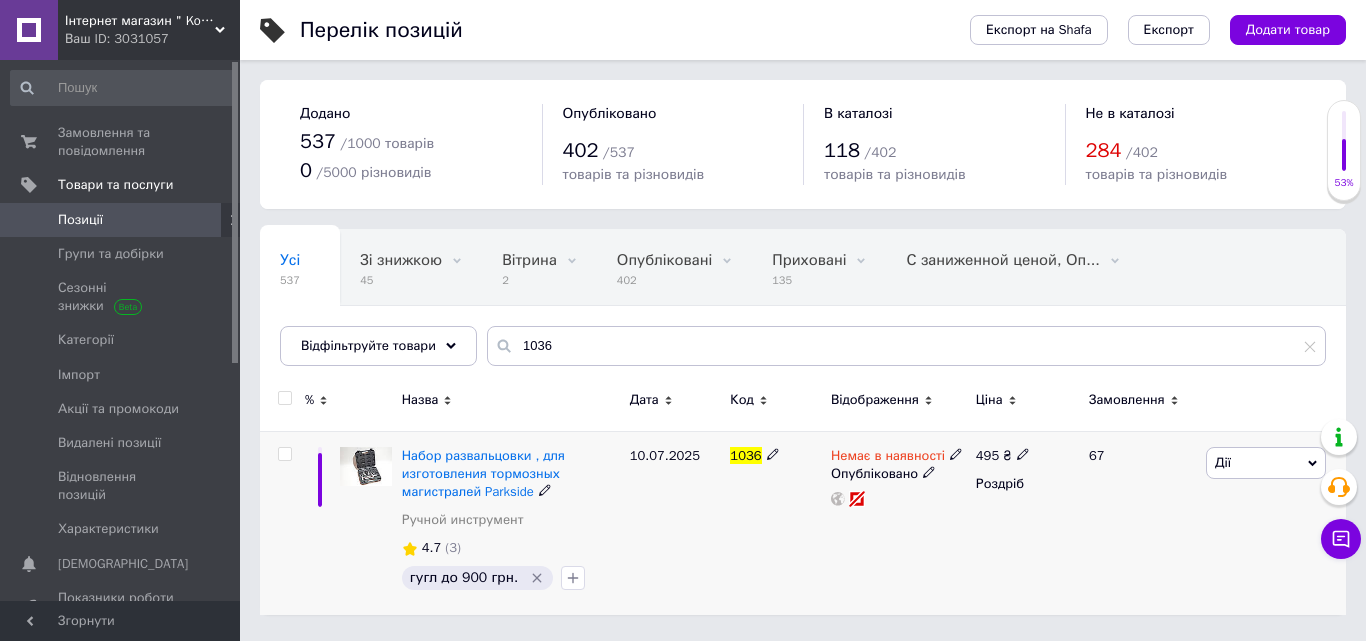 click 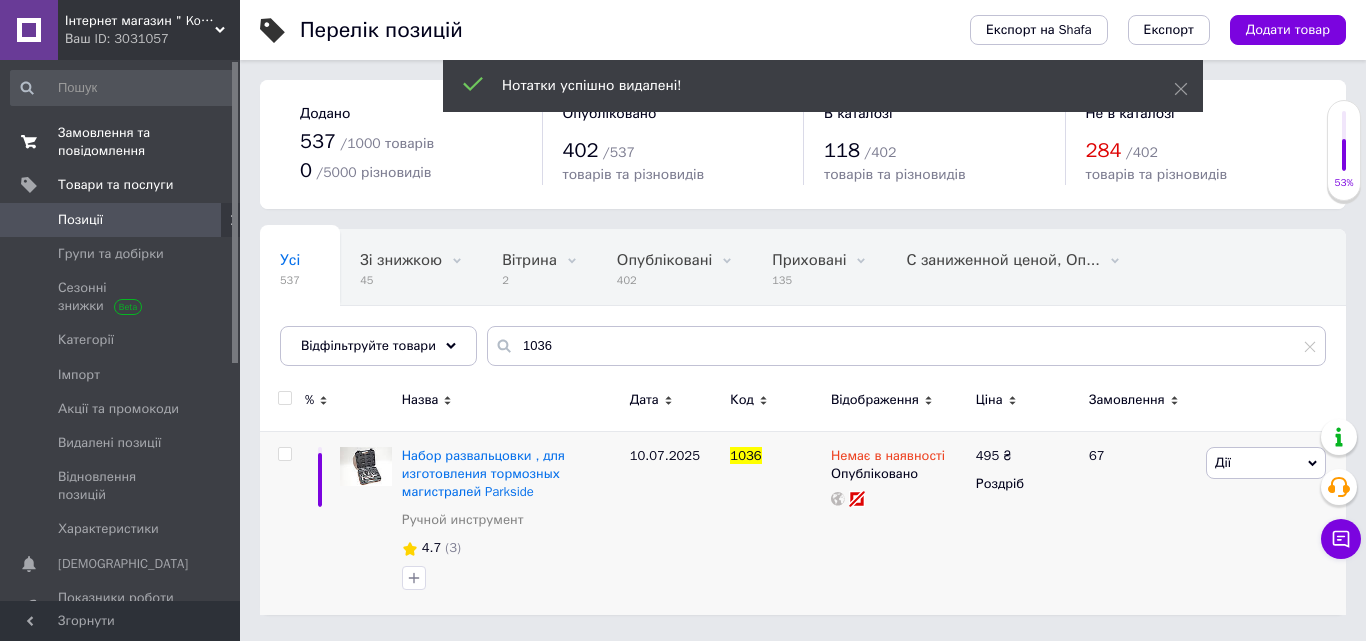 click on "Замовлення та повідомлення" at bounding box center [121, 142] 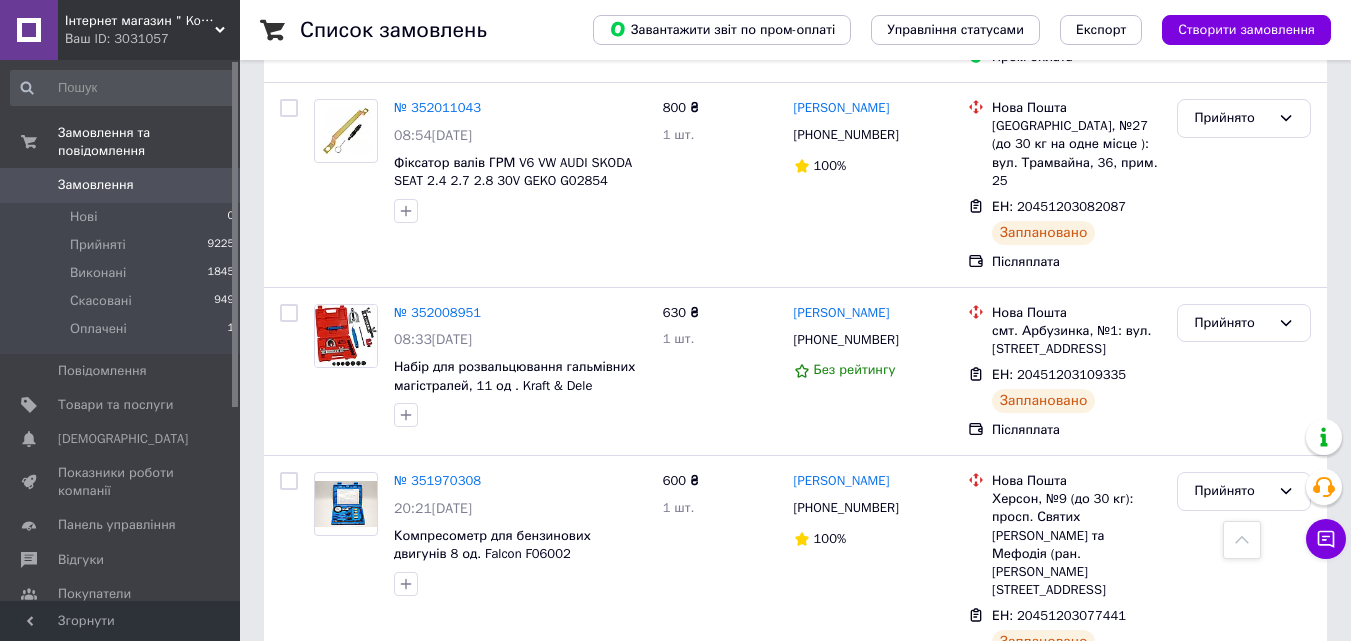 scroll, scrollTop: 900, scrollLeft: 0, axis: vertical 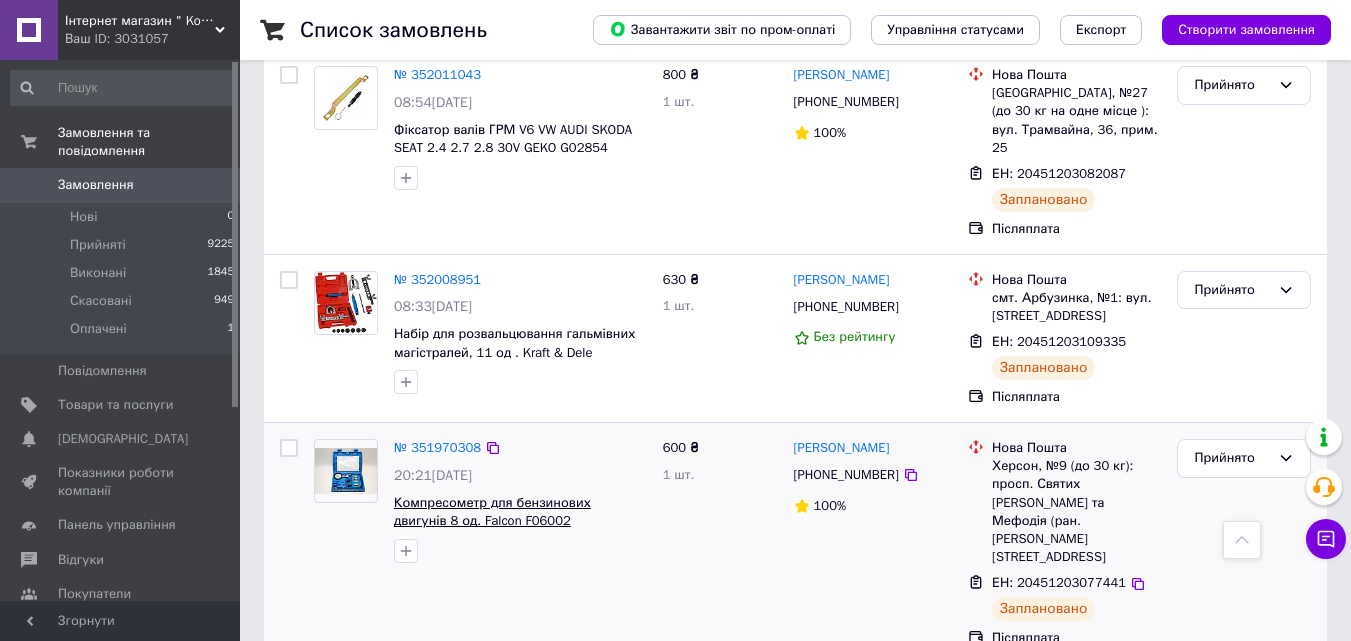 click on "Компресометр для бензинових двигунів 8 од. Falcon F06002" at bounding box center [492, 512] 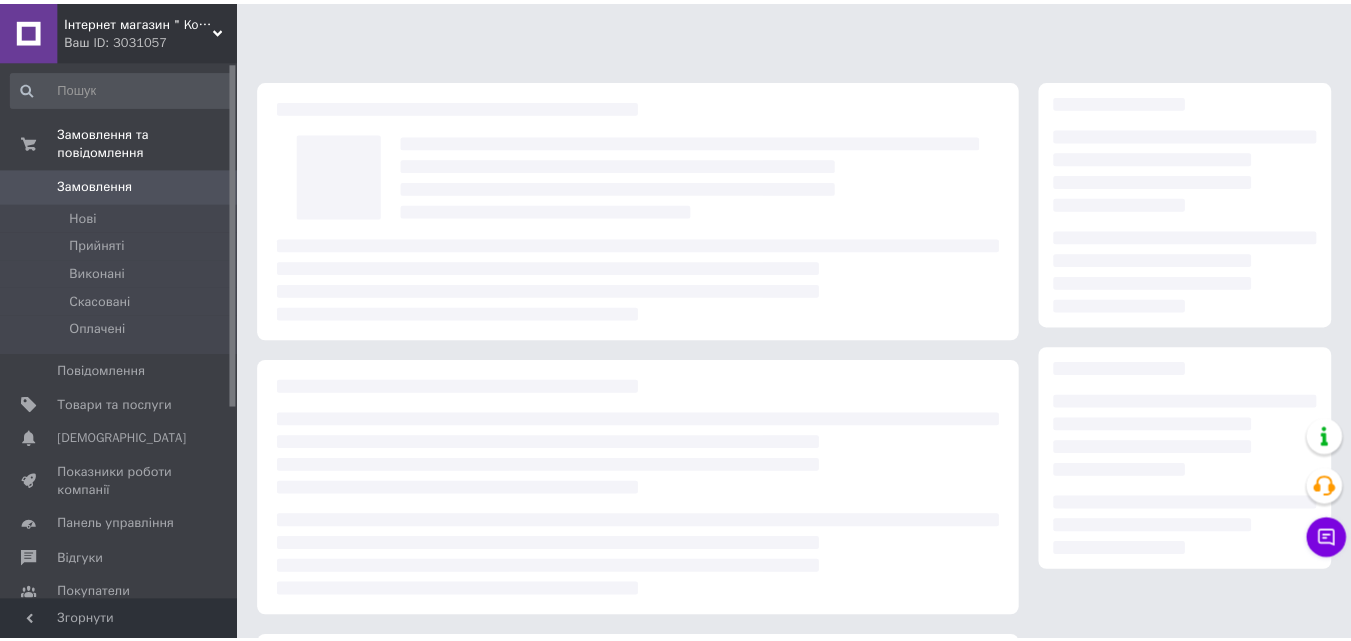 scroll, scrollTop: 0, scrollLeft: 0, axis: both 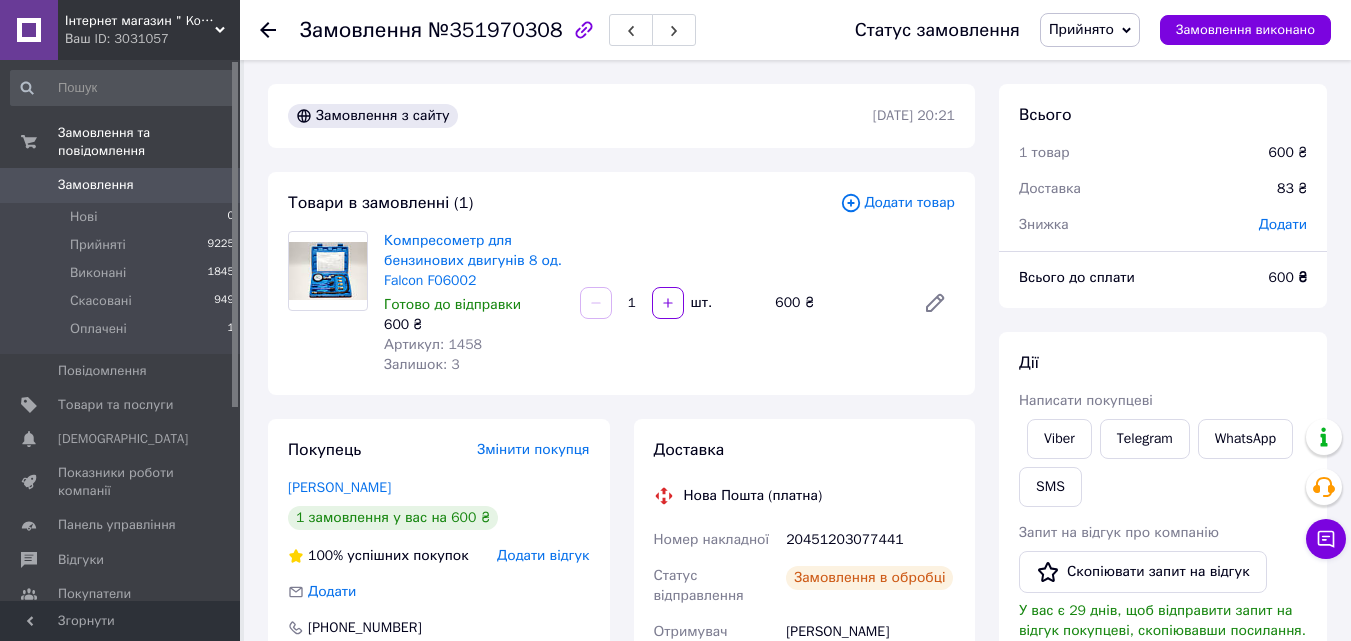 click 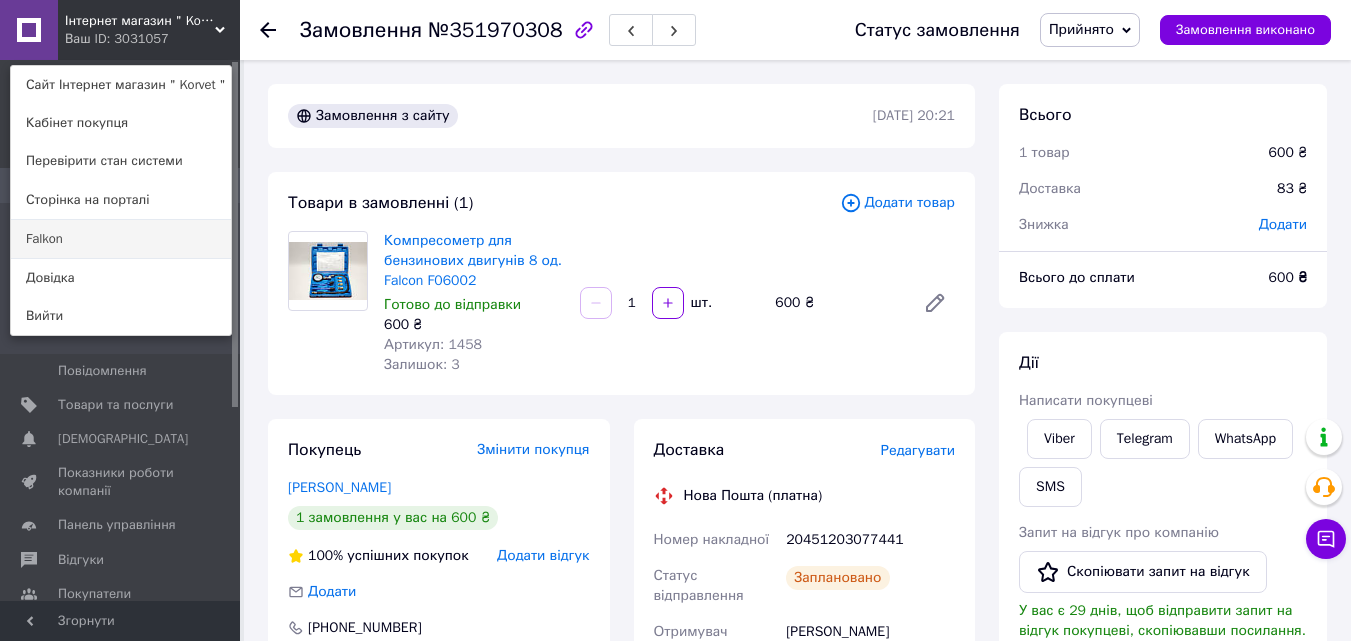 click on "Falkon" at bounding box center (121, 239) 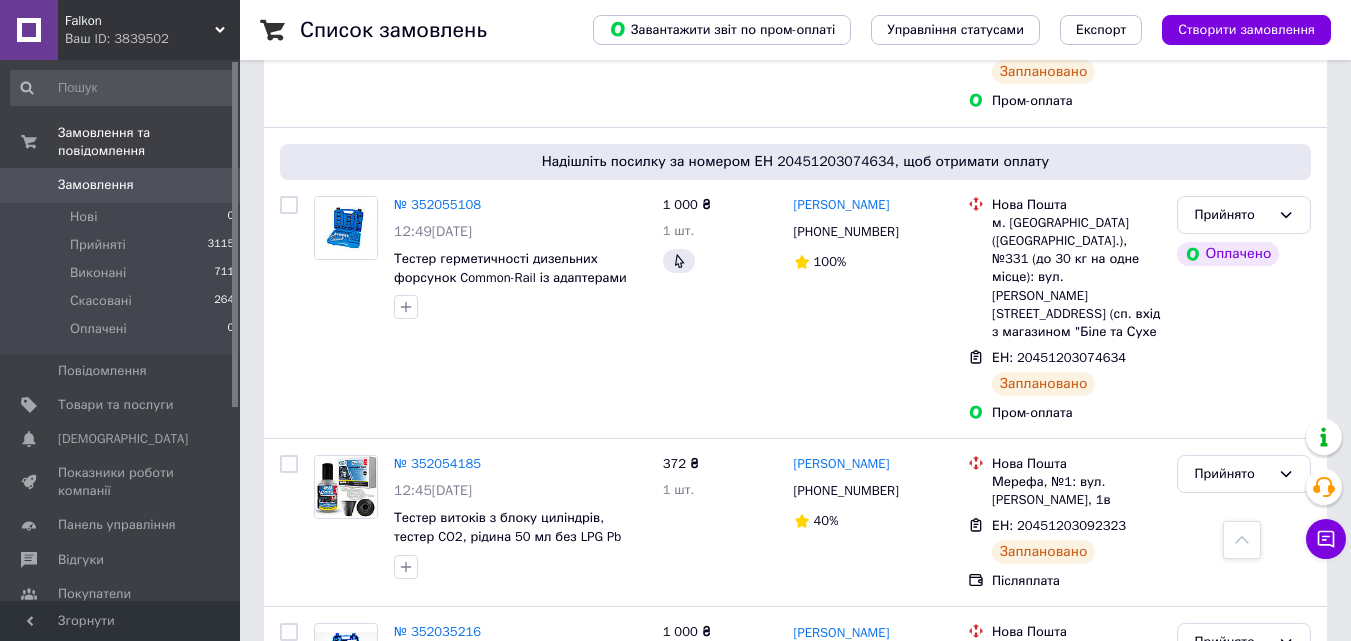 scroll, scrollTop: 900, scrollLeft: 0, axis: vertical 